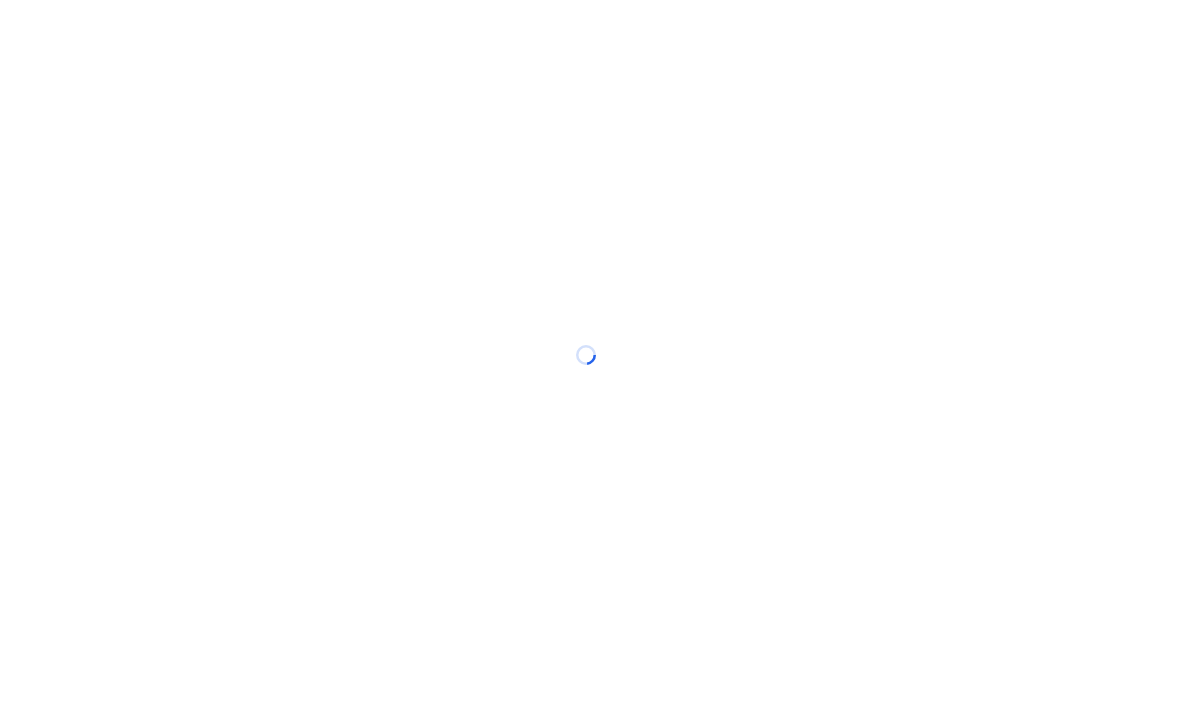 scroll, scrollTop: 0, scrollLeft: 0, axis: both 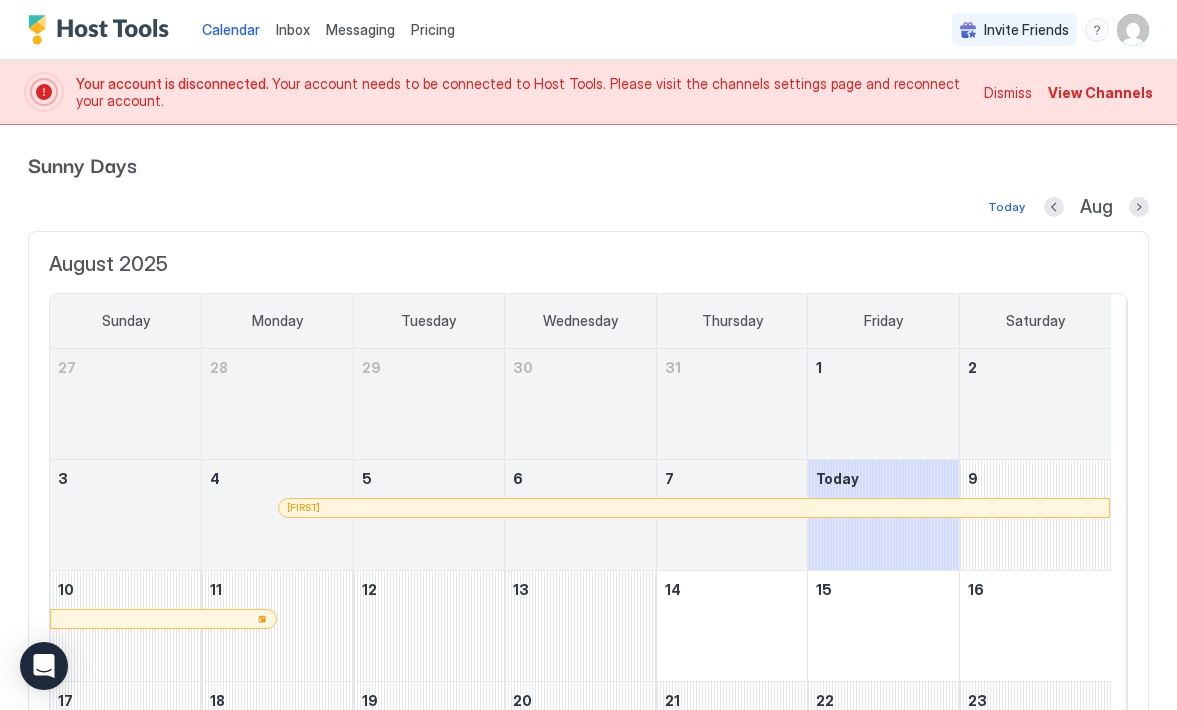 click on "View Channels" at bounding box center [1100, 92] 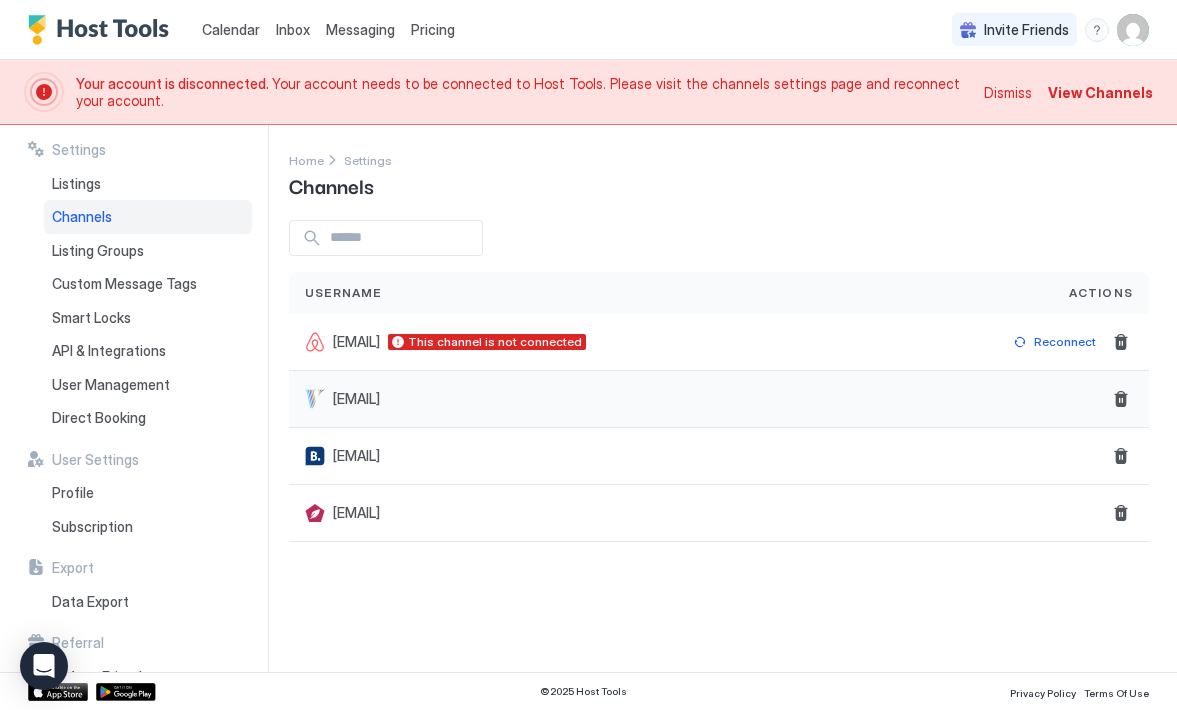click on "[EMAIL]" at bounding box center (356, 399) 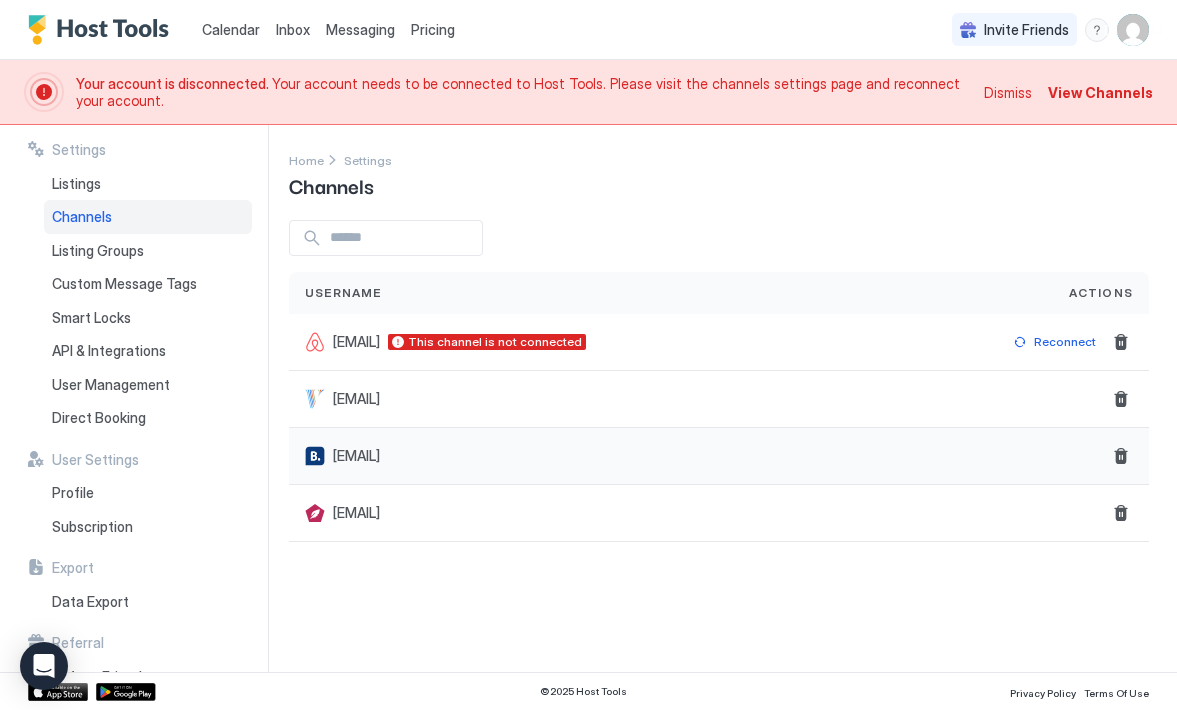 click on "[EMAIL]" at bounding box center [356, 456] 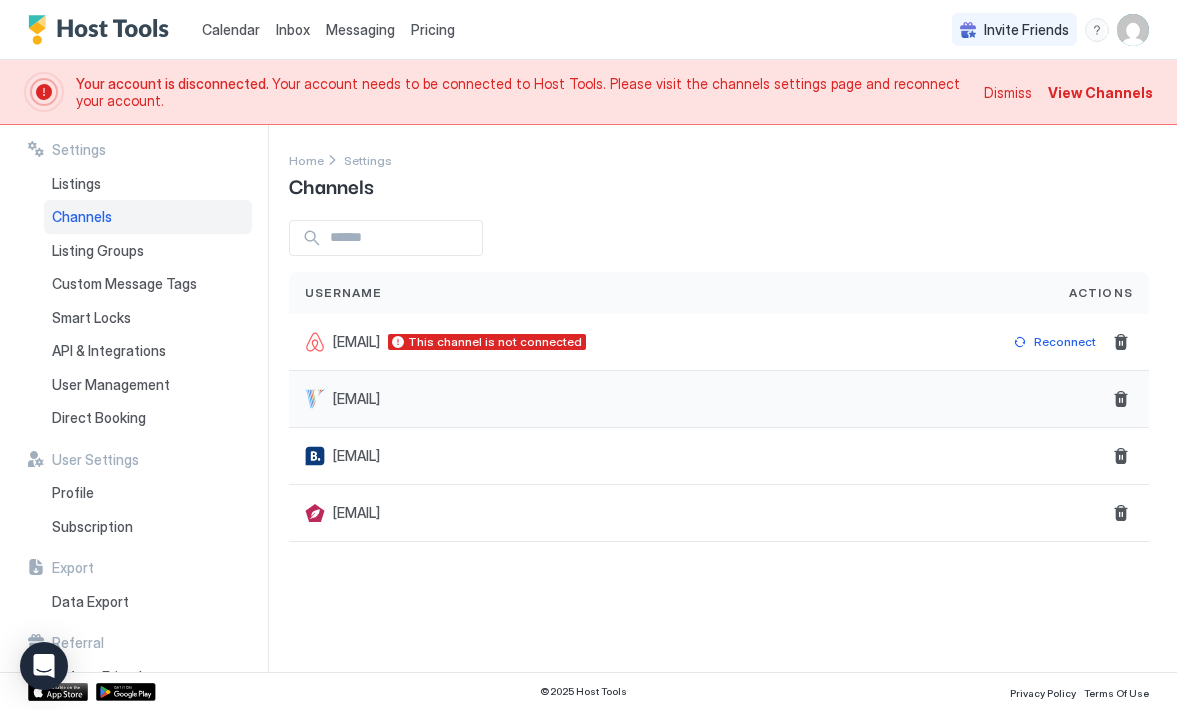 click on "juliethomas121@hotmail.com" at bounding box center [356, 399] 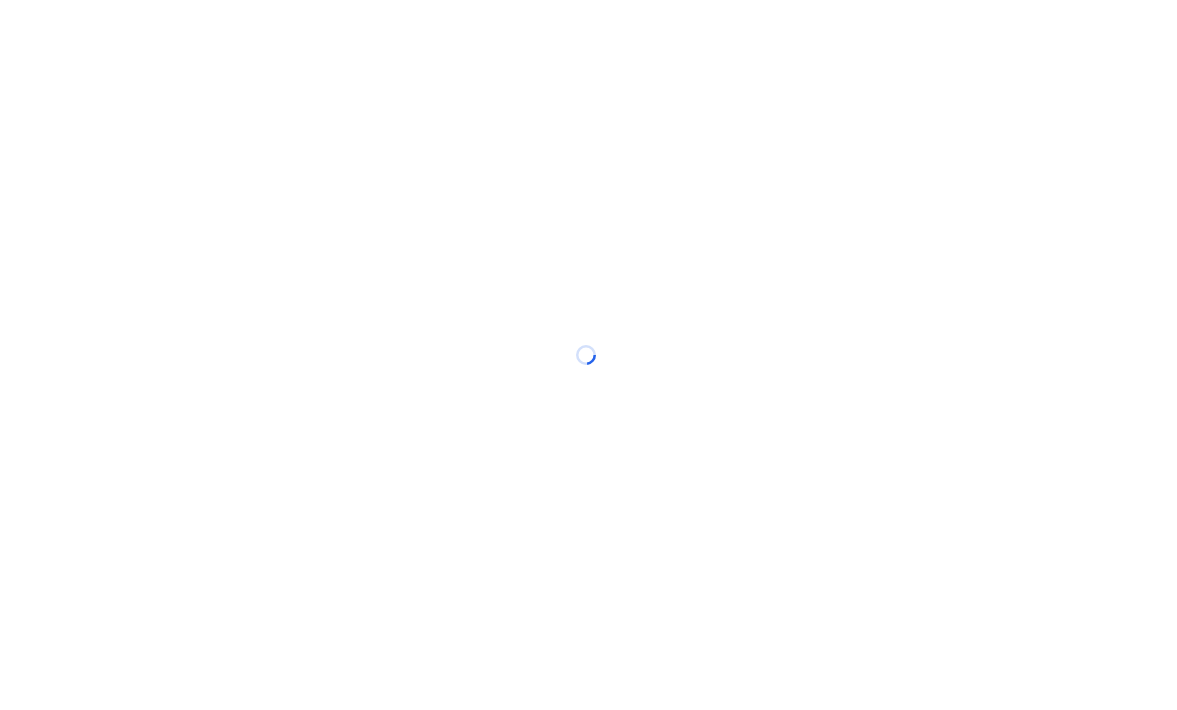 scroll, scrollTop: 0, scrollLeft: 0, axis: both 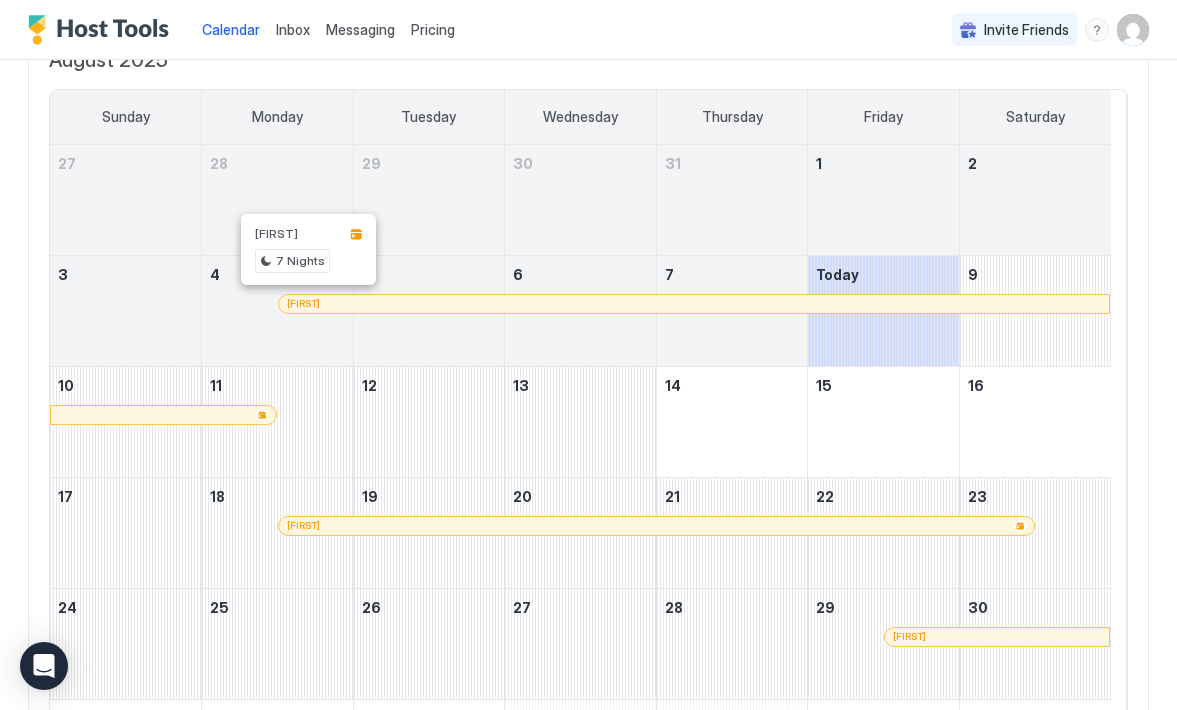 click at bounding box center (305, 304) 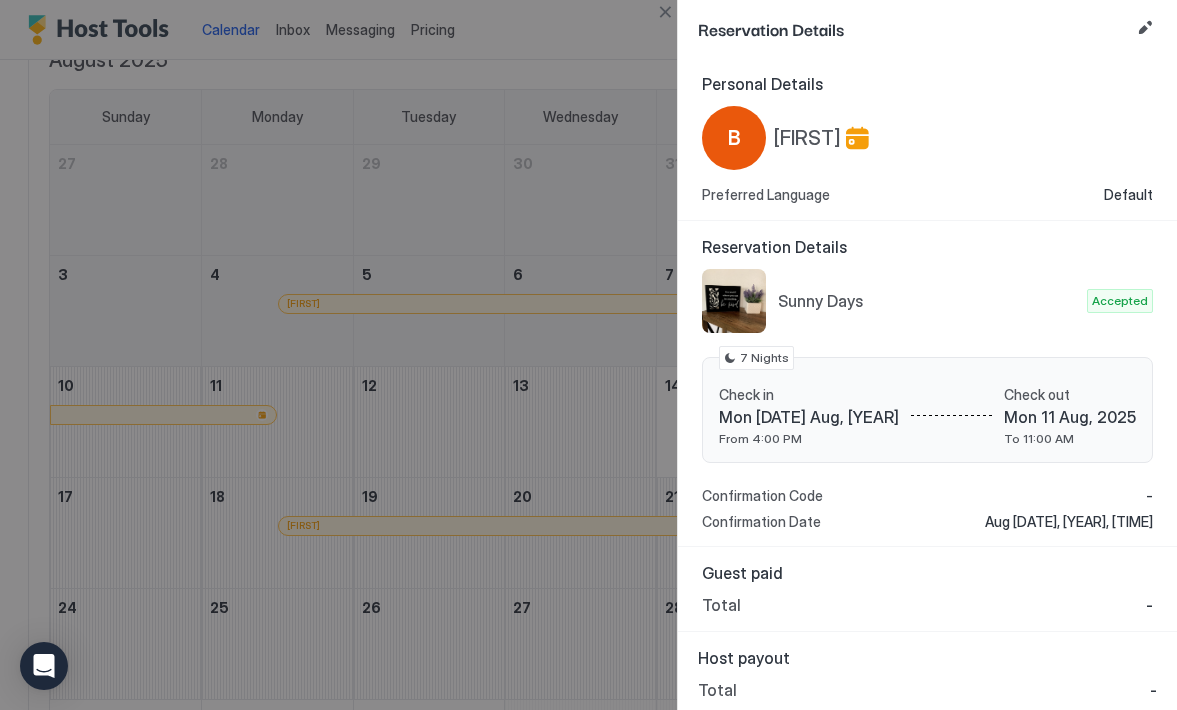 click at bounding box center [588, 355] 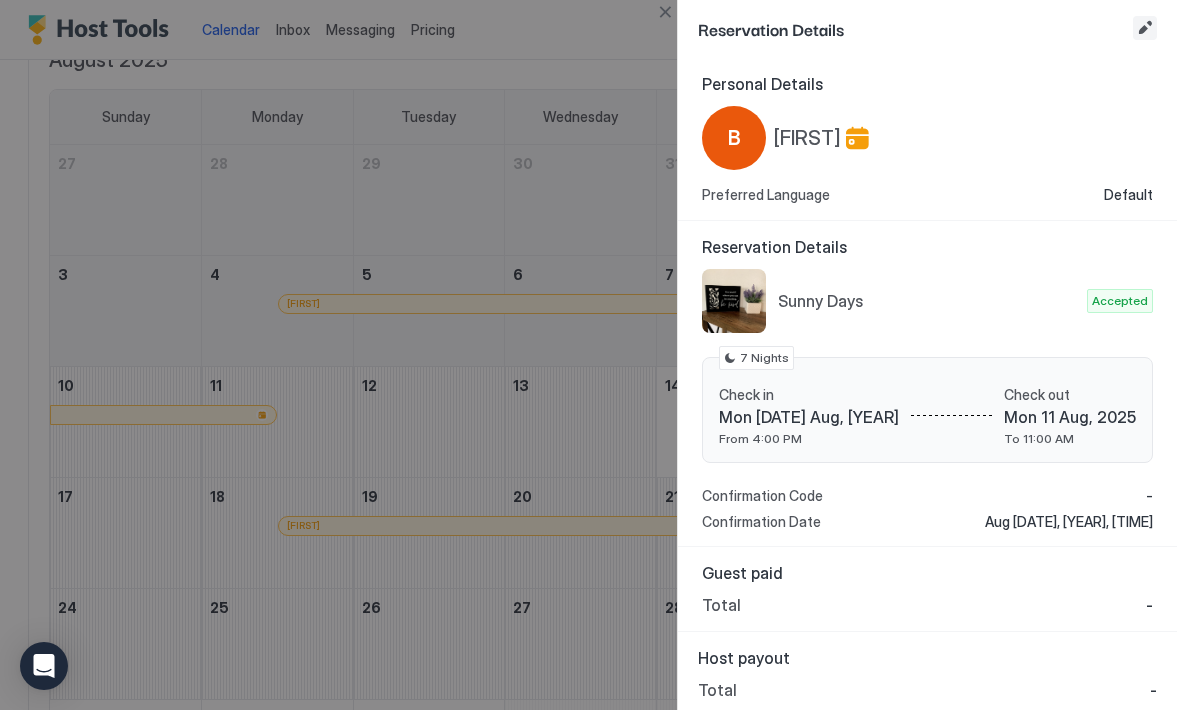 click at bounding box center [1145, 28] 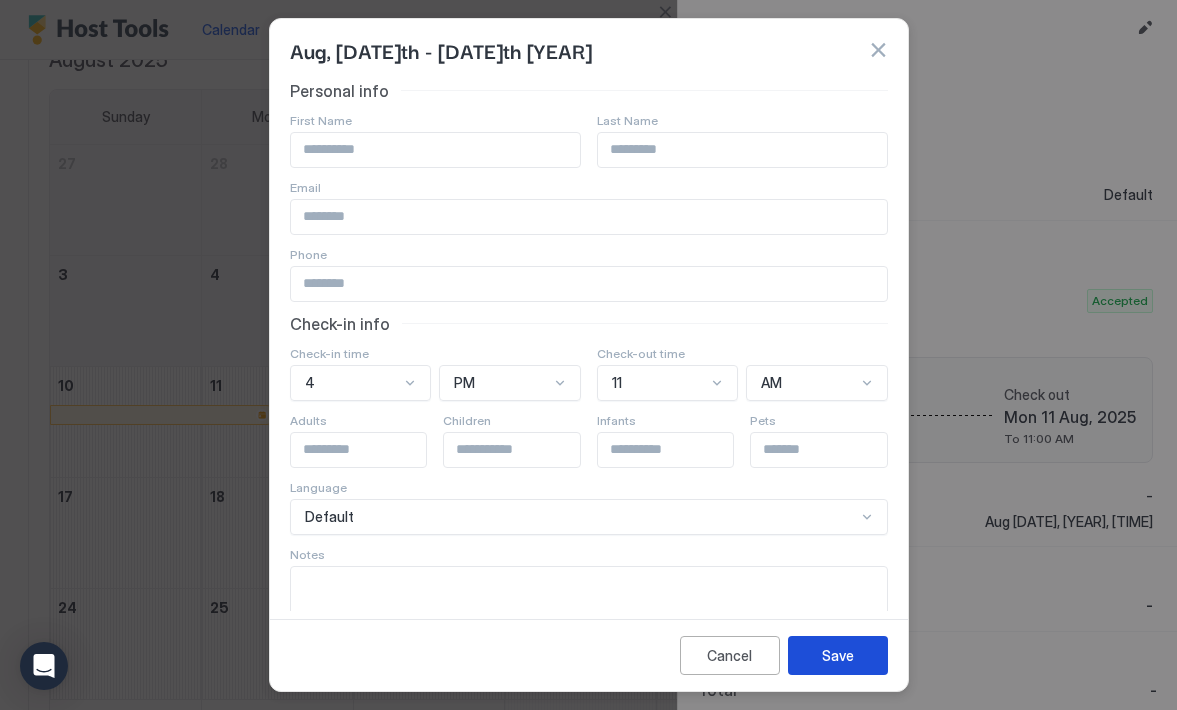 click on "Save" at bounding box center (838, 655) 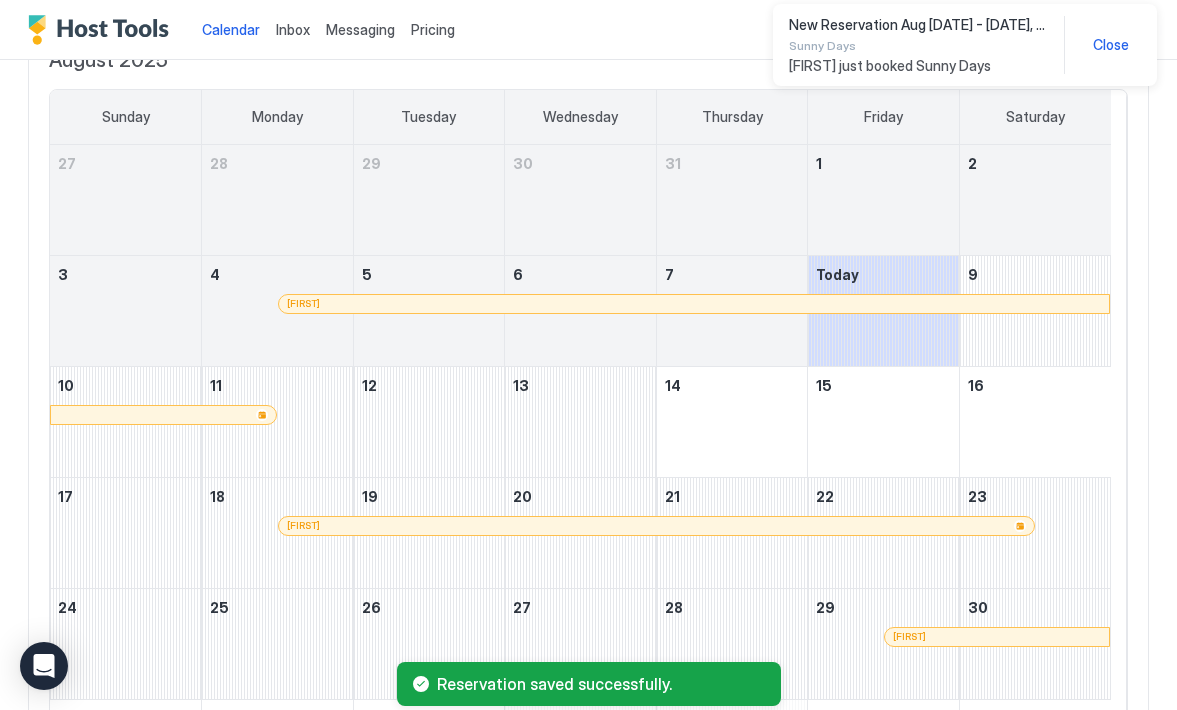 click on "Close" at bounding box center (1111, 45) 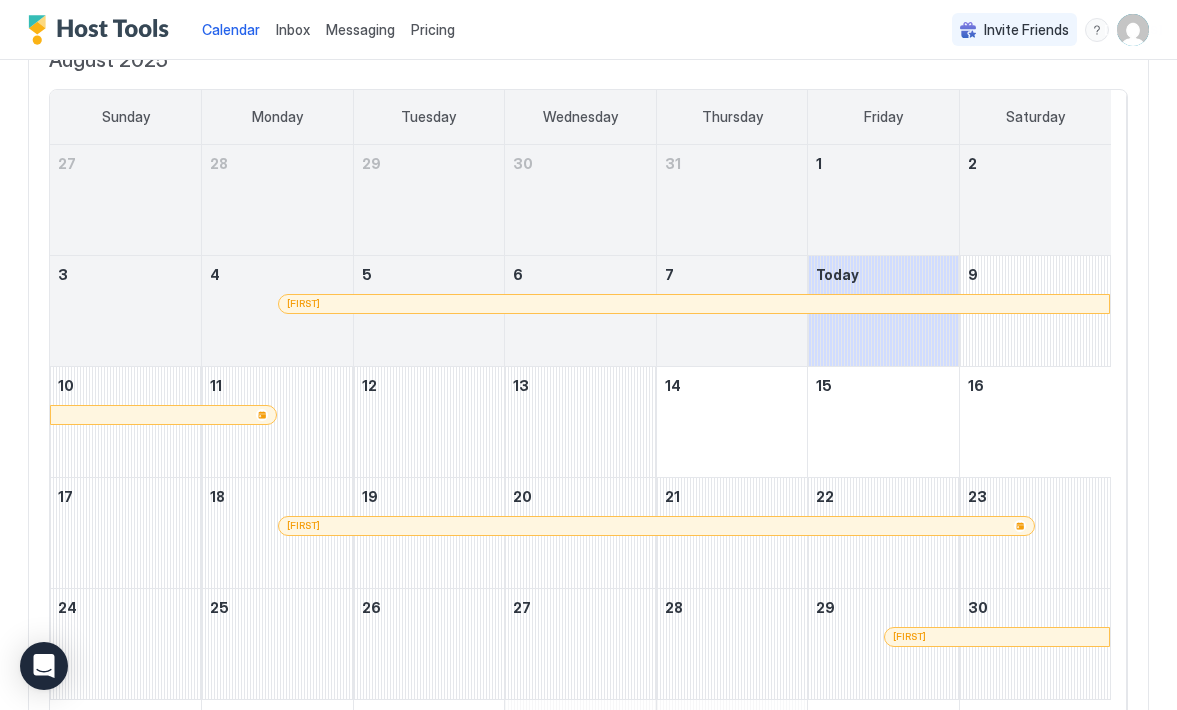 click on "Calendar" at bounding box center [231, 29] 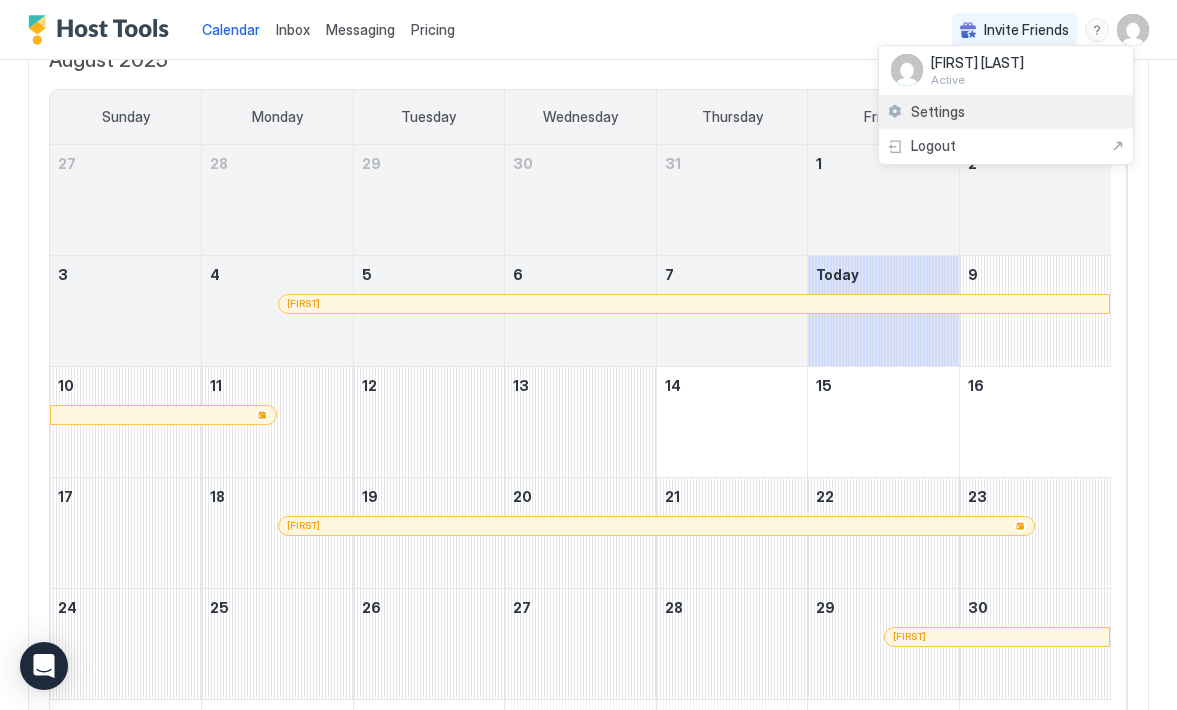 click on "Settings" at bounding box center [938, 112] 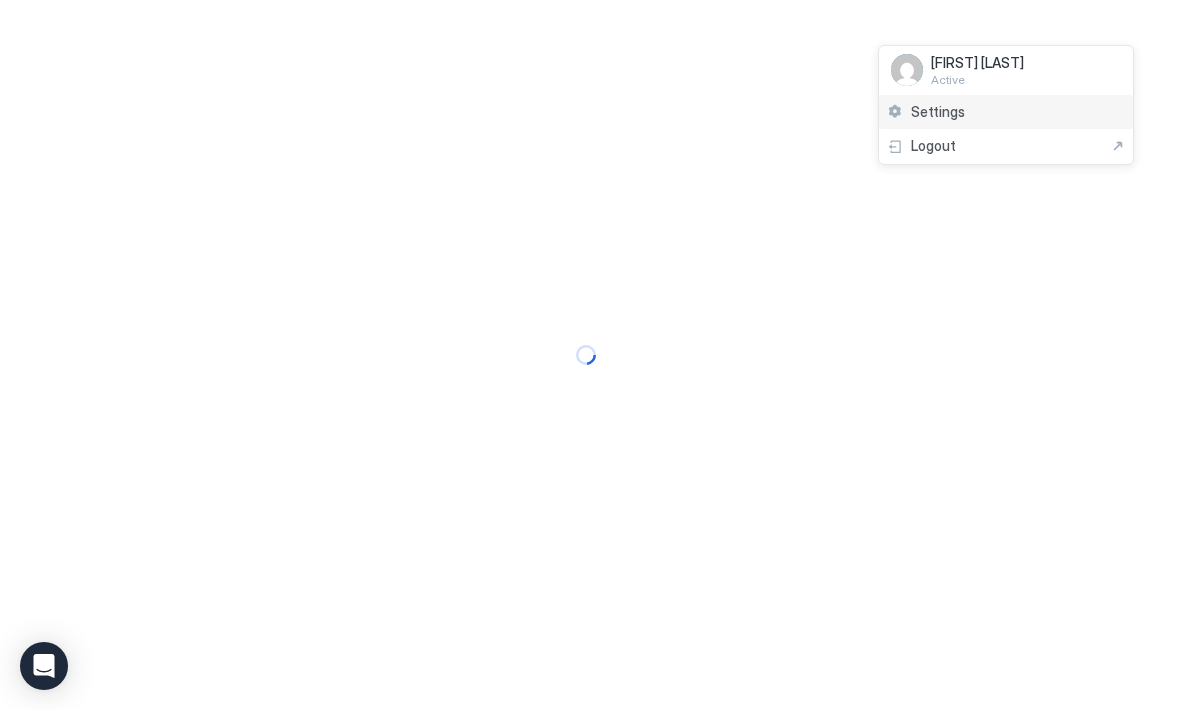 scroll, scrollTop: 0, scrollLeft: 0, axis: both 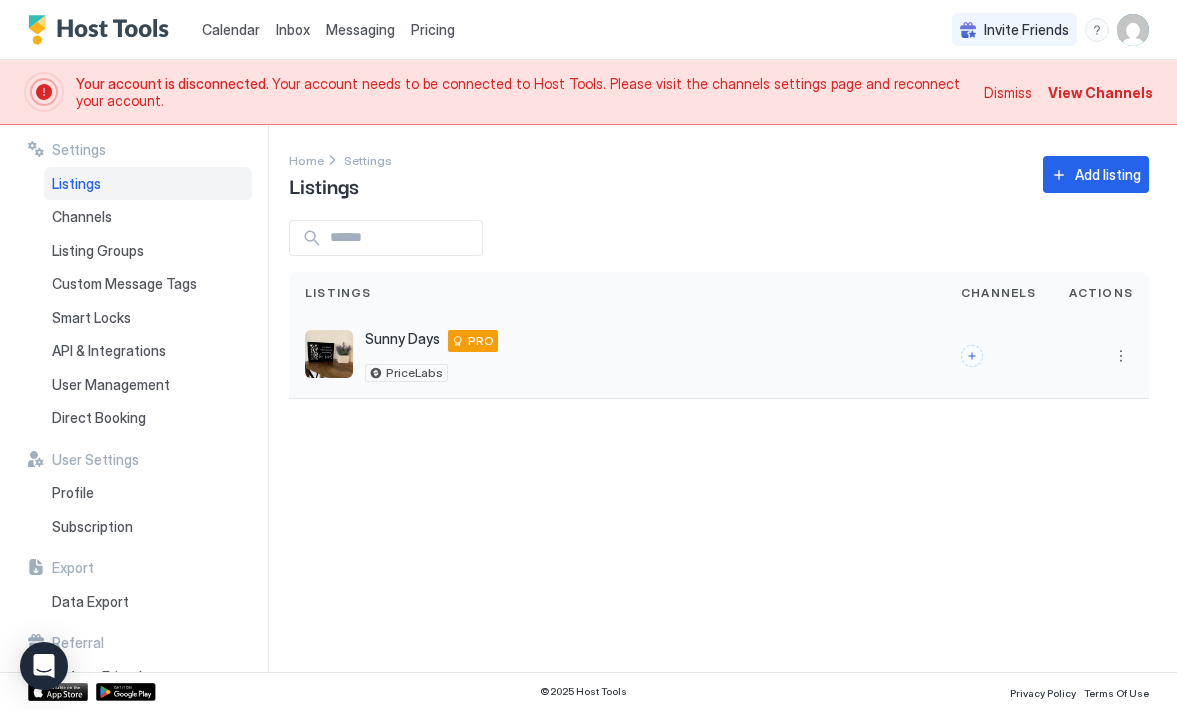 click on "Sunny Days 2445 Ada St, Pocatello, ID 83201 PRO PriceLabs" at bounding box center [617, 356] 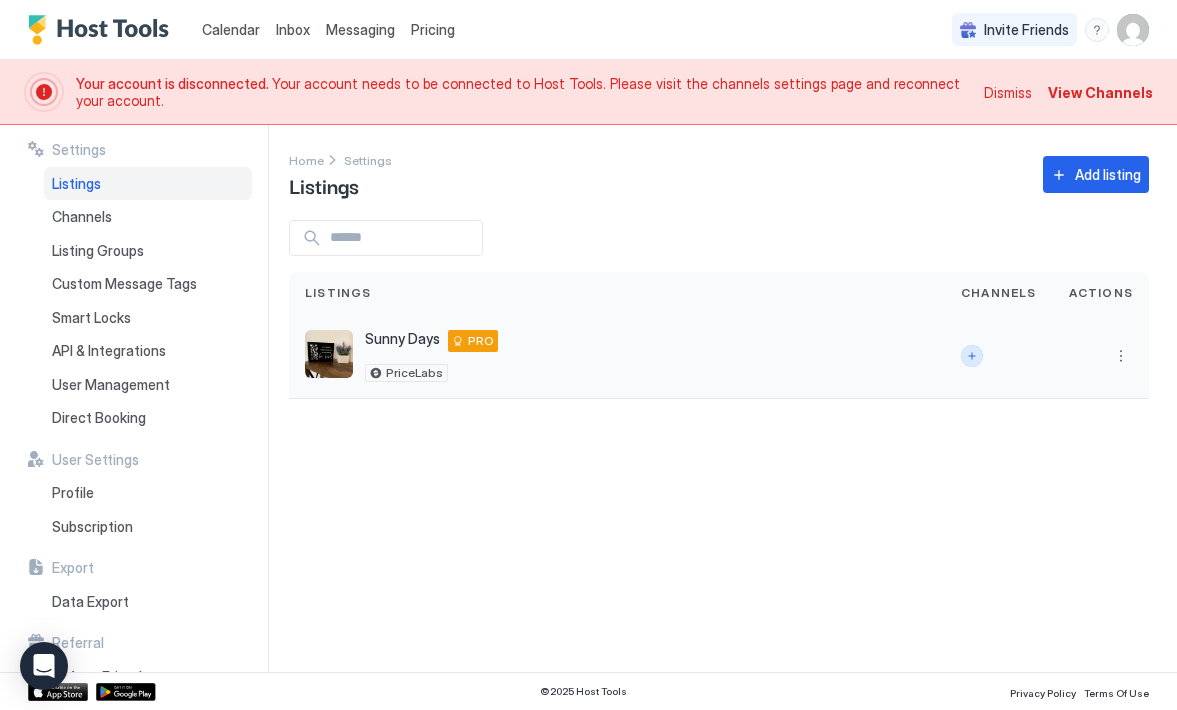 click at bounding box center [972, 356] 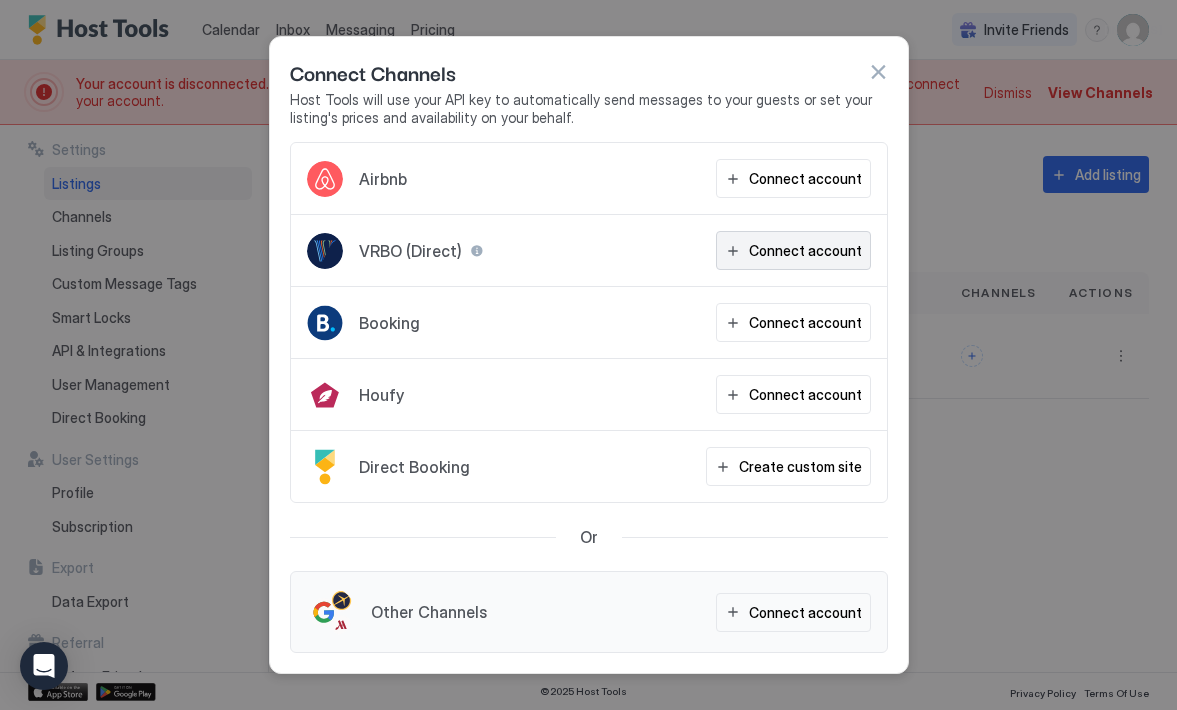 click on "Connect account" at bounding box center (805, 250) 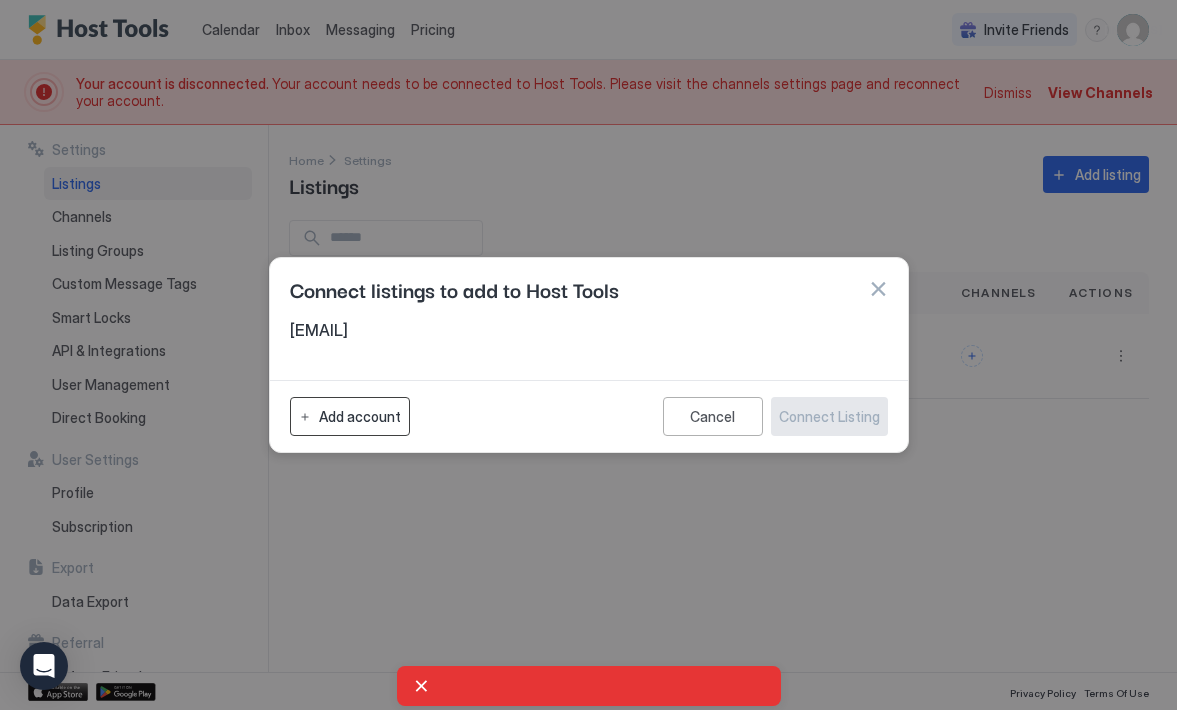 click on "Add account" at bounding box center [360, 416] 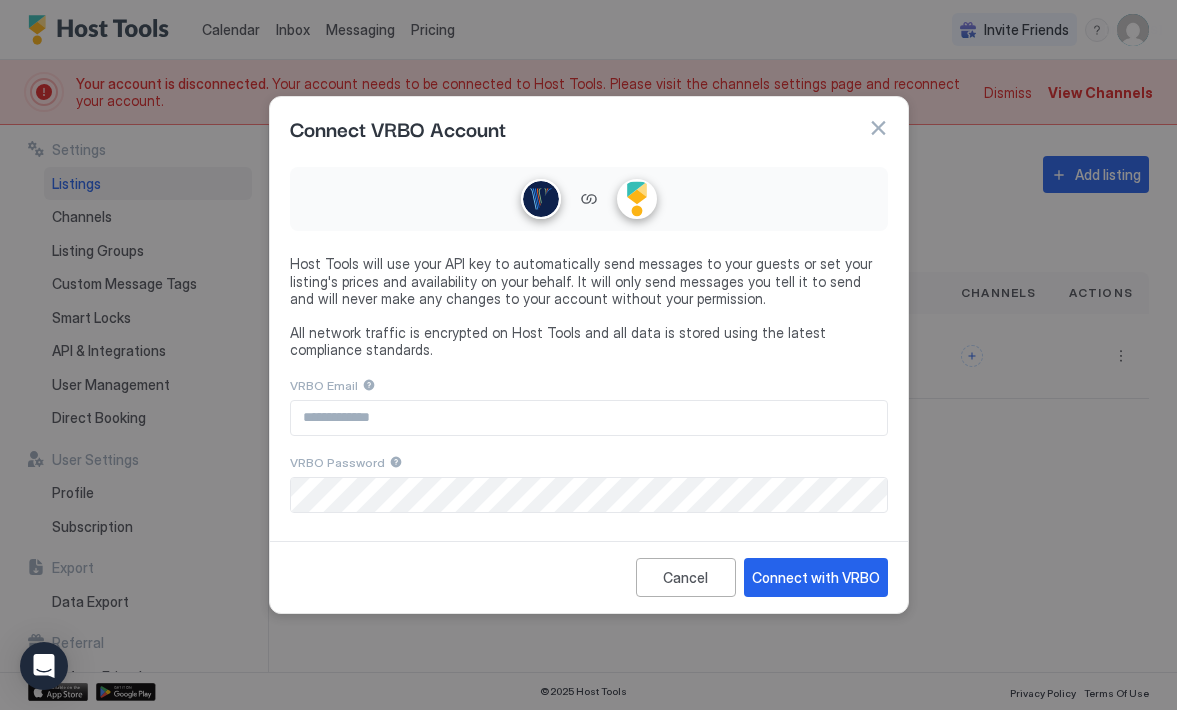 click at bounding box center [589, 418] 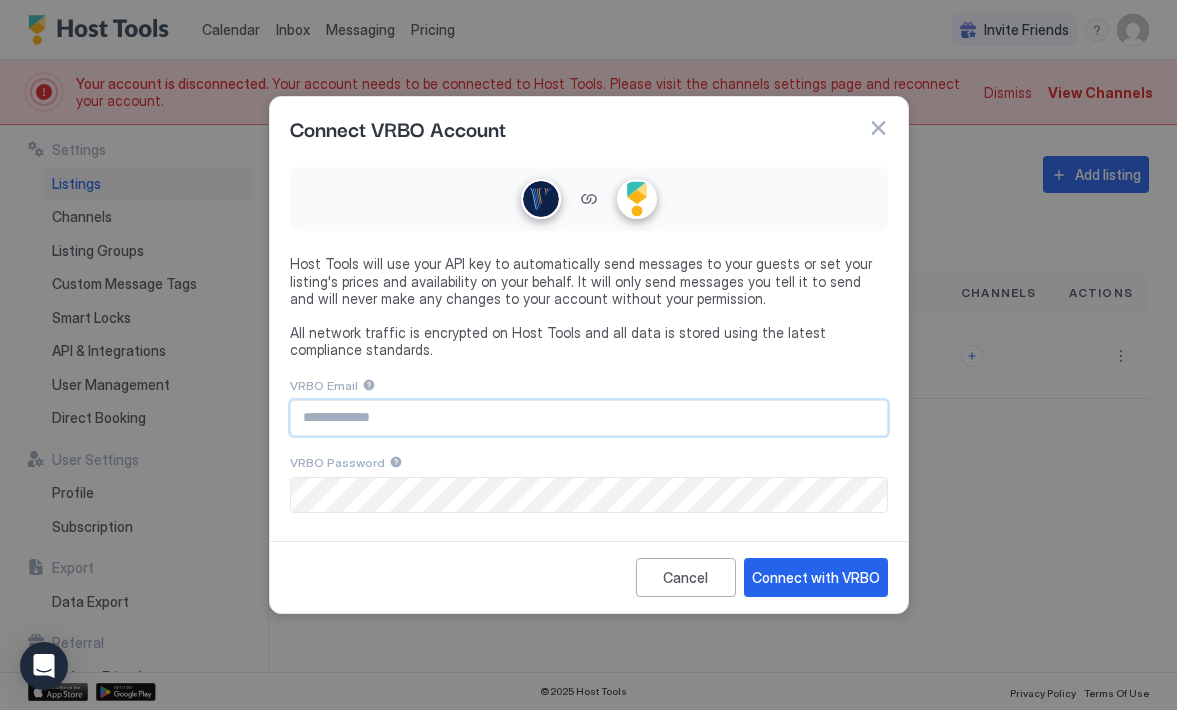 type on "**********" 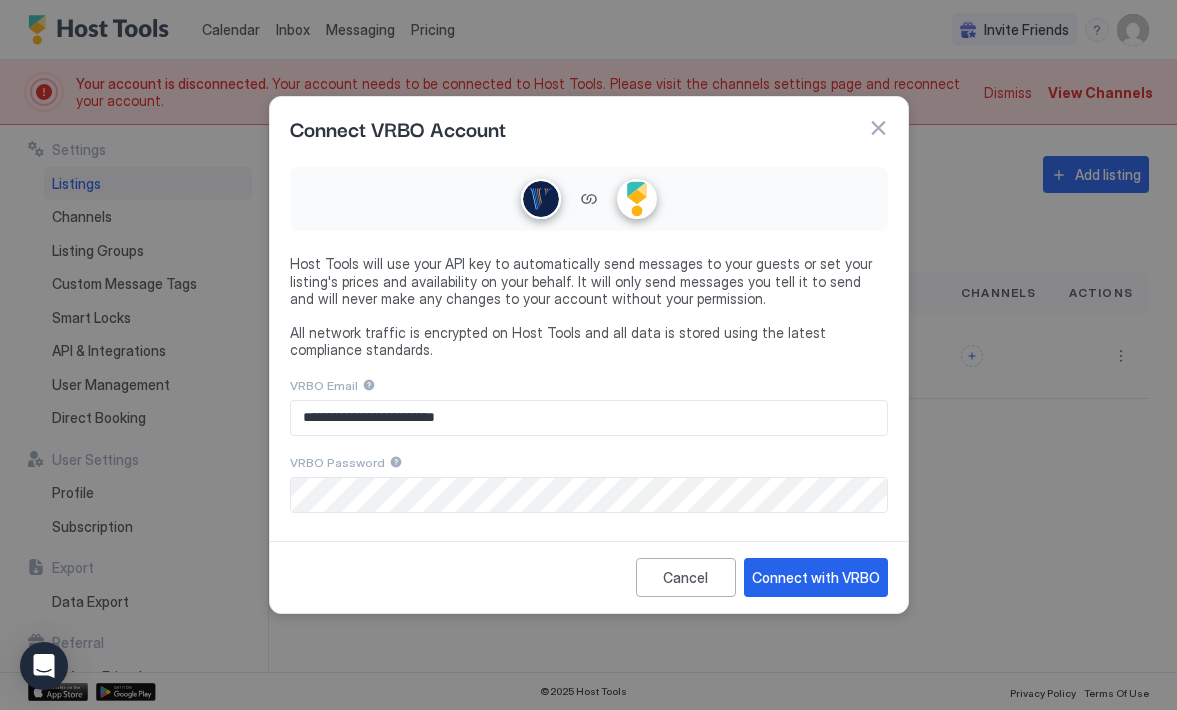 click on "**********" at bounding box center (589, 355) 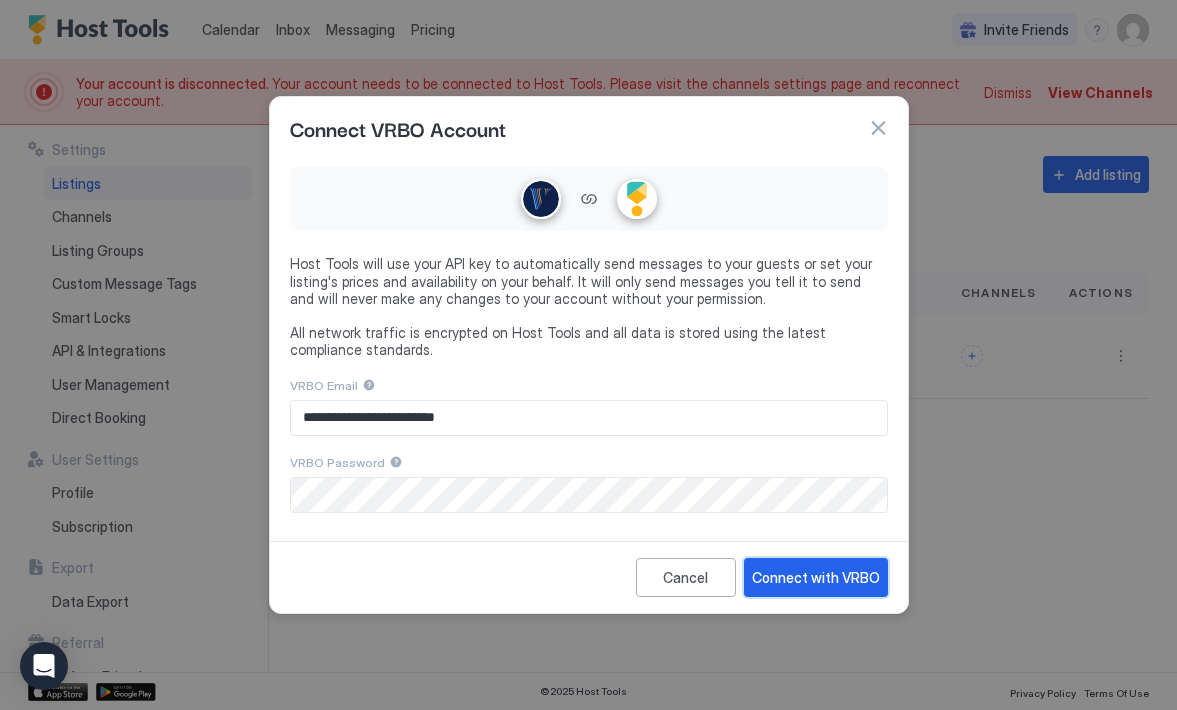 click on "Connect with VRBO" at bounding box center (816, 577) 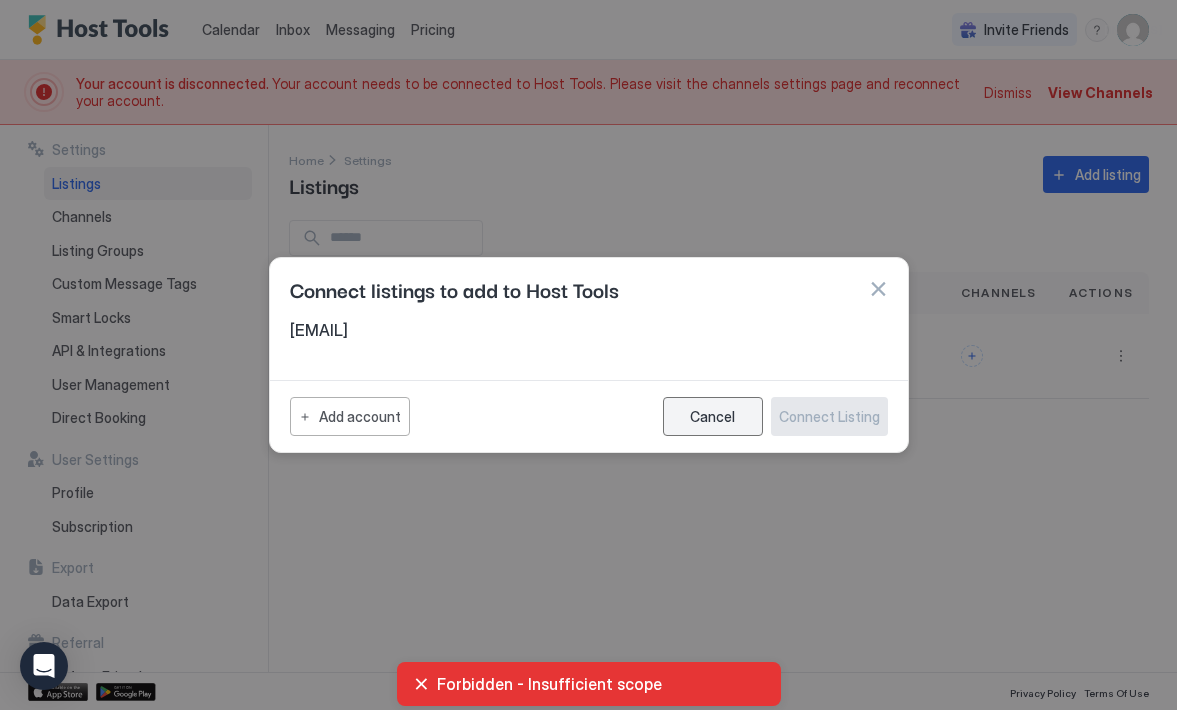 click on "Cancel" at bounding box center [712, 416] 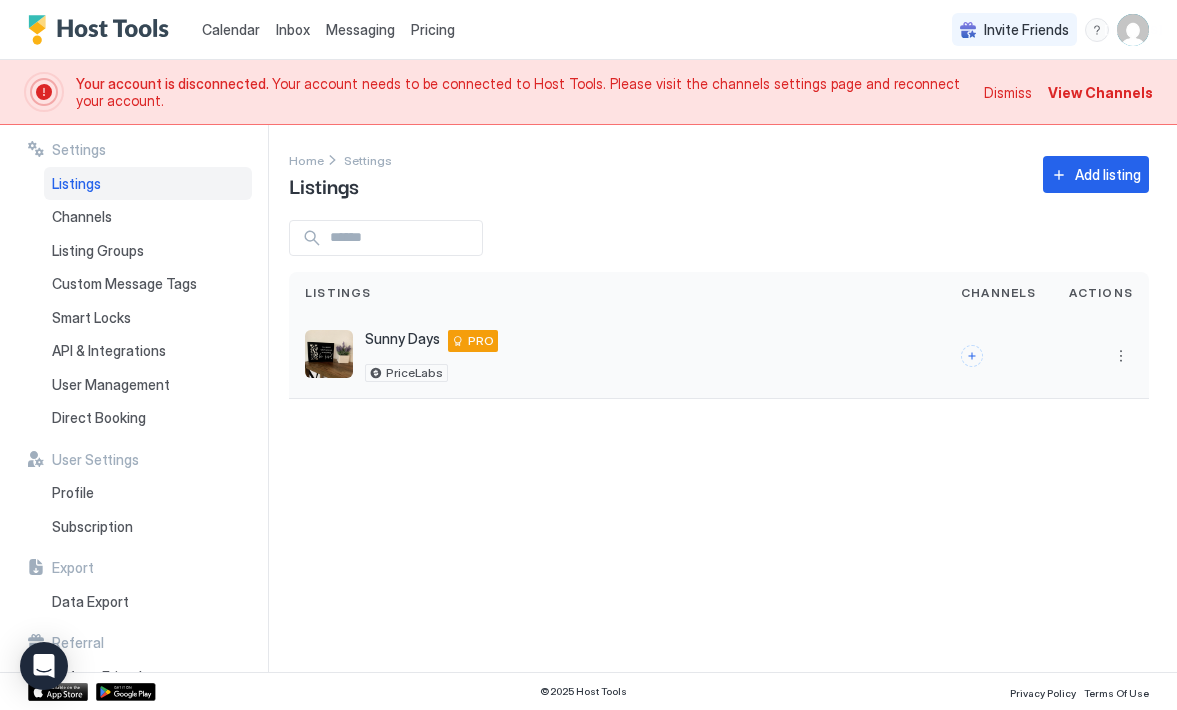 click on "Sunny Days 2445 Ada St, Pocatello, ID 83201 PRO" at bounding box center [431, 341] 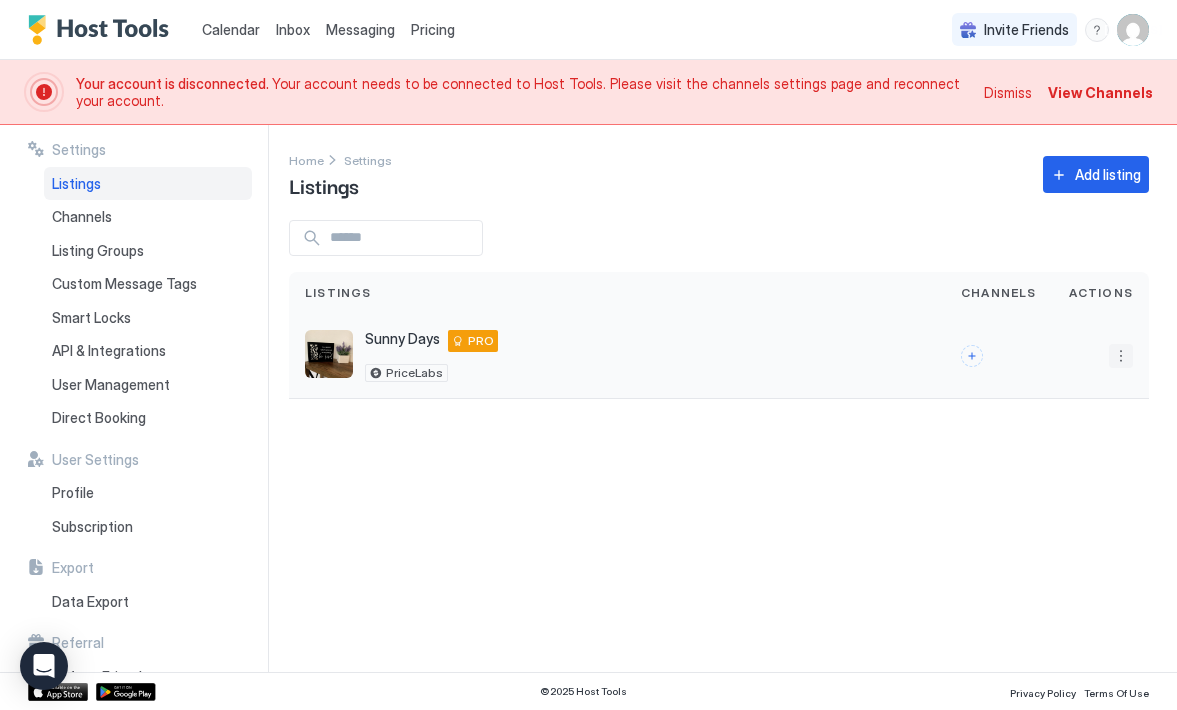 click at bounding box center [1121, 356] 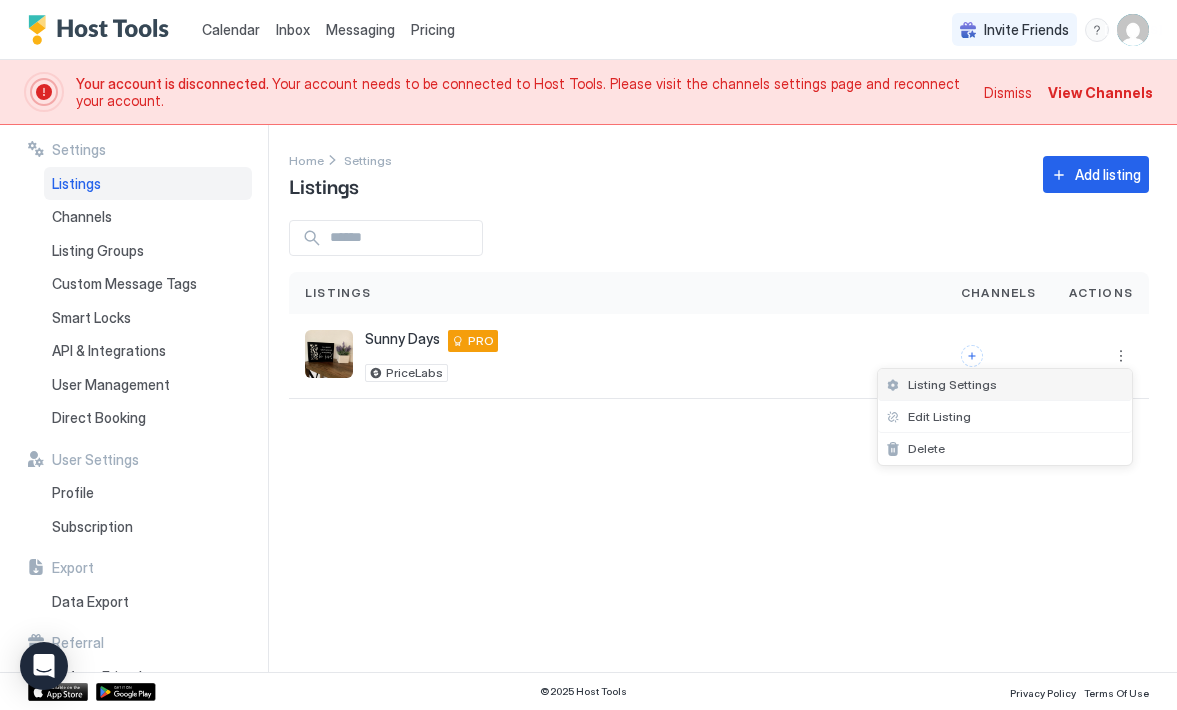 click on "Listing Settings" at bounding box center (1005, 385) 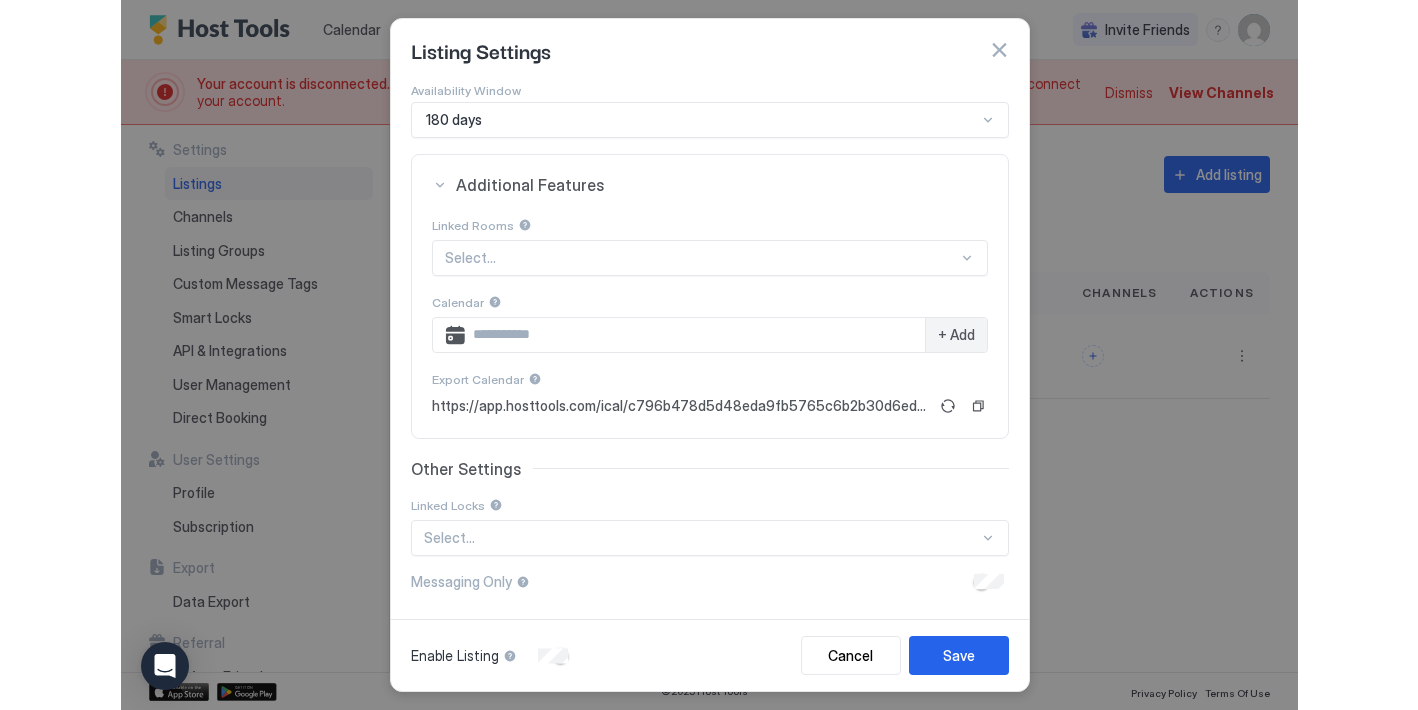 scroll, scrollTop: 314, scrollLeft: 0, axis: vertical 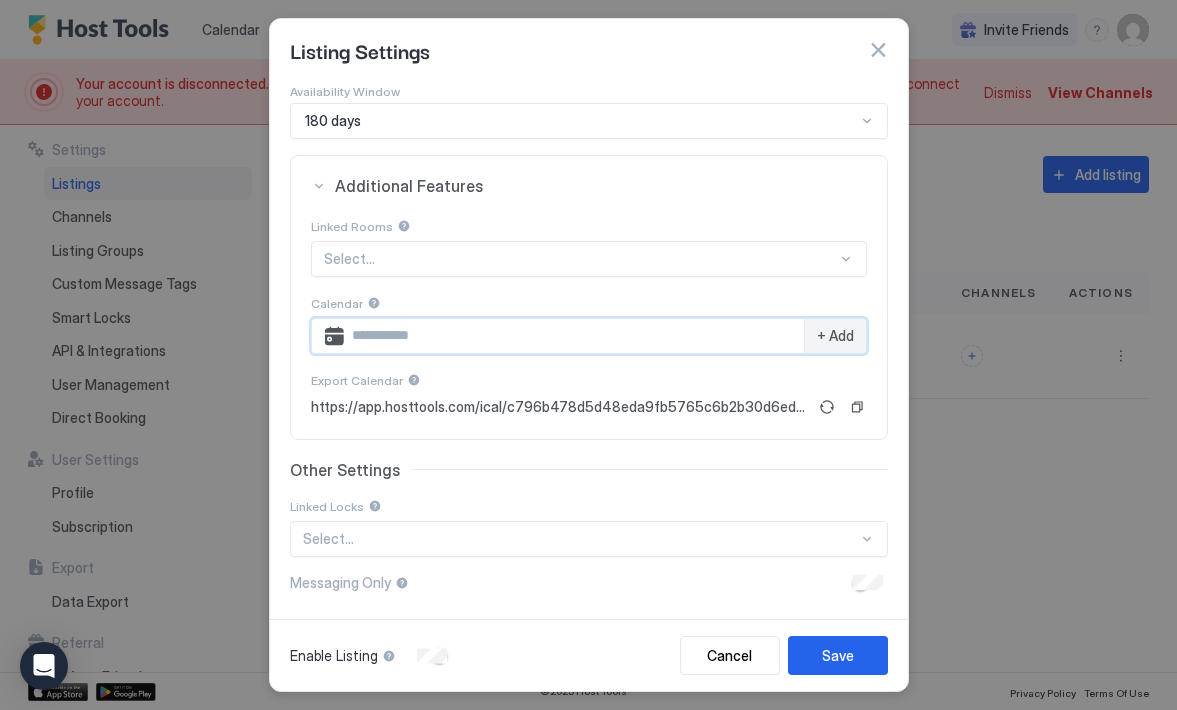 click at bounding box center (574, 336) 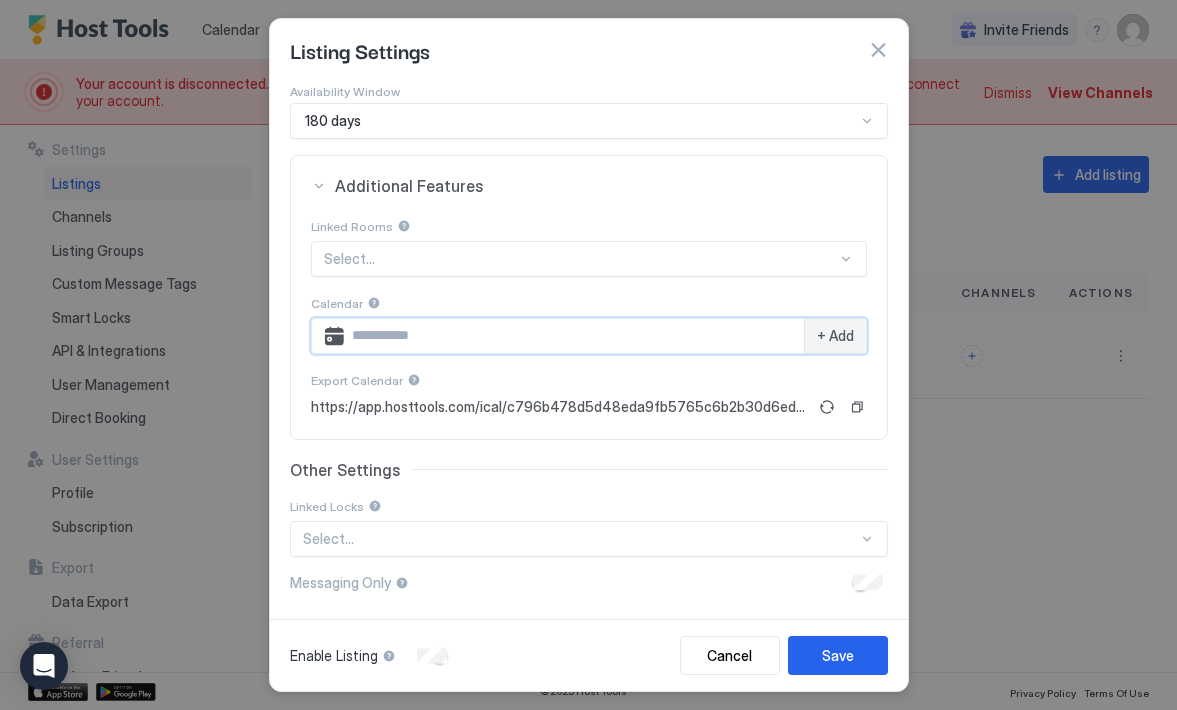 paste on "**********" 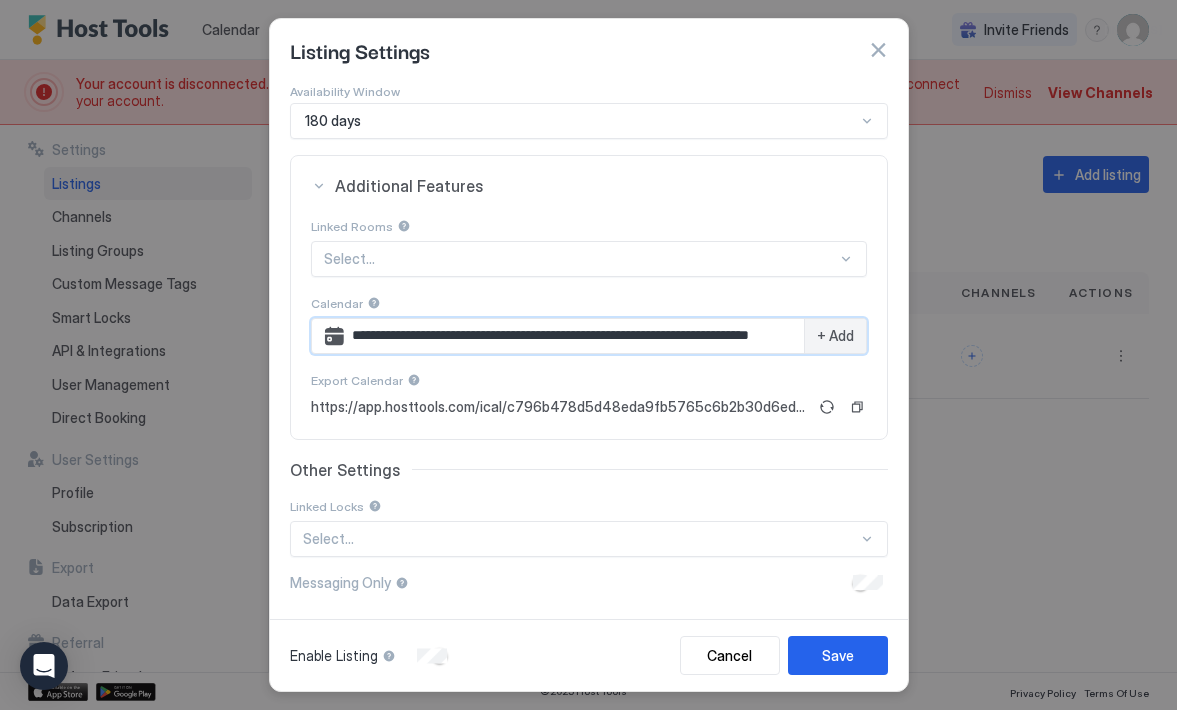 type on "**********" 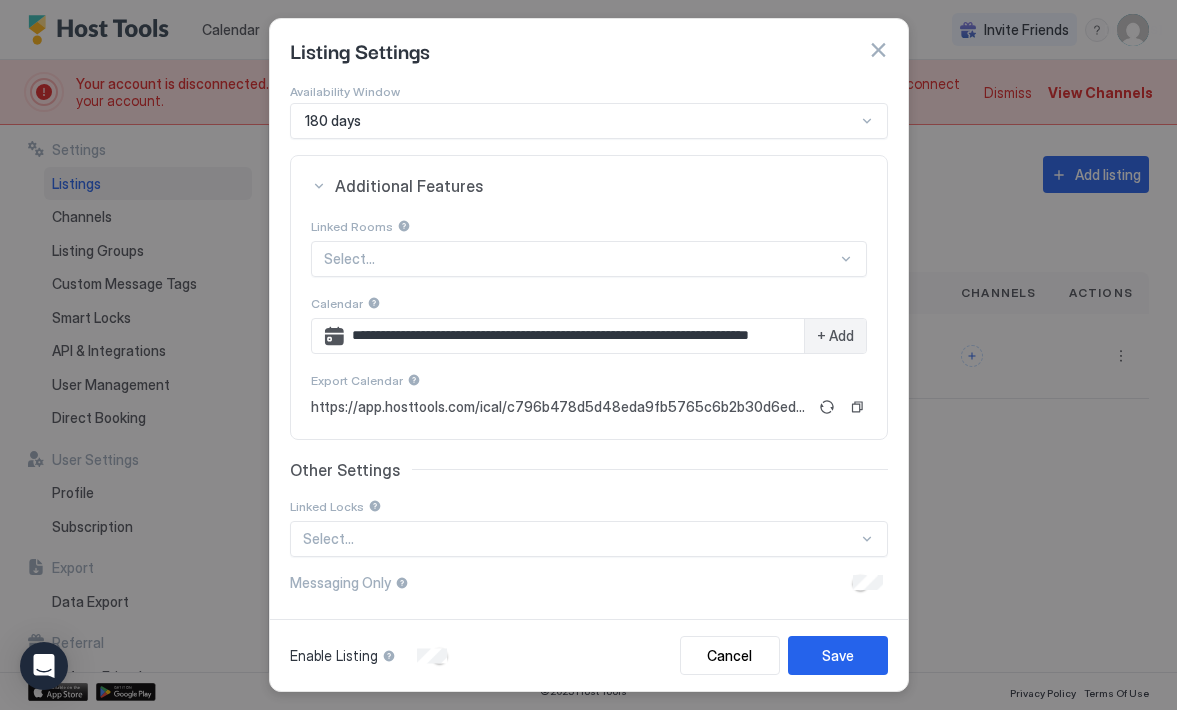 click on "+ Add" at bounding box center [835, 336] 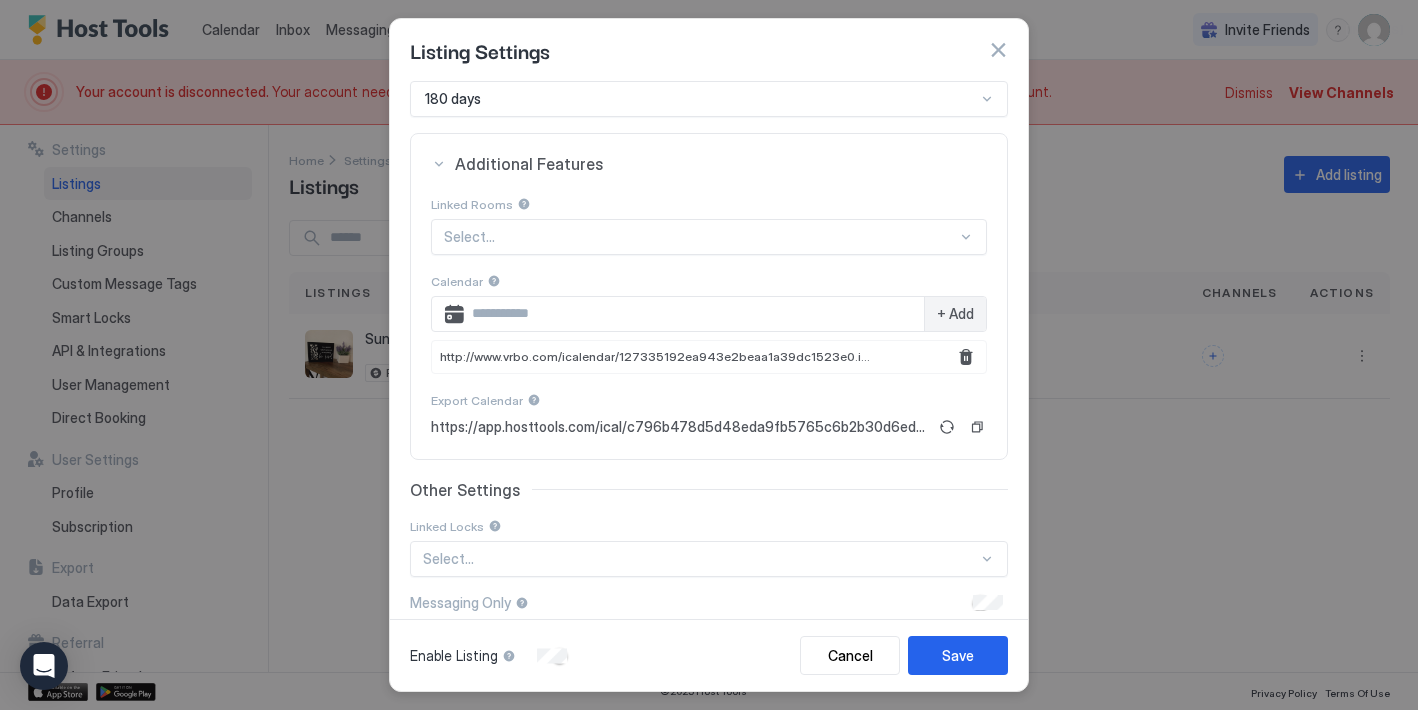 scroll, scrollTop: 337, scrollLeft: 0, axis: vertical 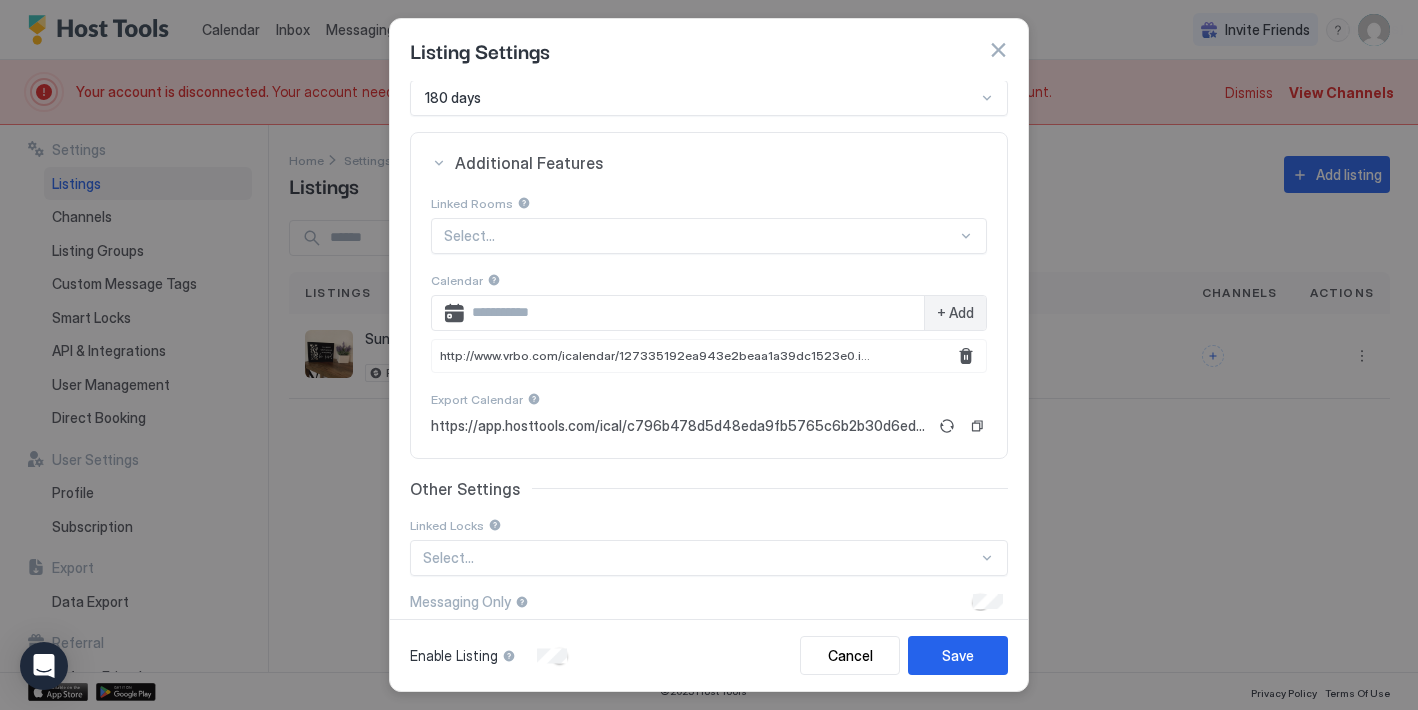 click at bounding box center (966, 236) 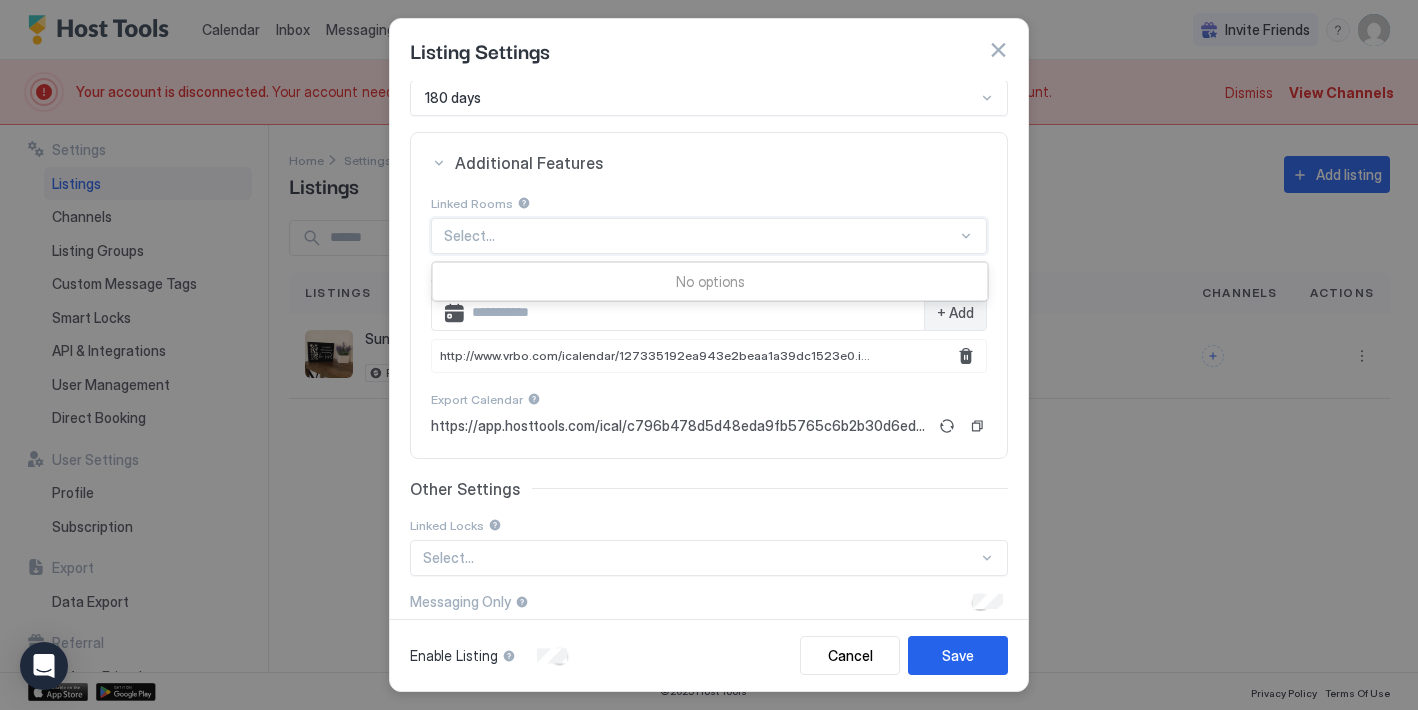 click at bounding box center [966, 236] 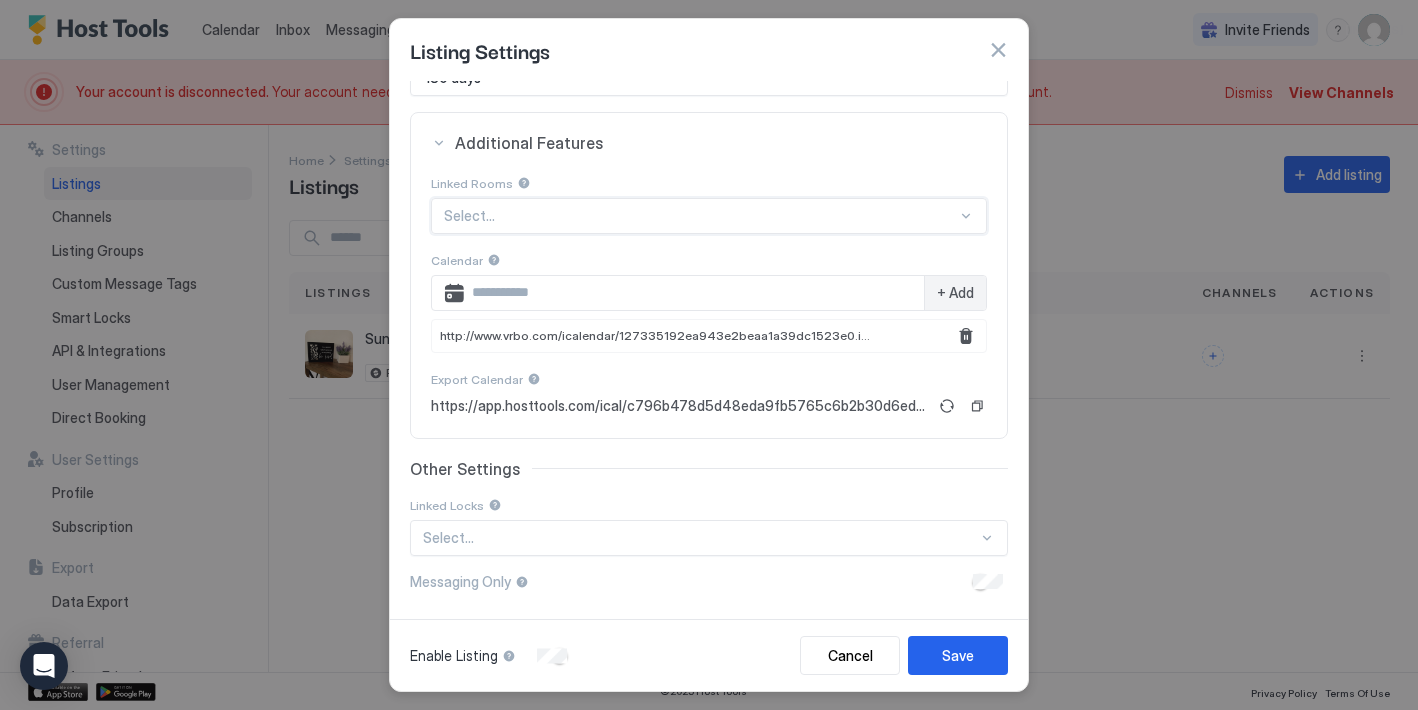 scroll, scrollTop: 356, scrollLeft: 0, axis: vertical 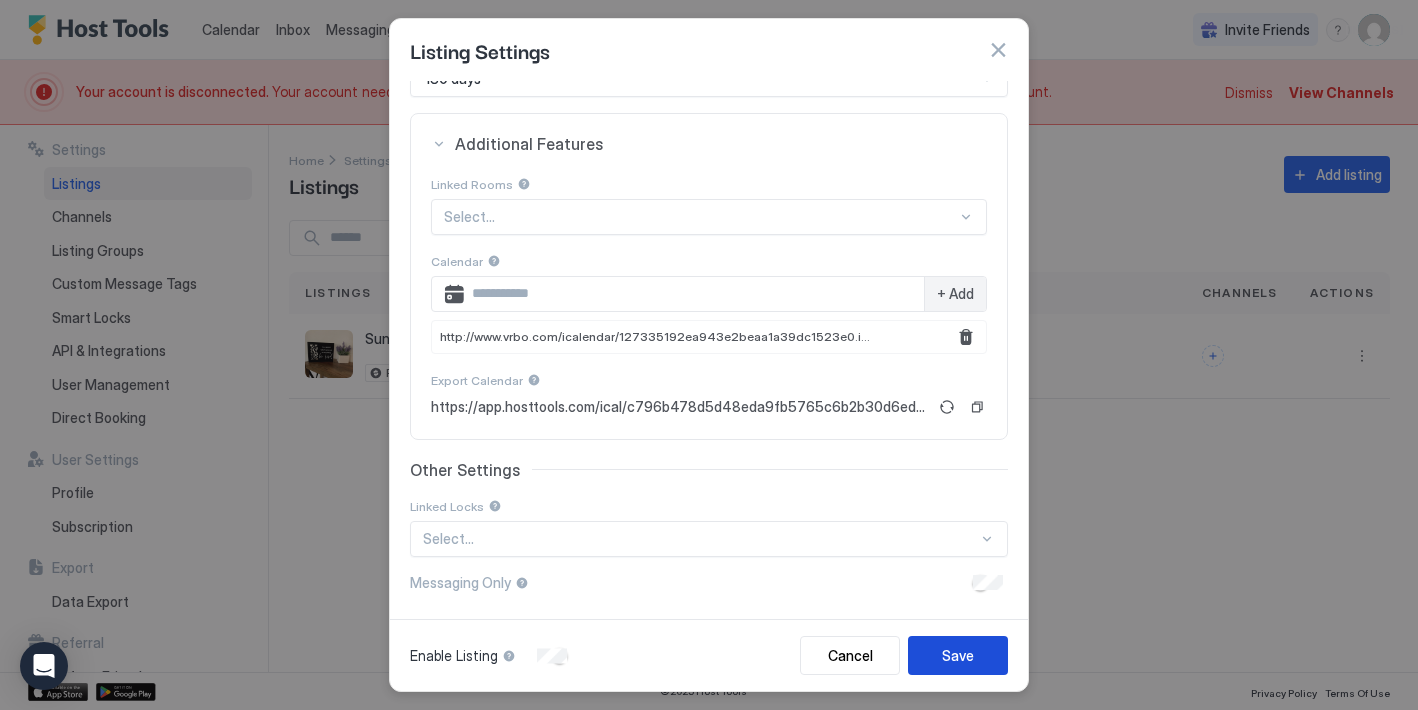 click on "Save" at bounding box center (958, 655) 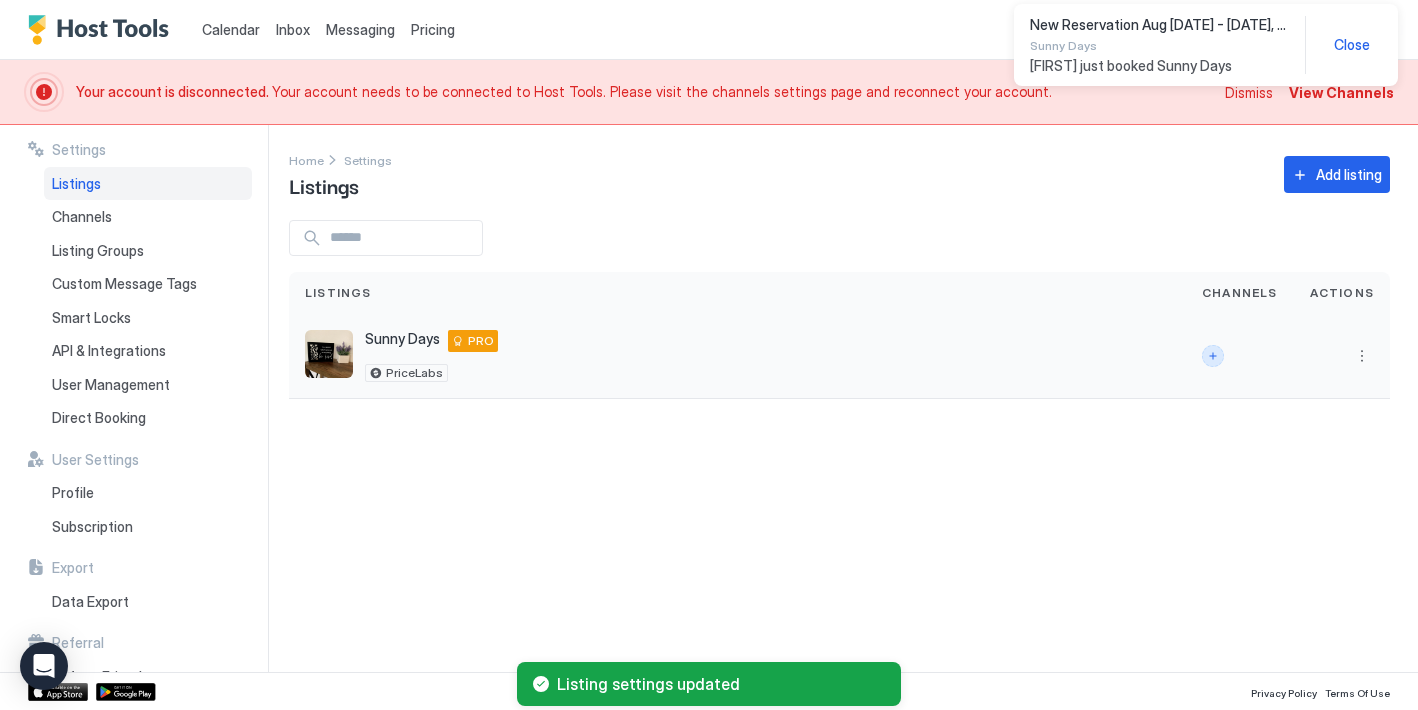 click at bounding box center (1213, 356) 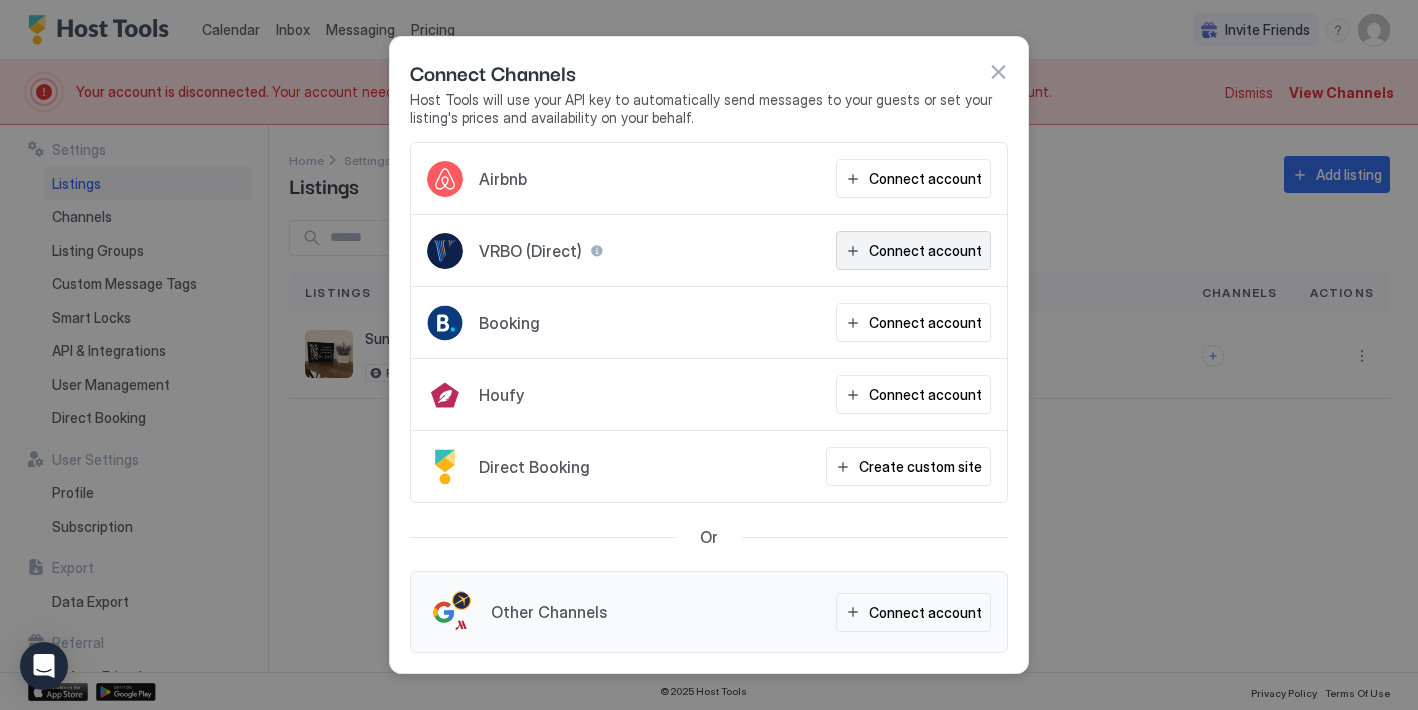 click on "Connect account" at bounding box center [925, 250] 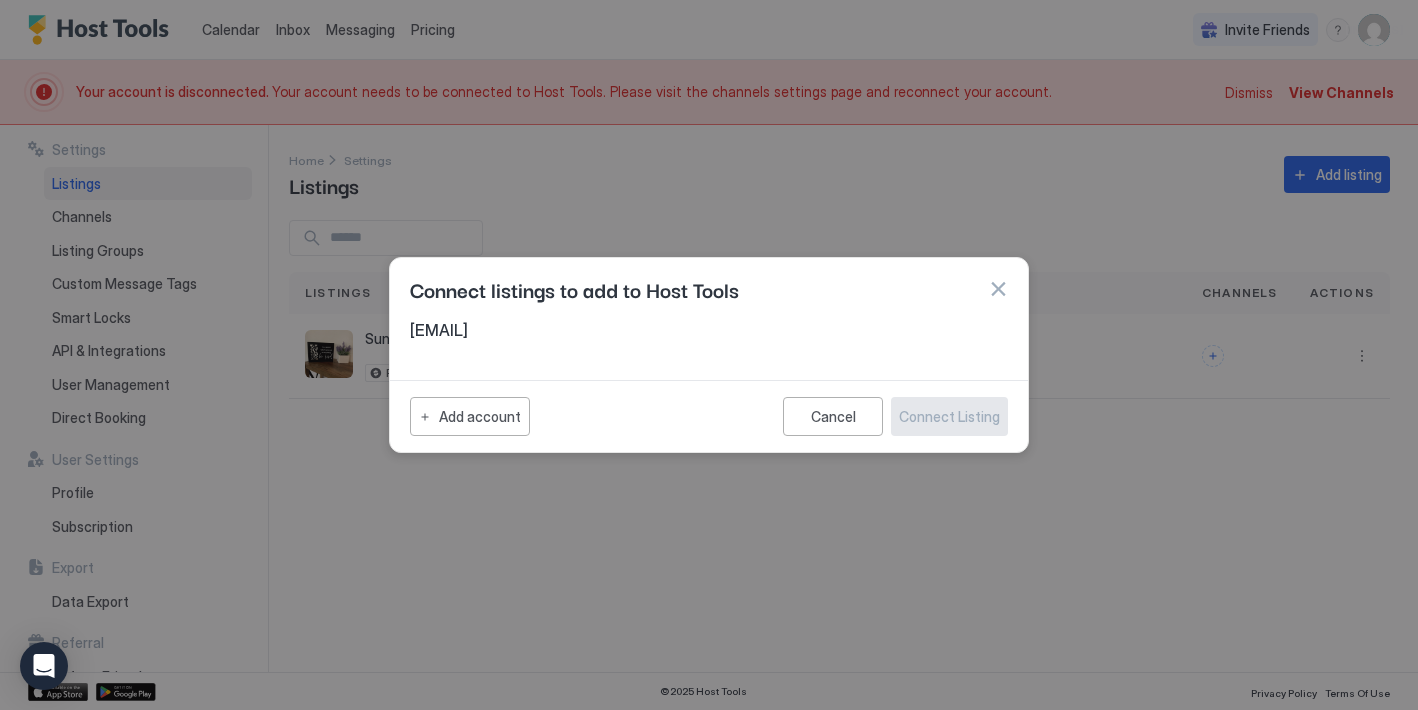click on "juliethomas121@hotmail.com" at bounding box center [709, 336] 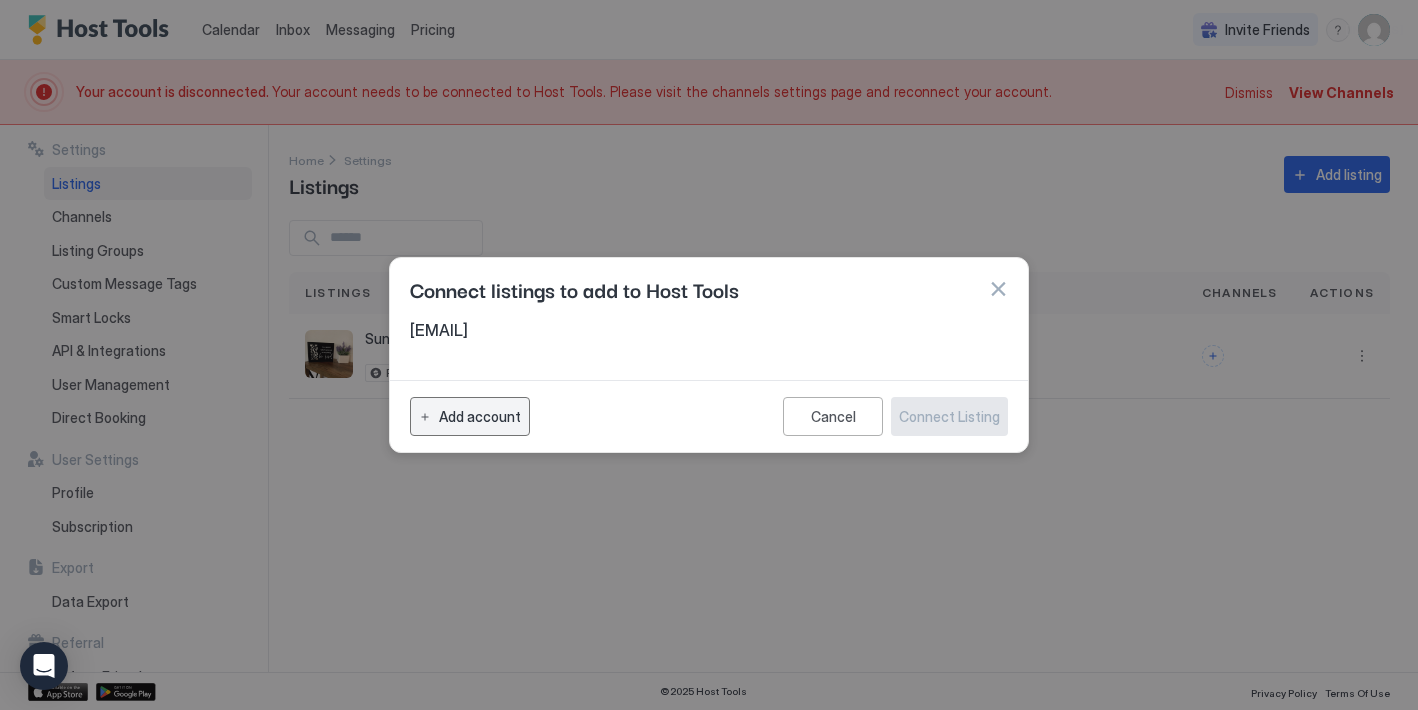 click on "Add account" at bounding box center [480, 416] 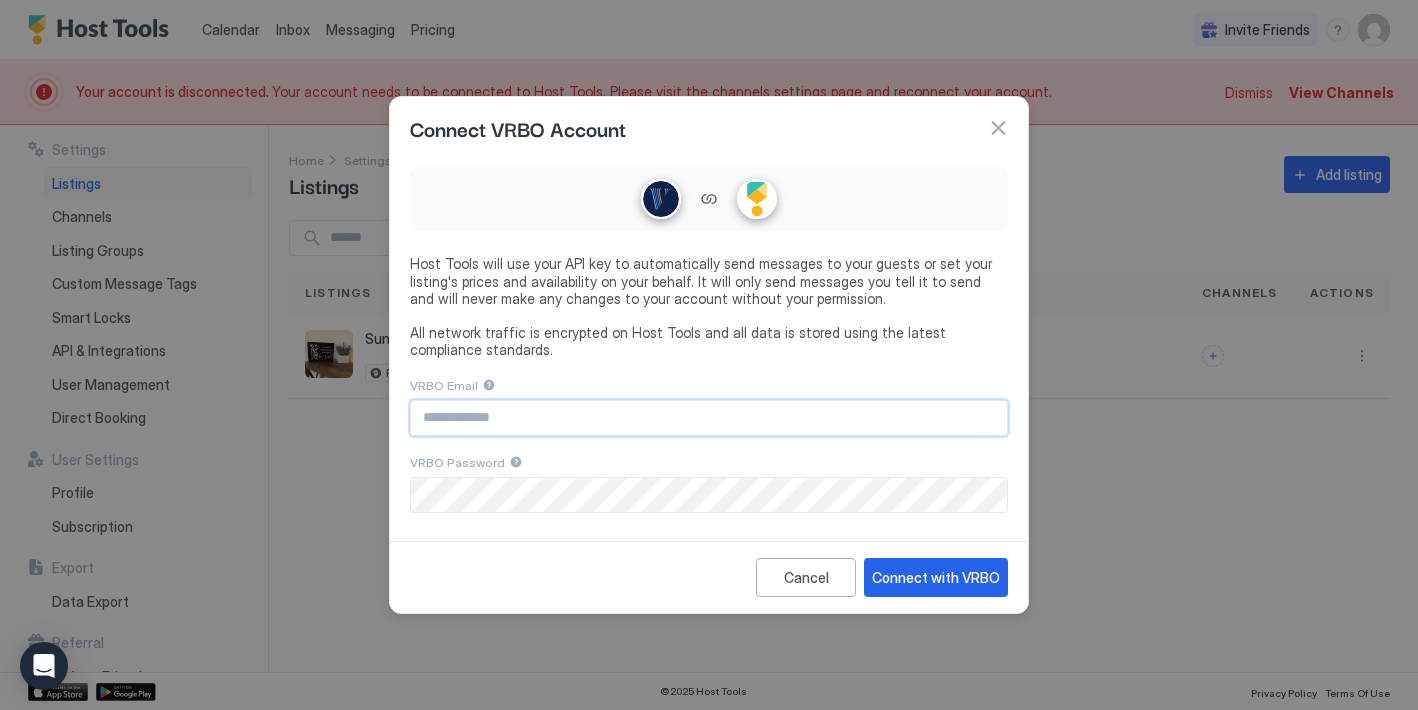 click at bounding box center (709, 418) 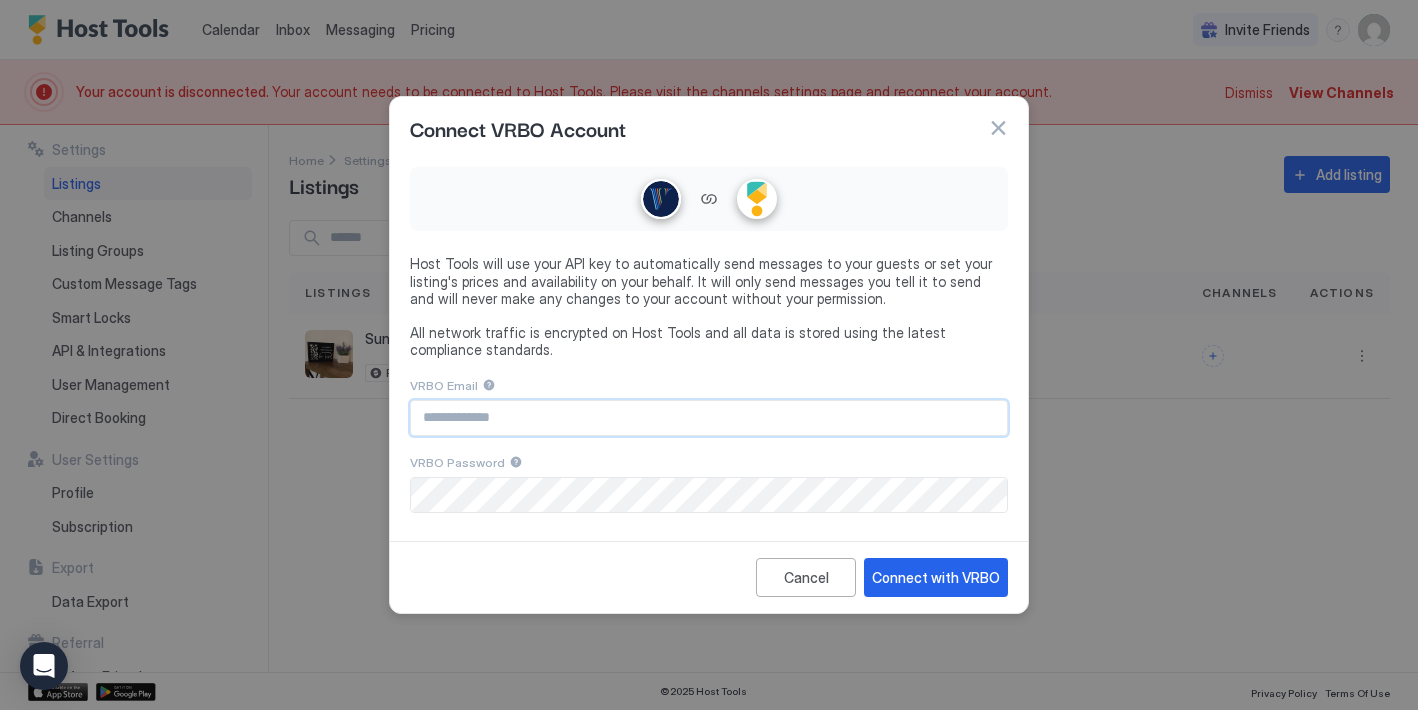 type on "**********" 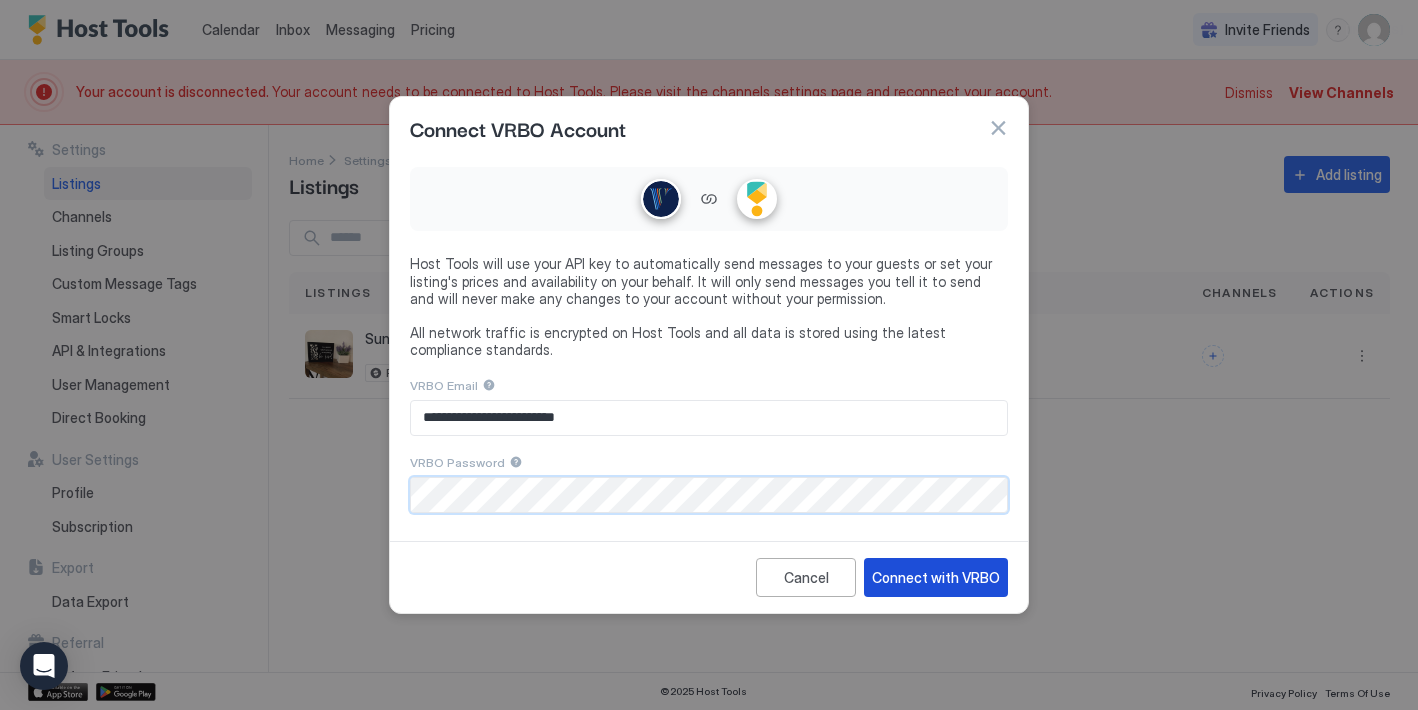 click on "Connect with VRBO" at bounding box center [936, 577] 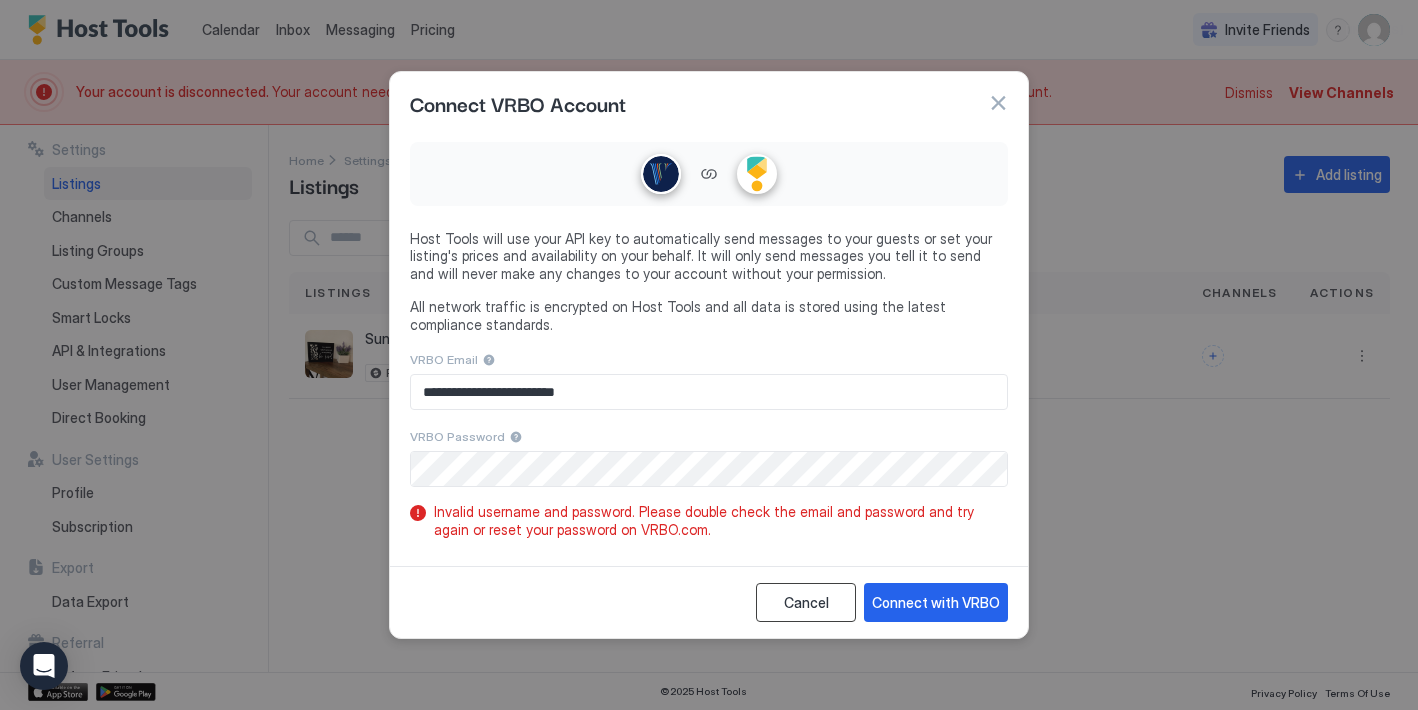 click on "Cancel" at bounding box center [806, 602] 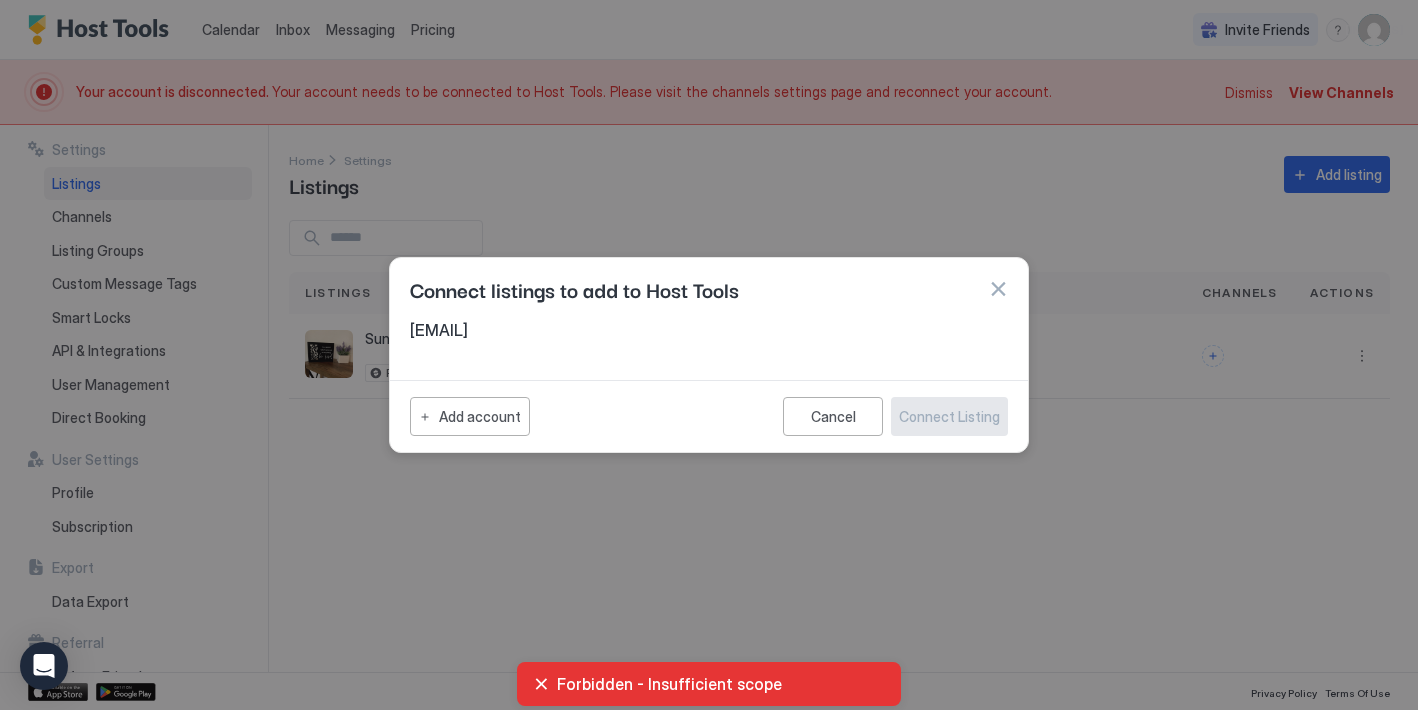 click at bounding box center [709, 355] 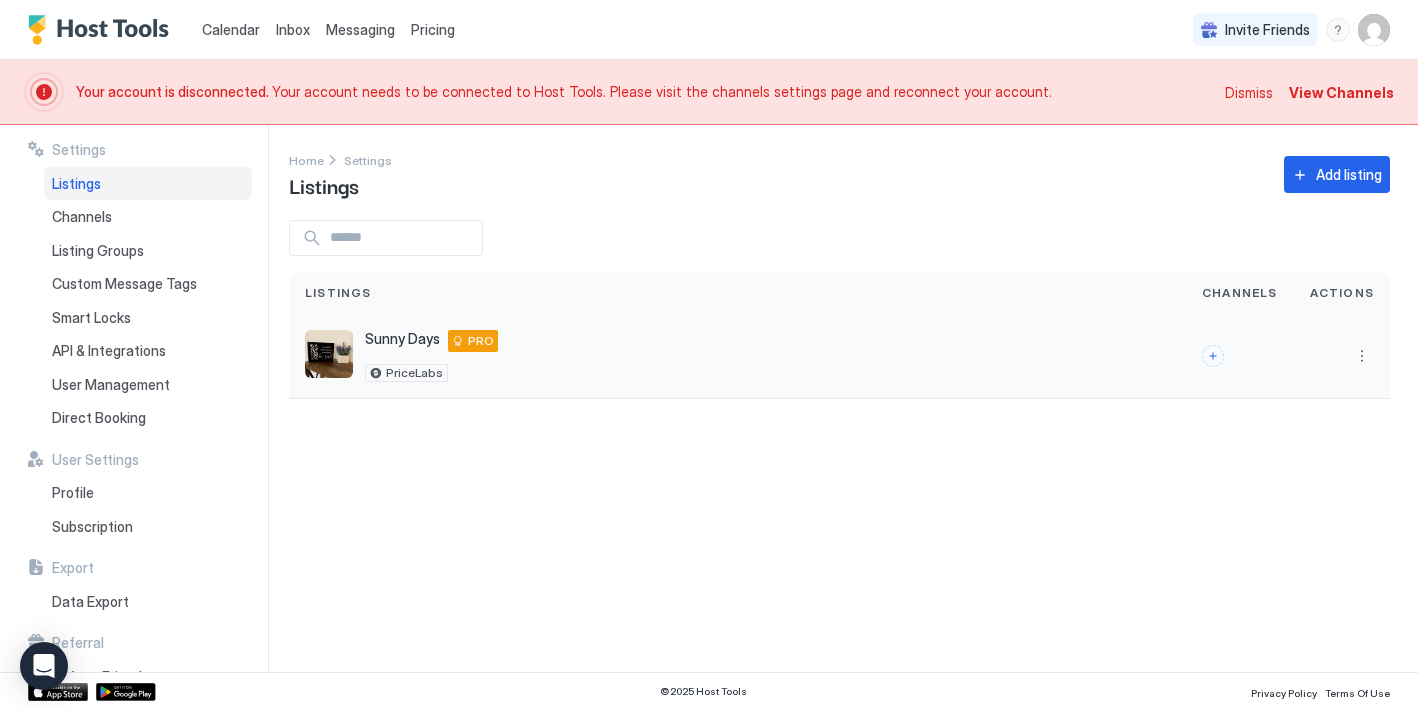 click on "Sunny Days 2445 Ada St, Pocatello, ID 83201 PRO PriceLabs" at bounding box center [737, 356] 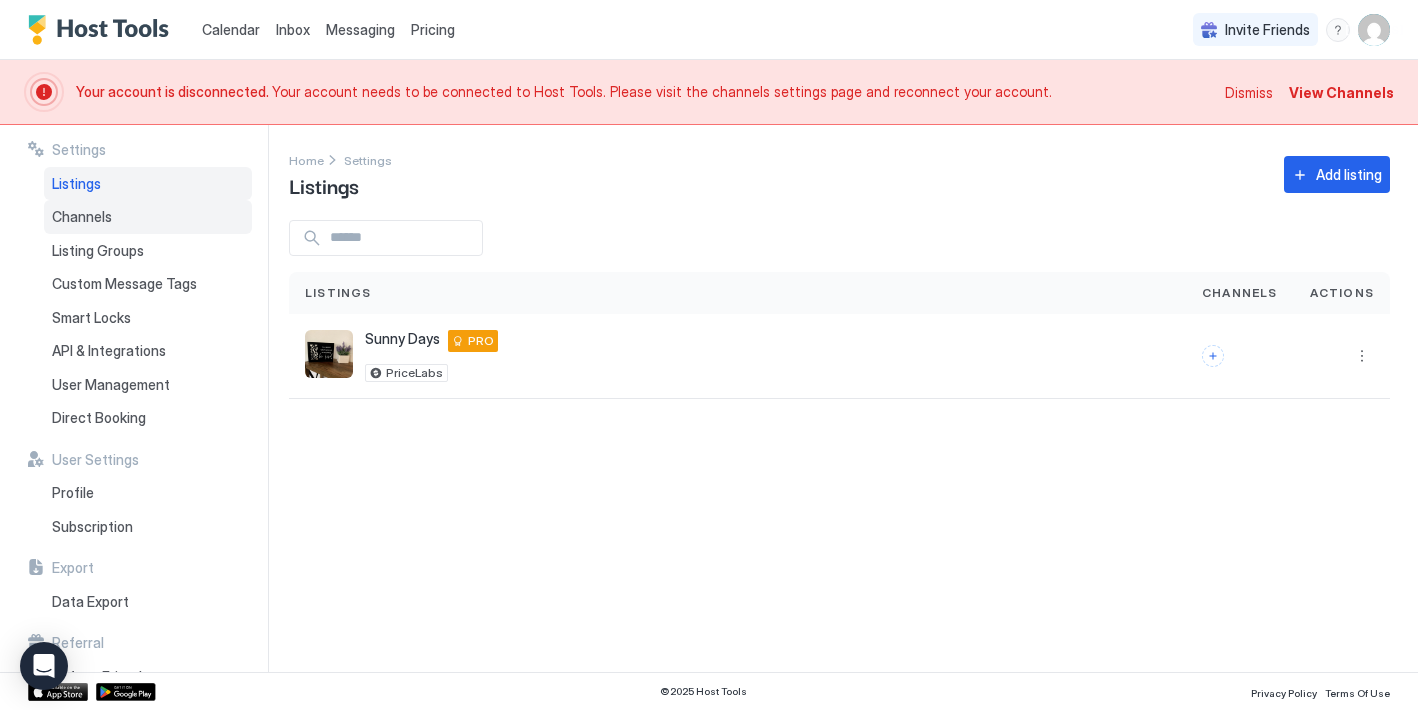 click on "Channels" at bounding box center [82, 217] 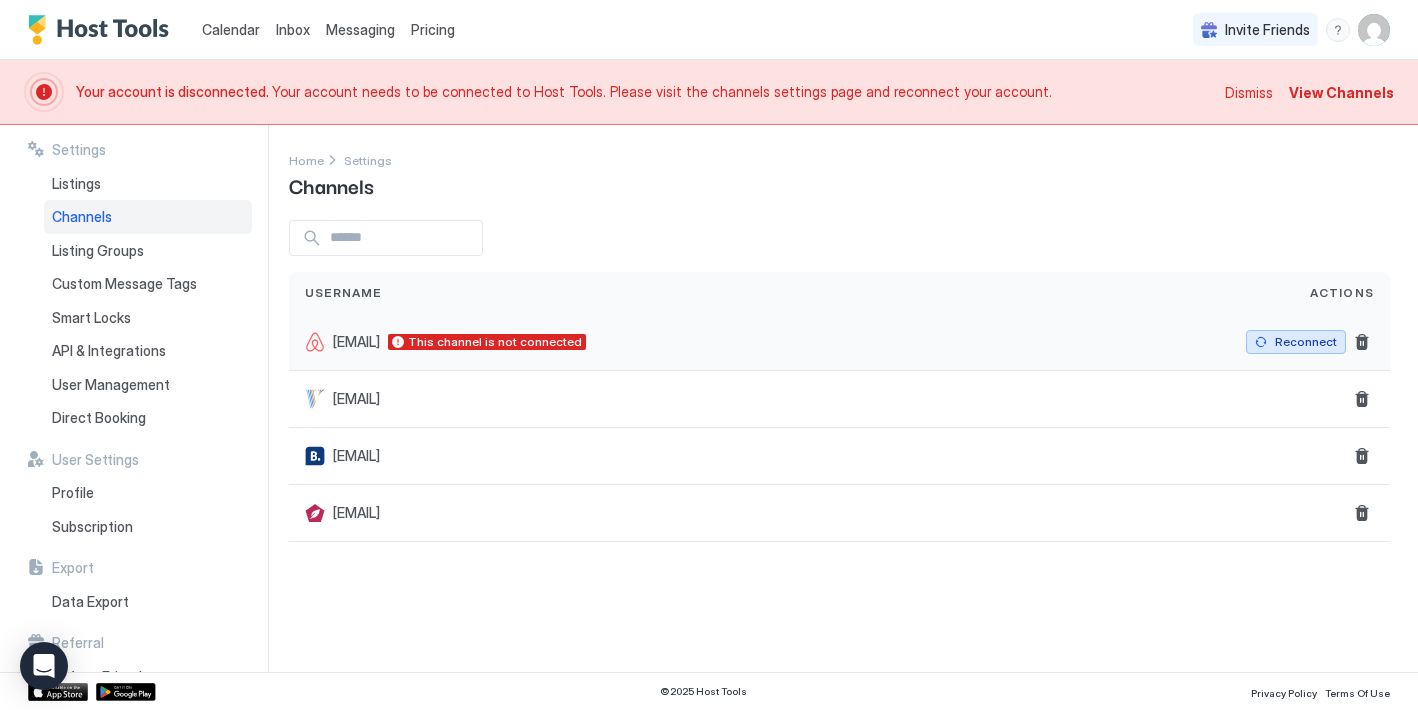 click on "Reconnect" at bounding box center [1306, 342] 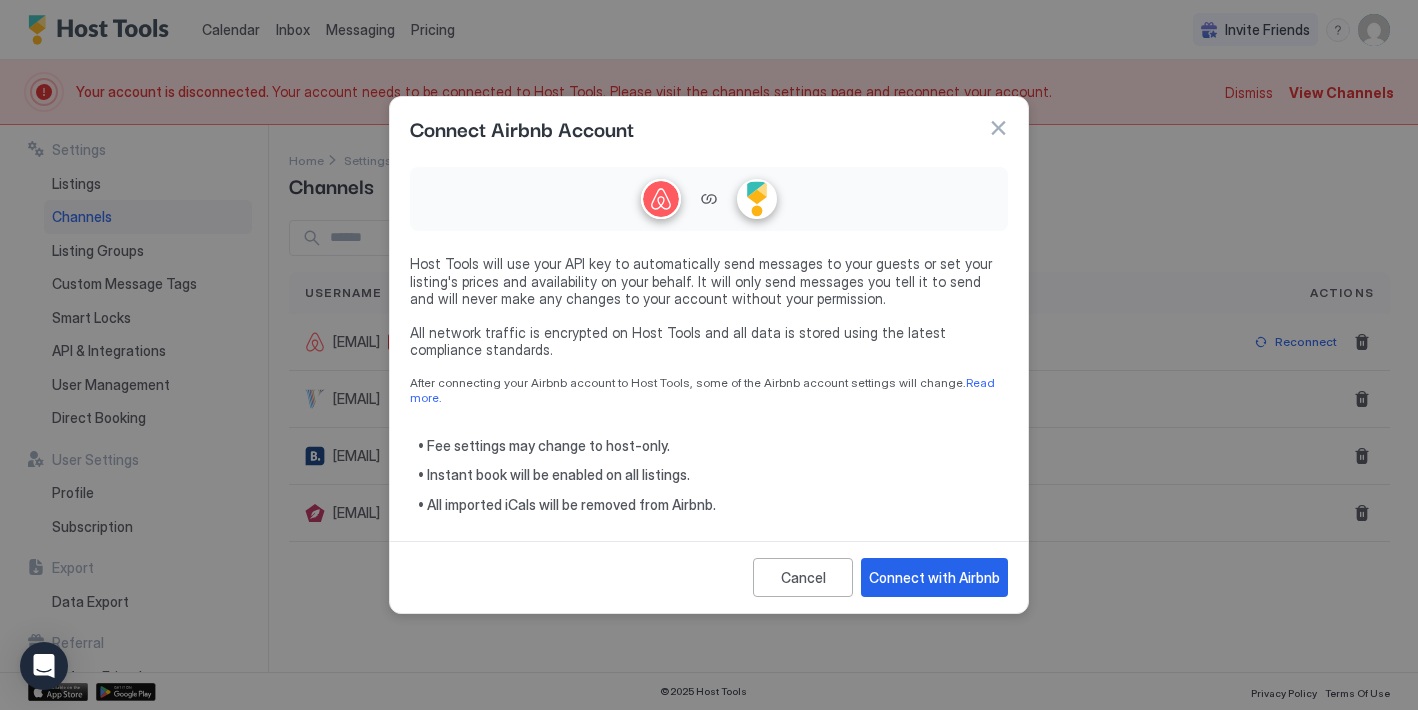 click at bounding box center (998, 128) 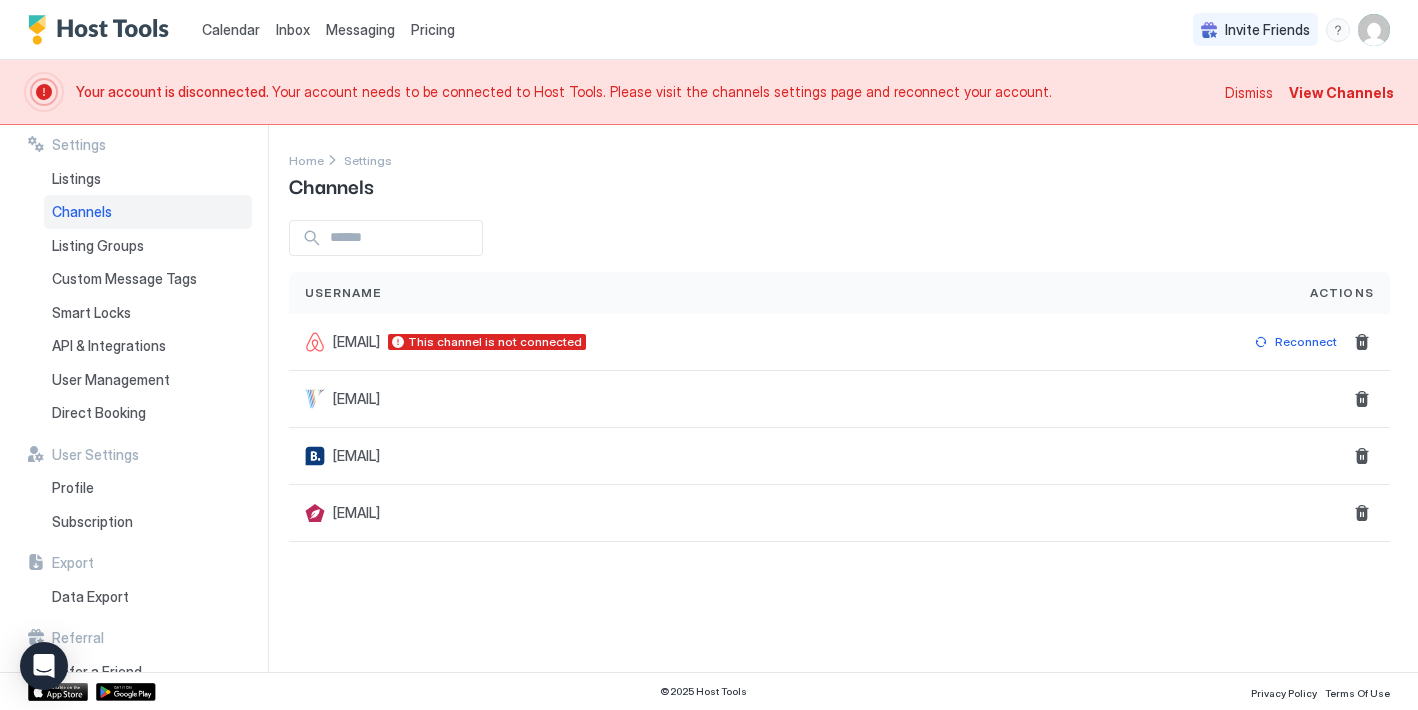 scroll, scrollTop: 0, scrollLeft: 0, axis: both 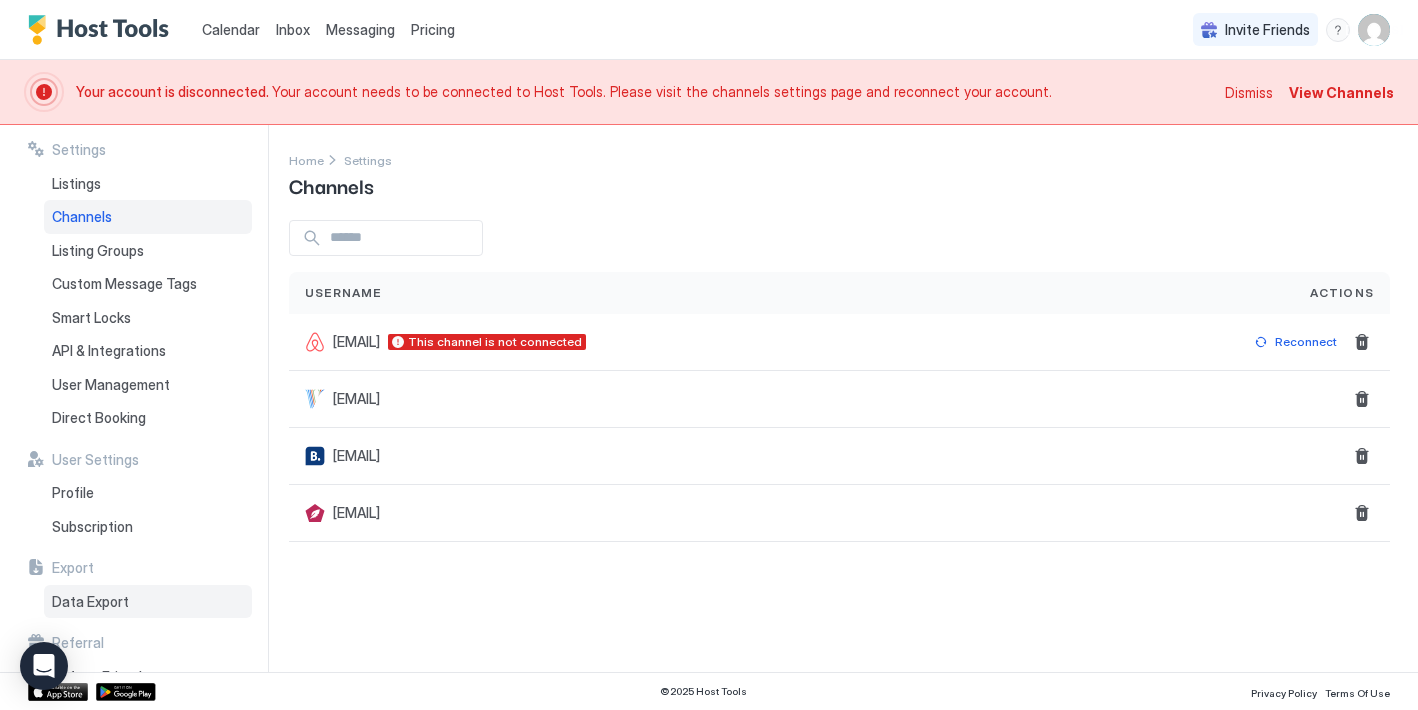 click on "Data Export" at bounding box center [90, 602] 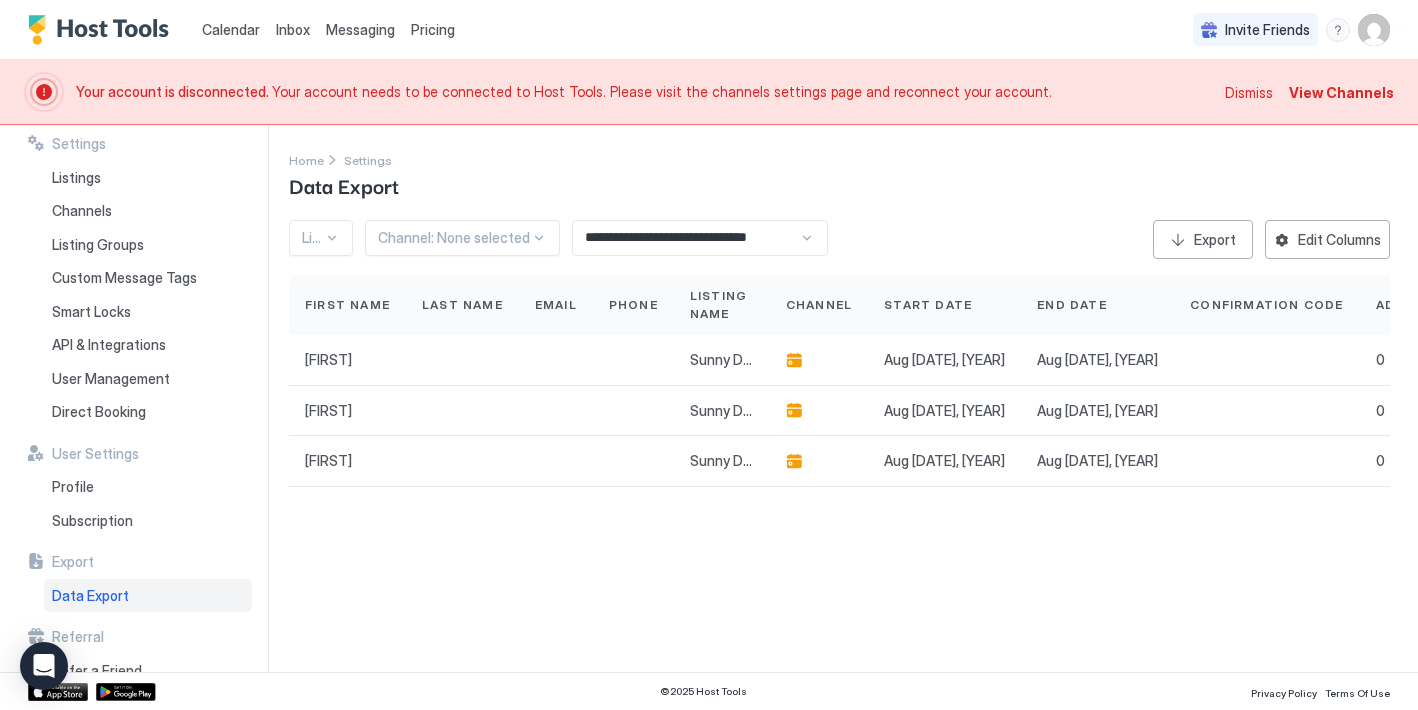 scroll, scrollTop: 5, scrollLeft: 0, axis: vertical 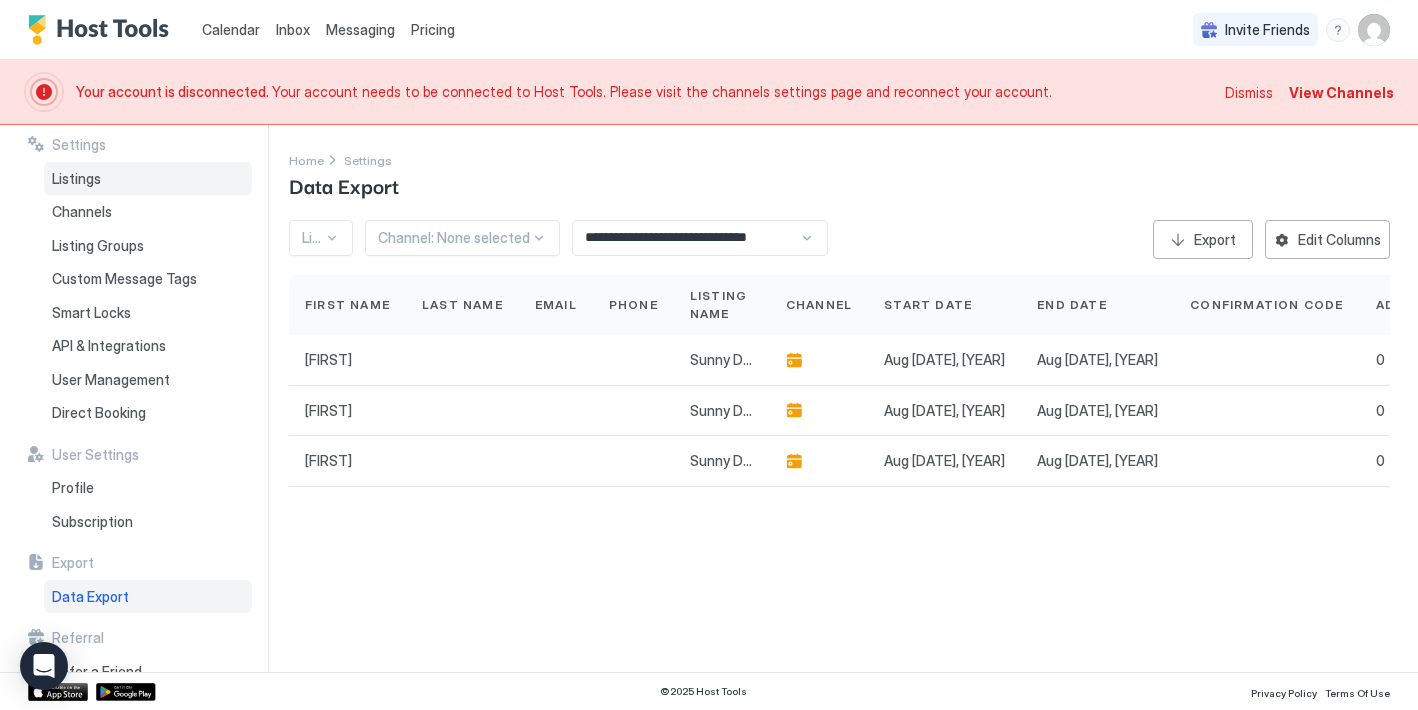 click on "Listings" at bounding box center (148, 179) 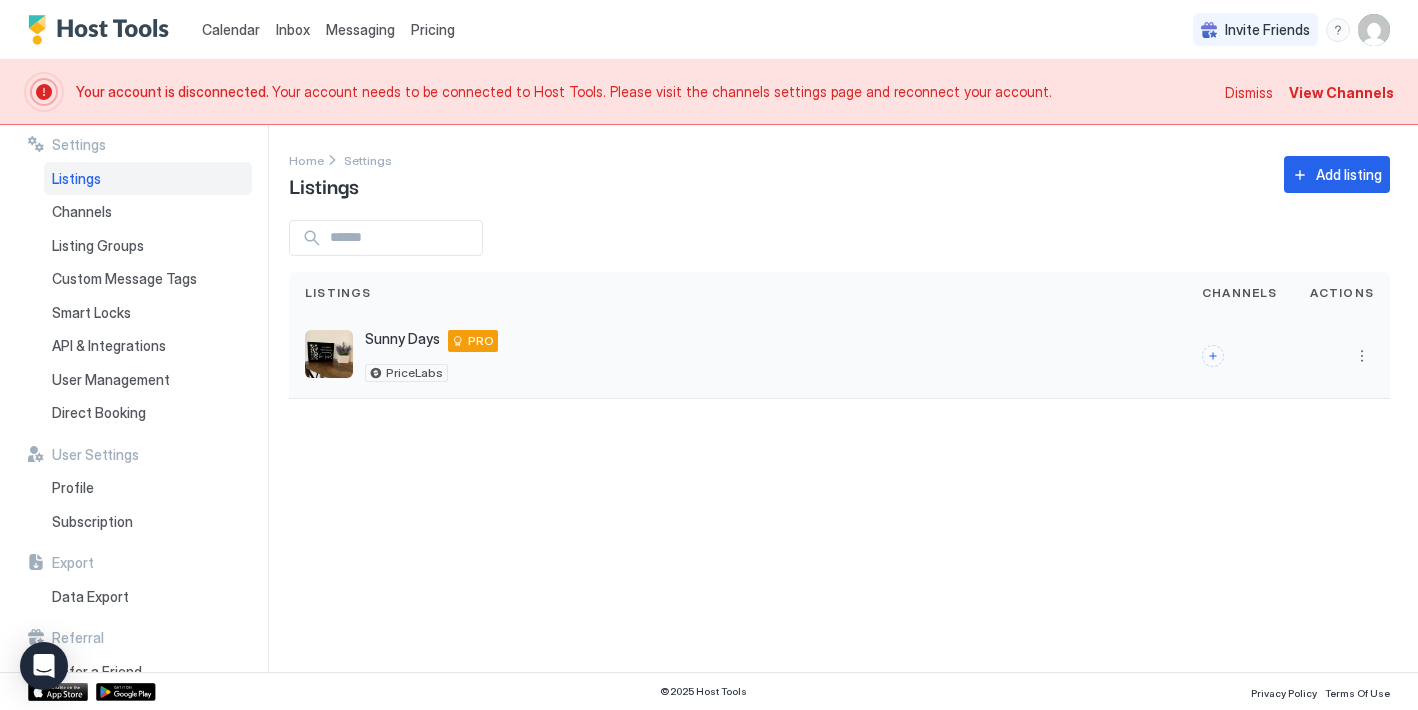 click on "Sunny Days 2445 Ada St, Pocatello, ID 83201 PRO PriceLabs" at bounding box center [737, 356] 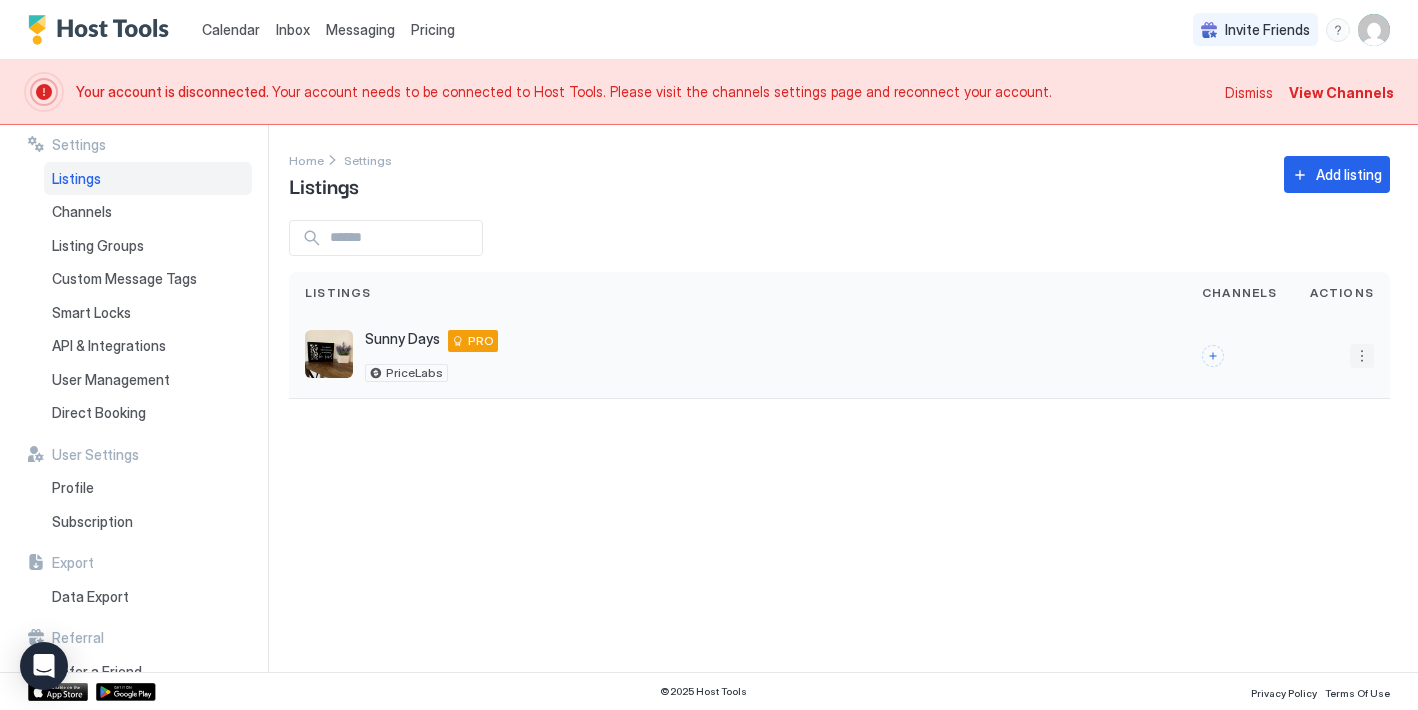 click at bounding box center [1362, 356] 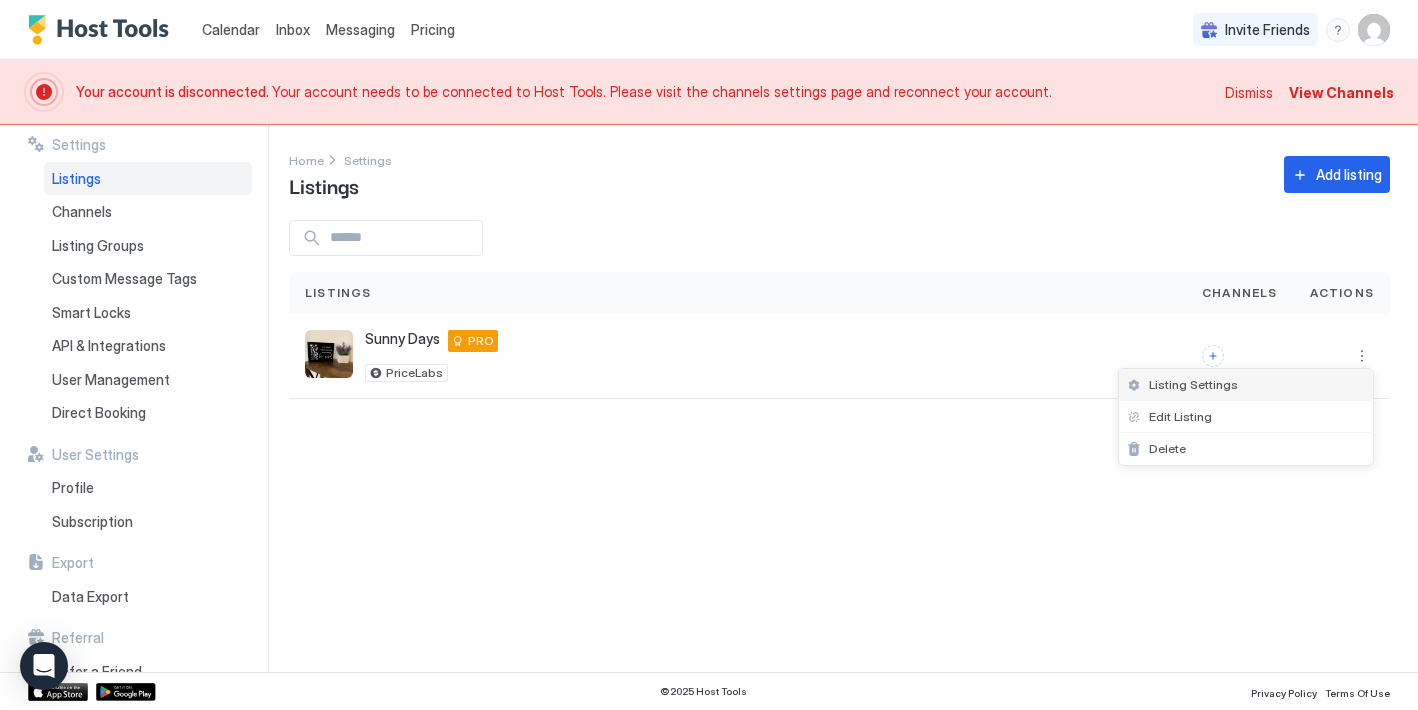 click on "Listing Settings" at bounding box center [1246, 385] 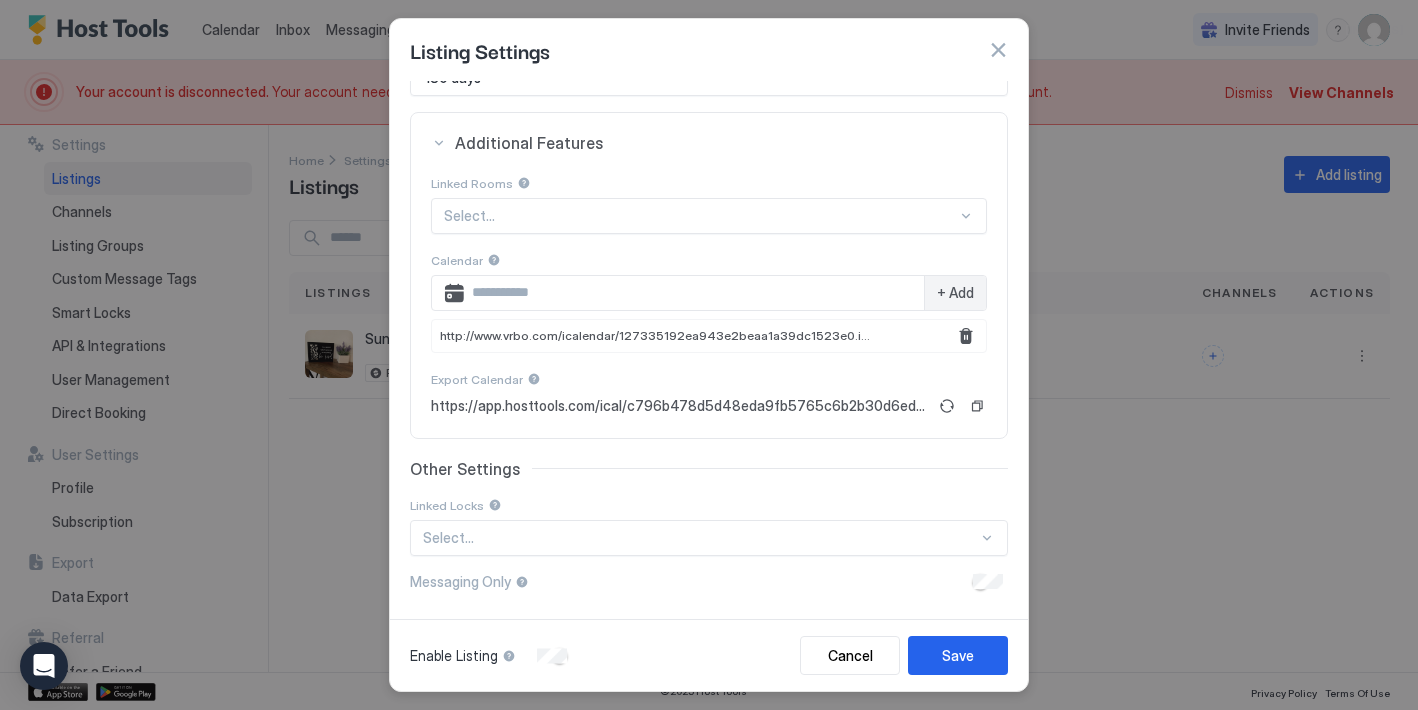 scroll, scrollTop: 356, scrollLeft: 0, axis: vertical 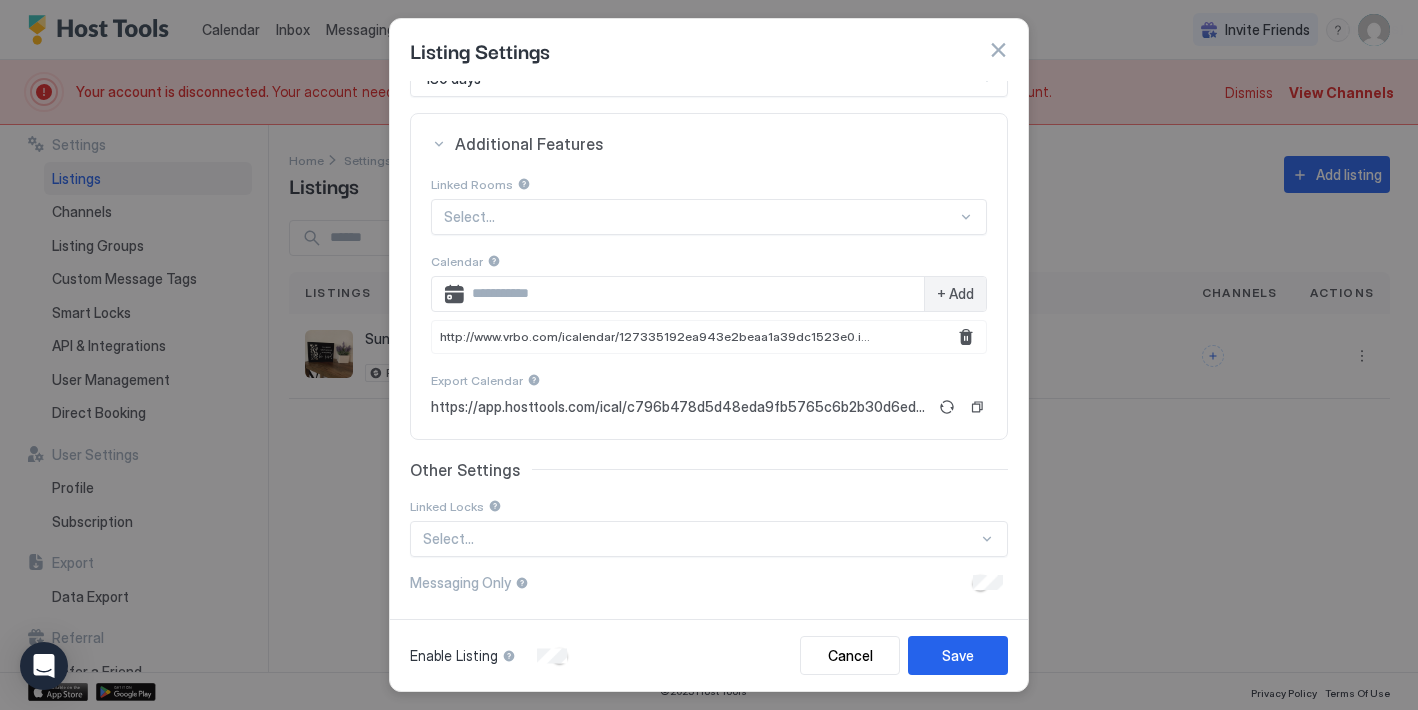 click on "https://app.hosttools.com/ical/c796b478d5d48eda9fb5765c6b2b30d6ededcb72" at bounding box center (679, 407) 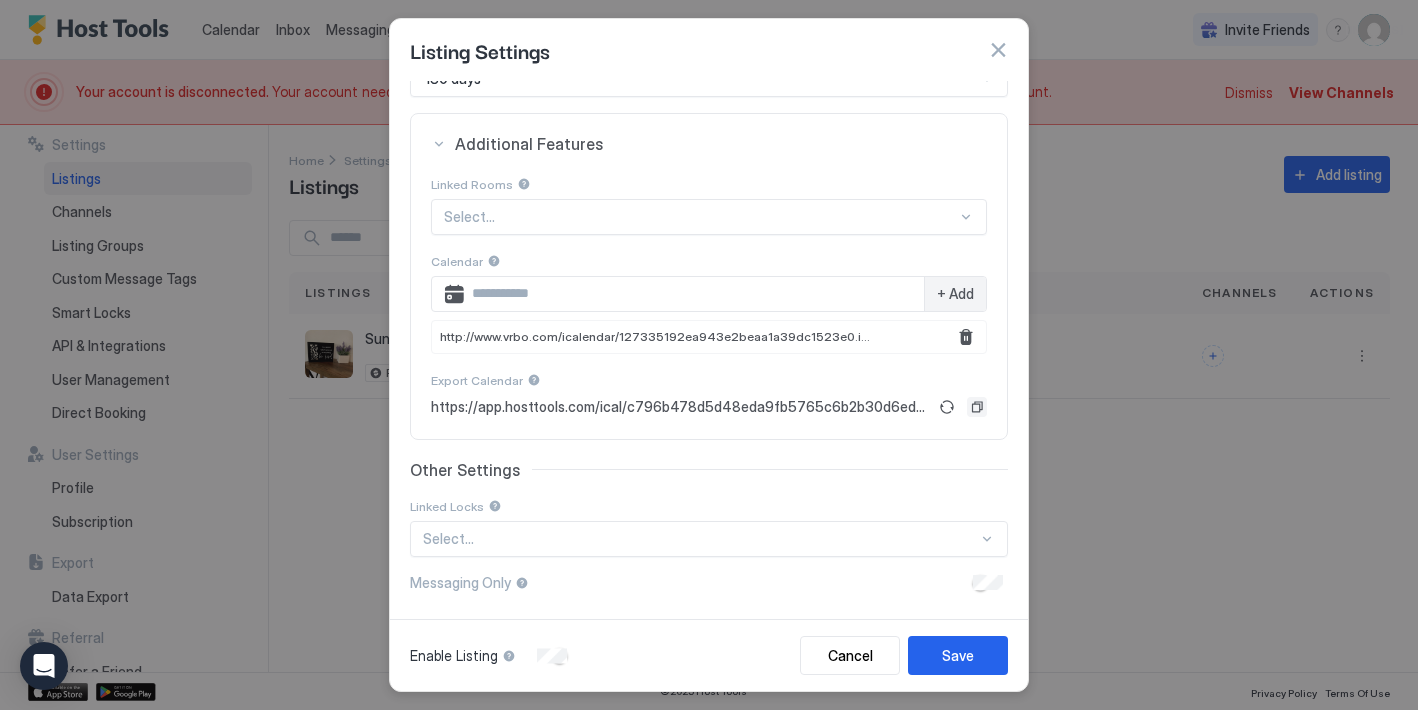 click at bounding box center (977, 407) 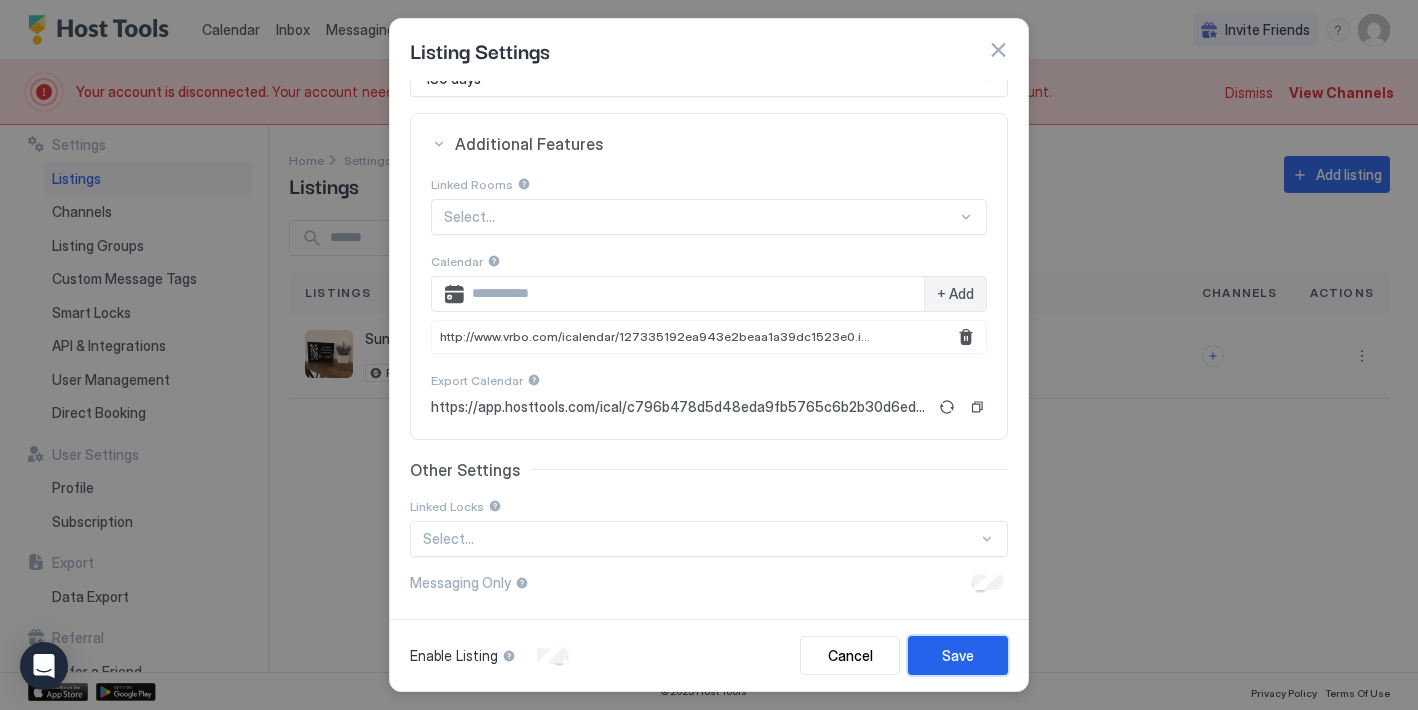 click on "Save" at bounding box center (958, 655) 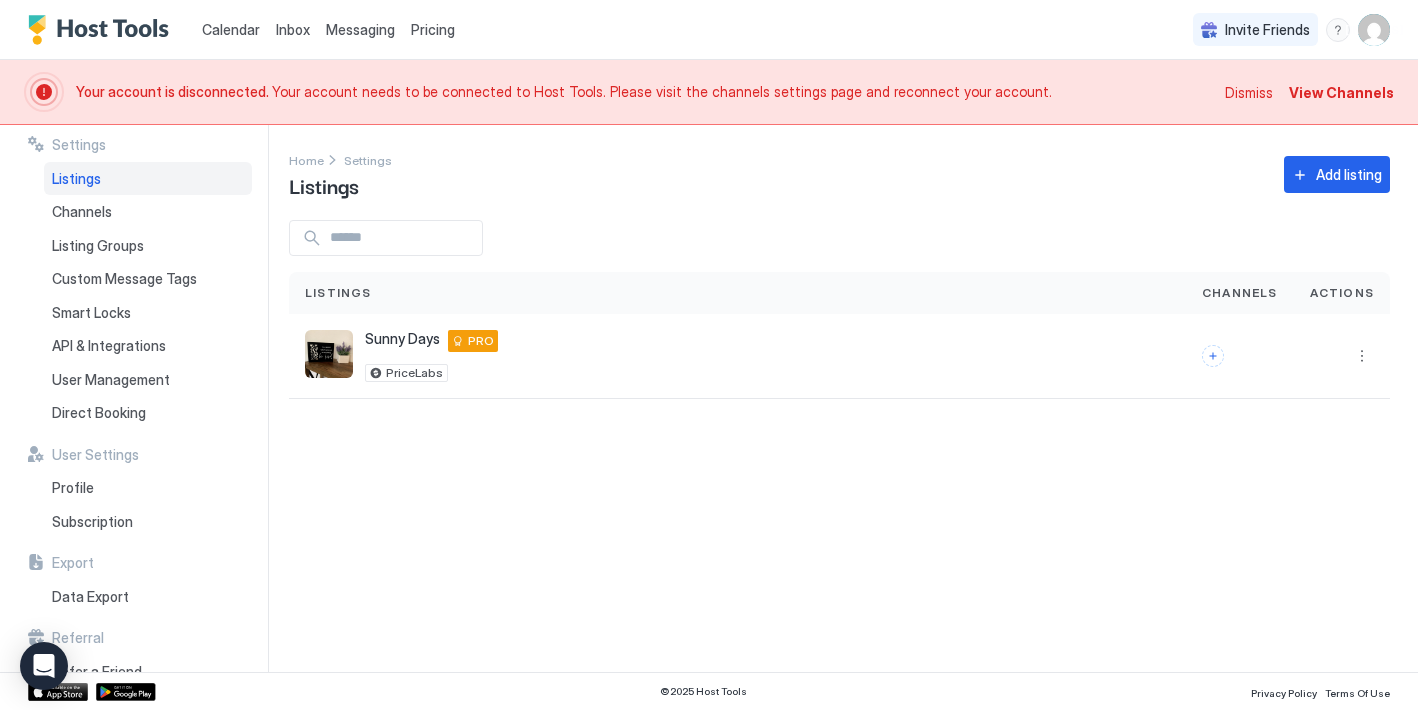 click on "Calendar" at bounding box center [231, 29] 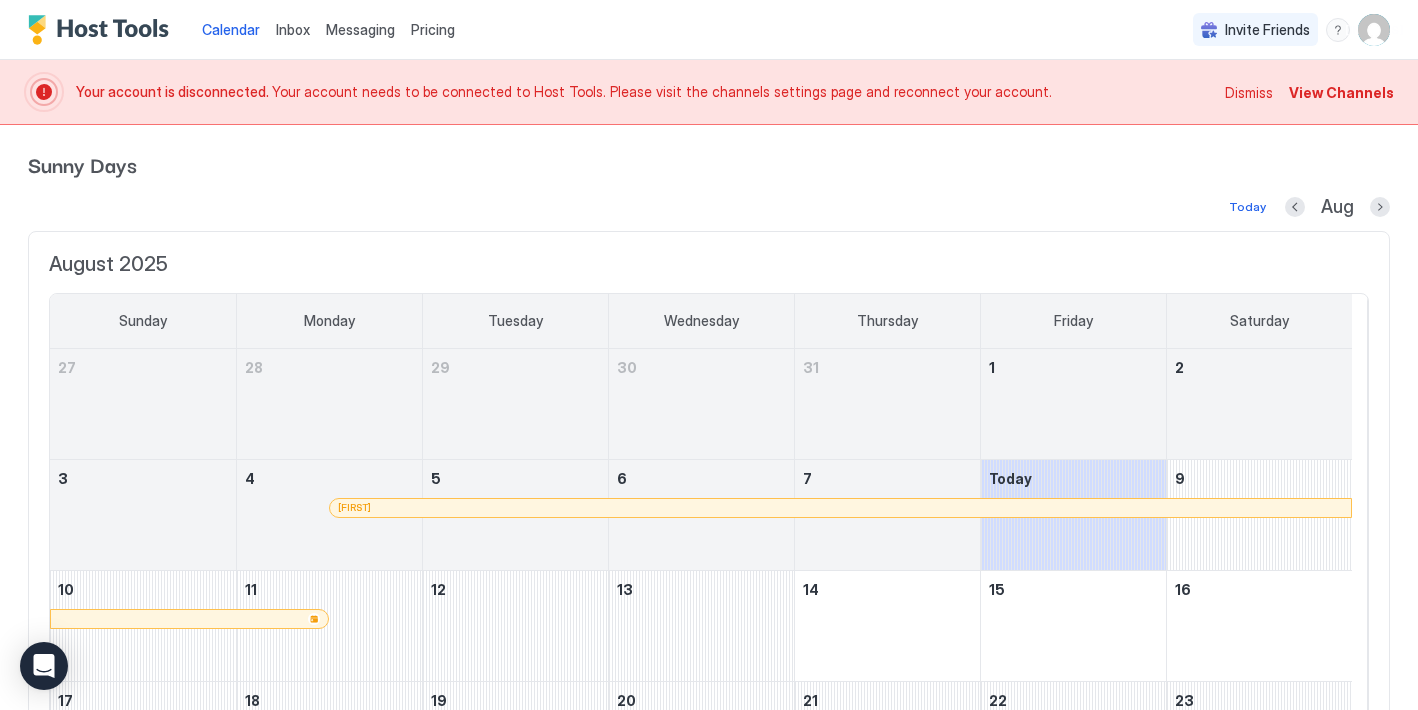 click on "View Channels" at bounding box center (1341, 92) 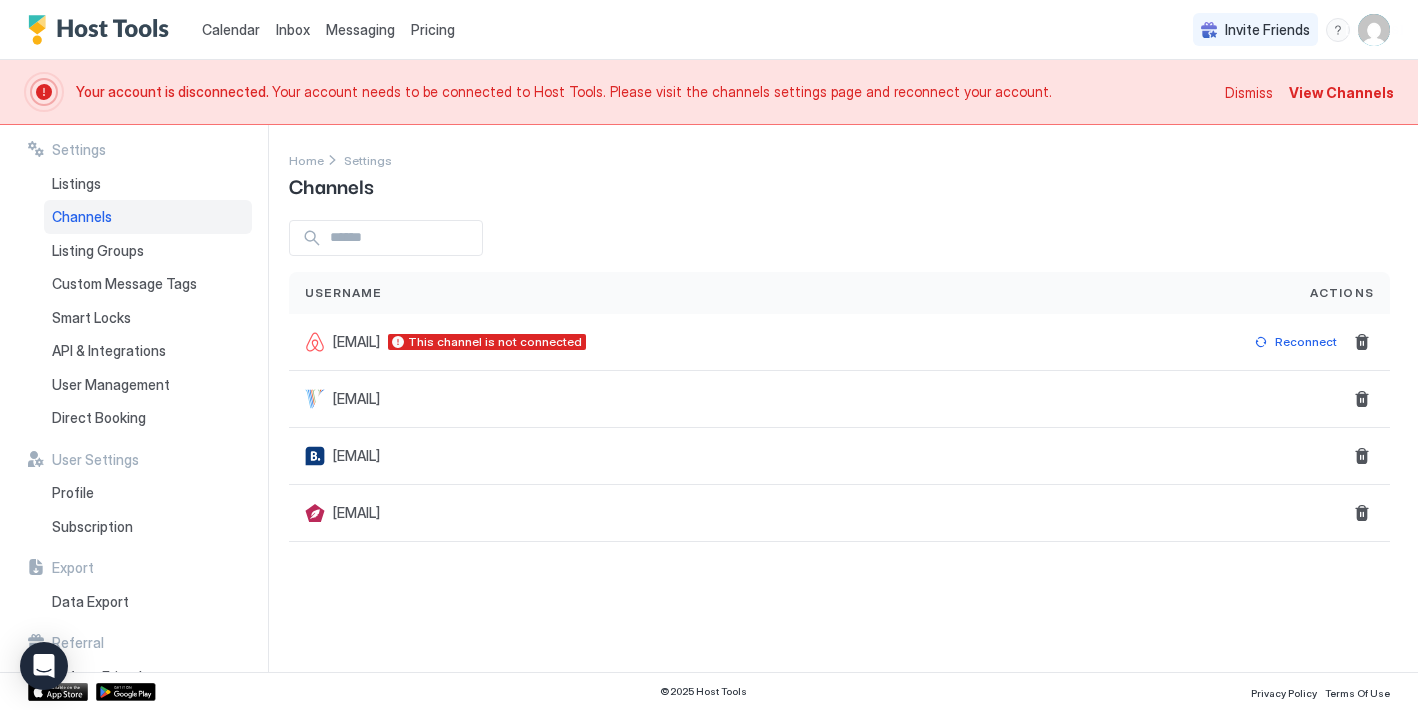 click on "Dismiss" at bounding box center (1249, 92) 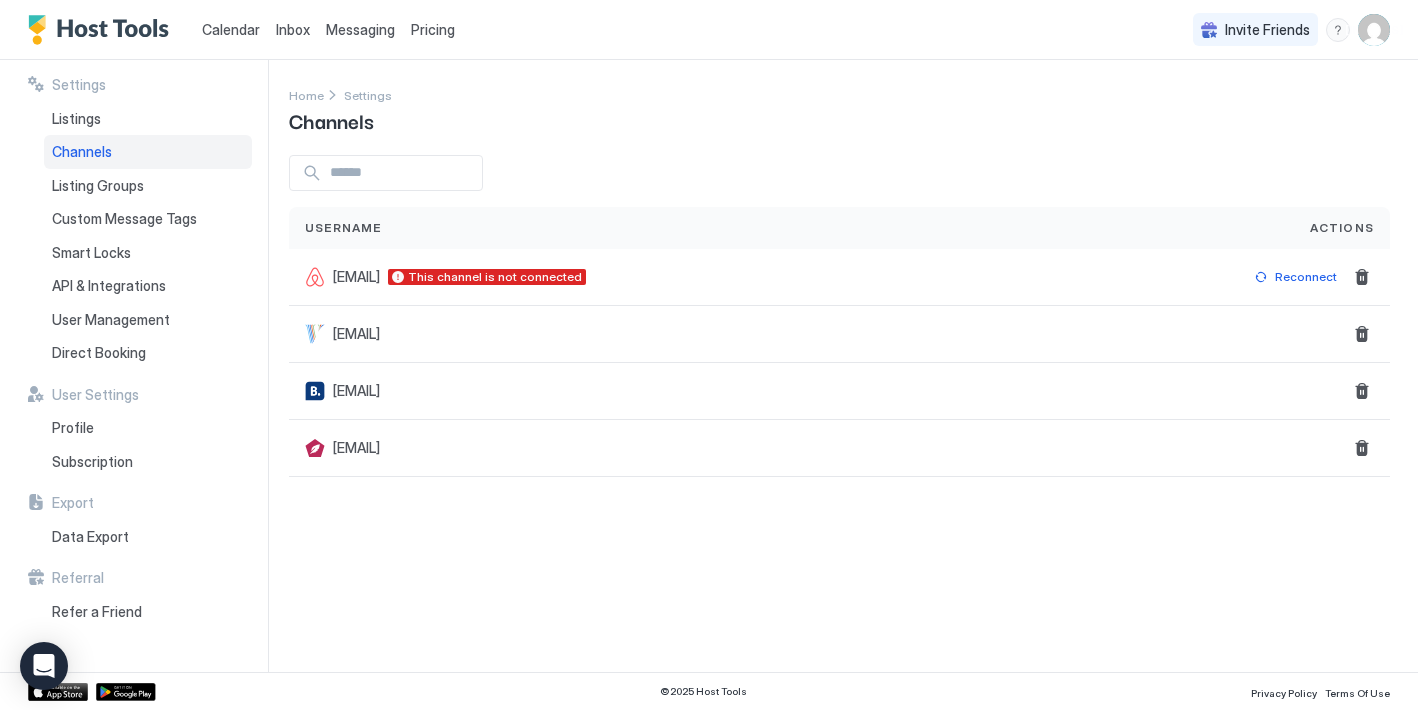 click on "Calendar" at bounding box center [231, 29] 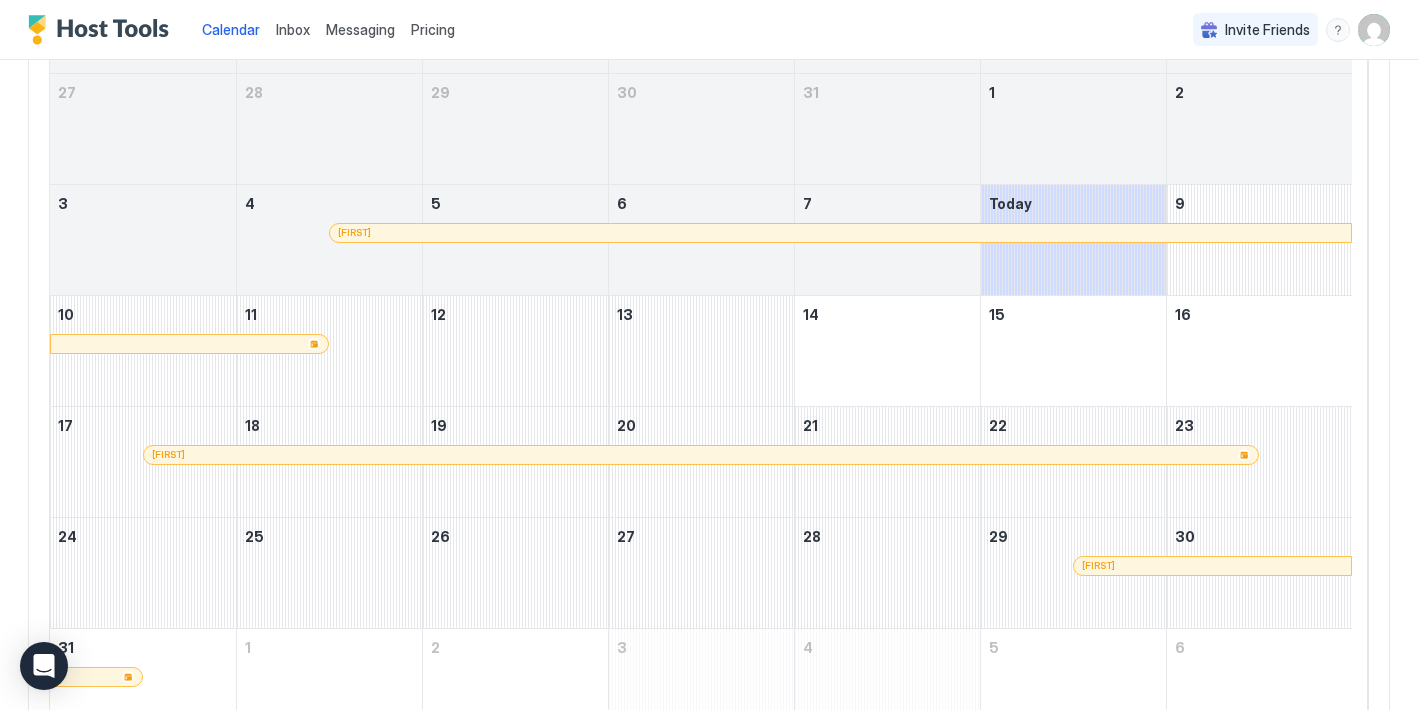 scroll, scrollTop: 216, scrollLeft: 0, axis: vertical 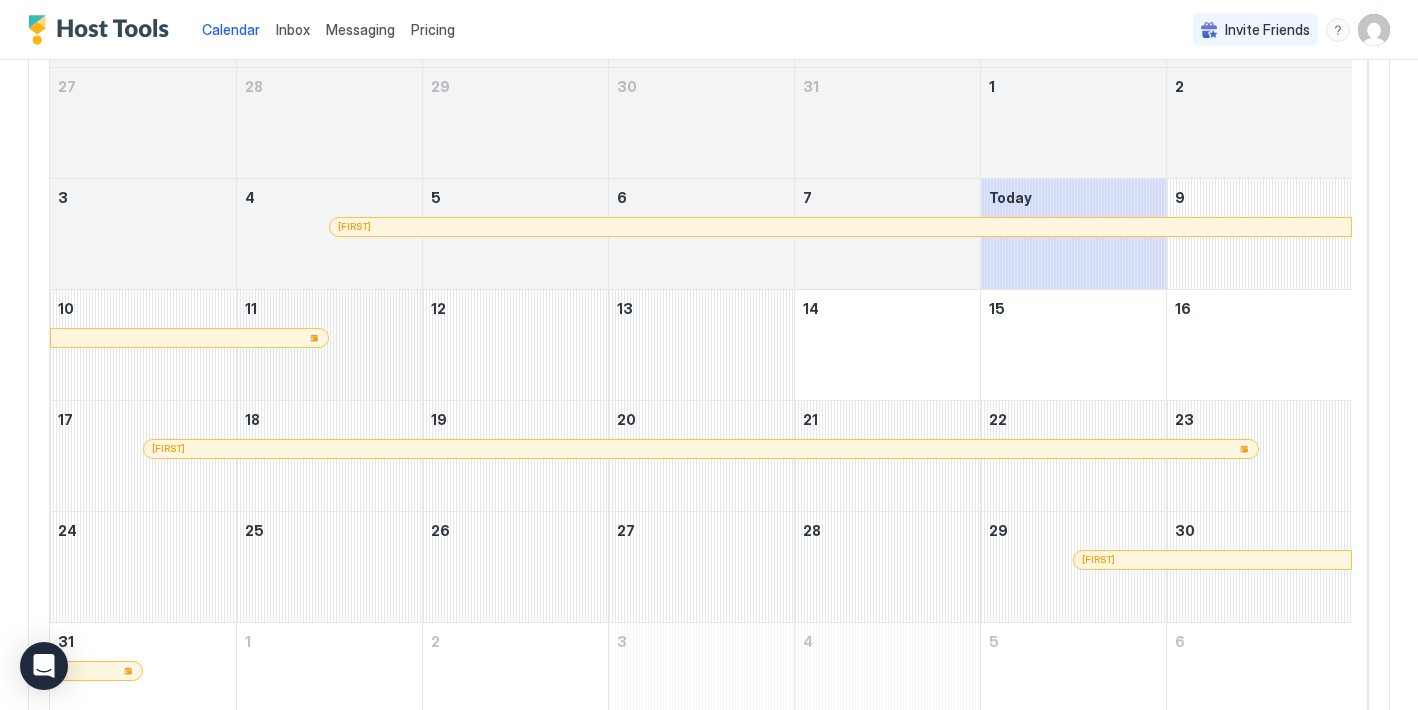 click at bounding box center (329, 345) 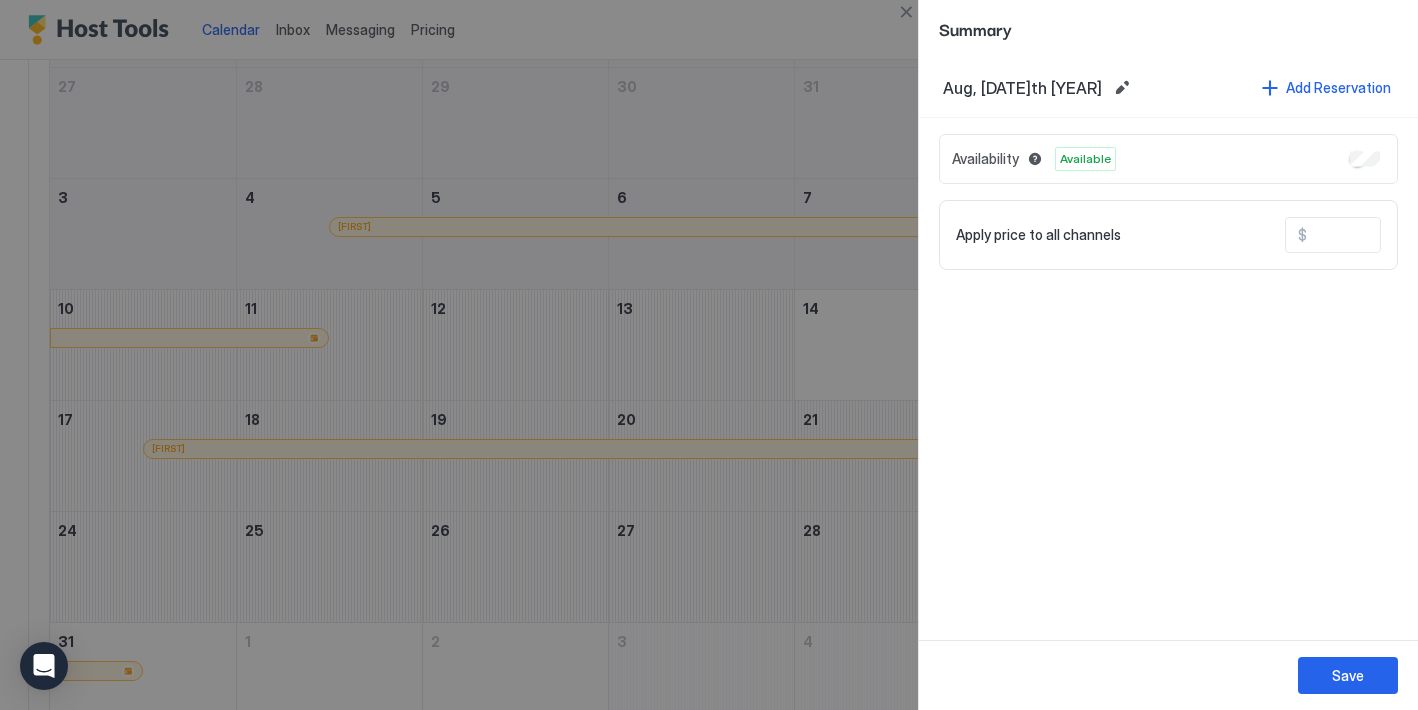 click at bounding box center [1387, 235] 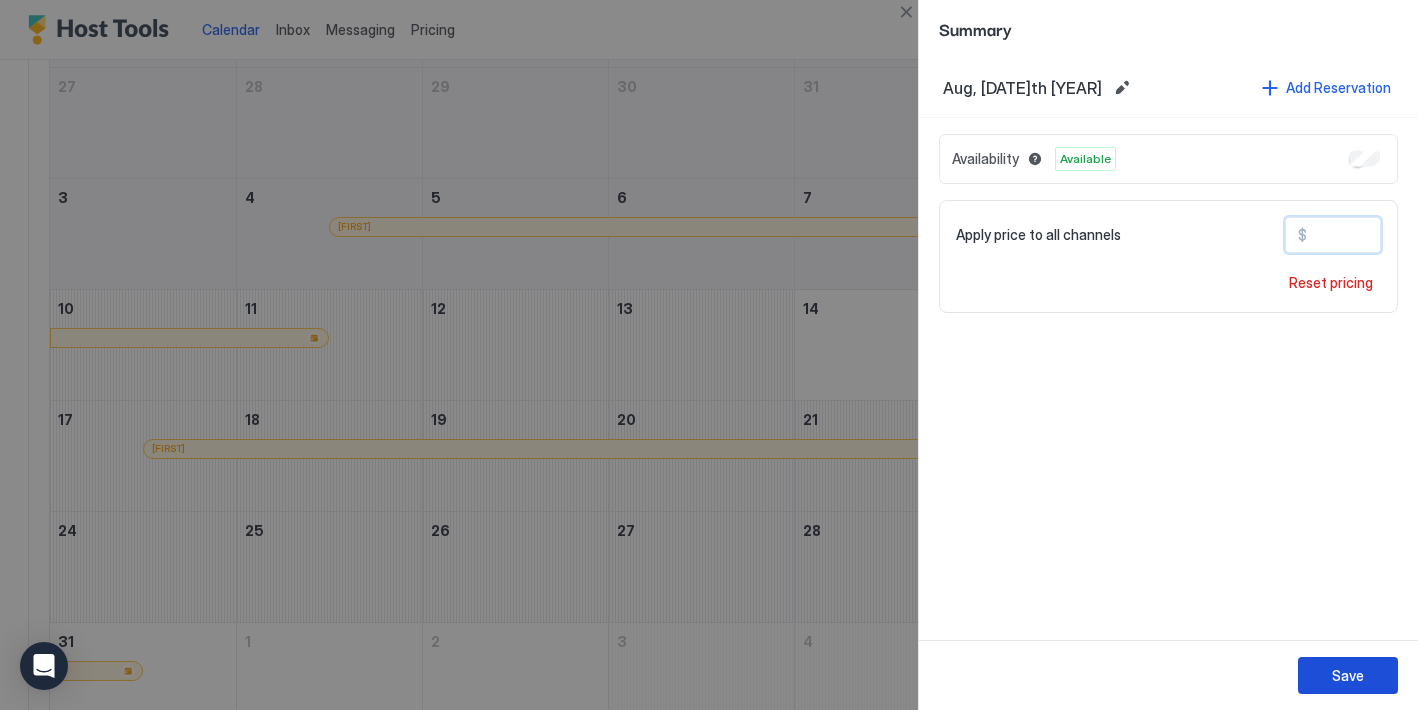 type on "***" 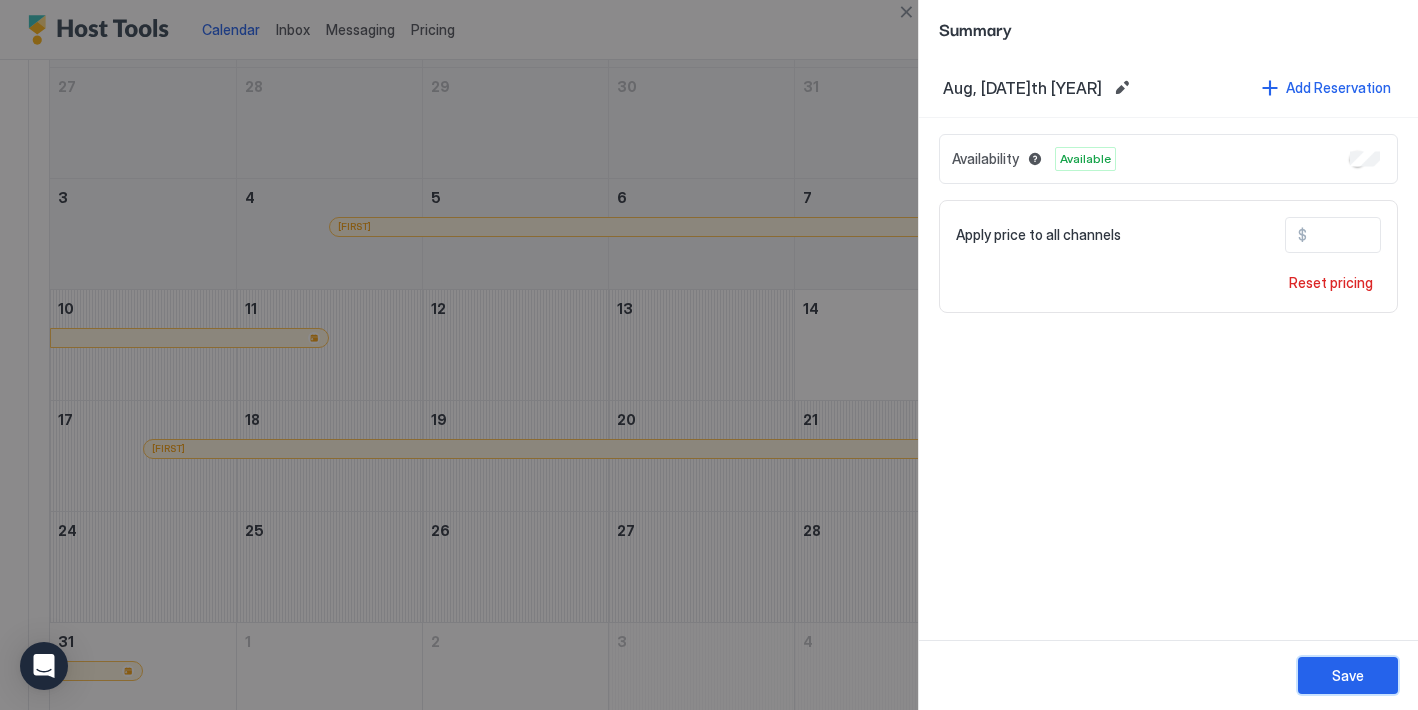 click on "Save" at bounding box center (1348, 675) 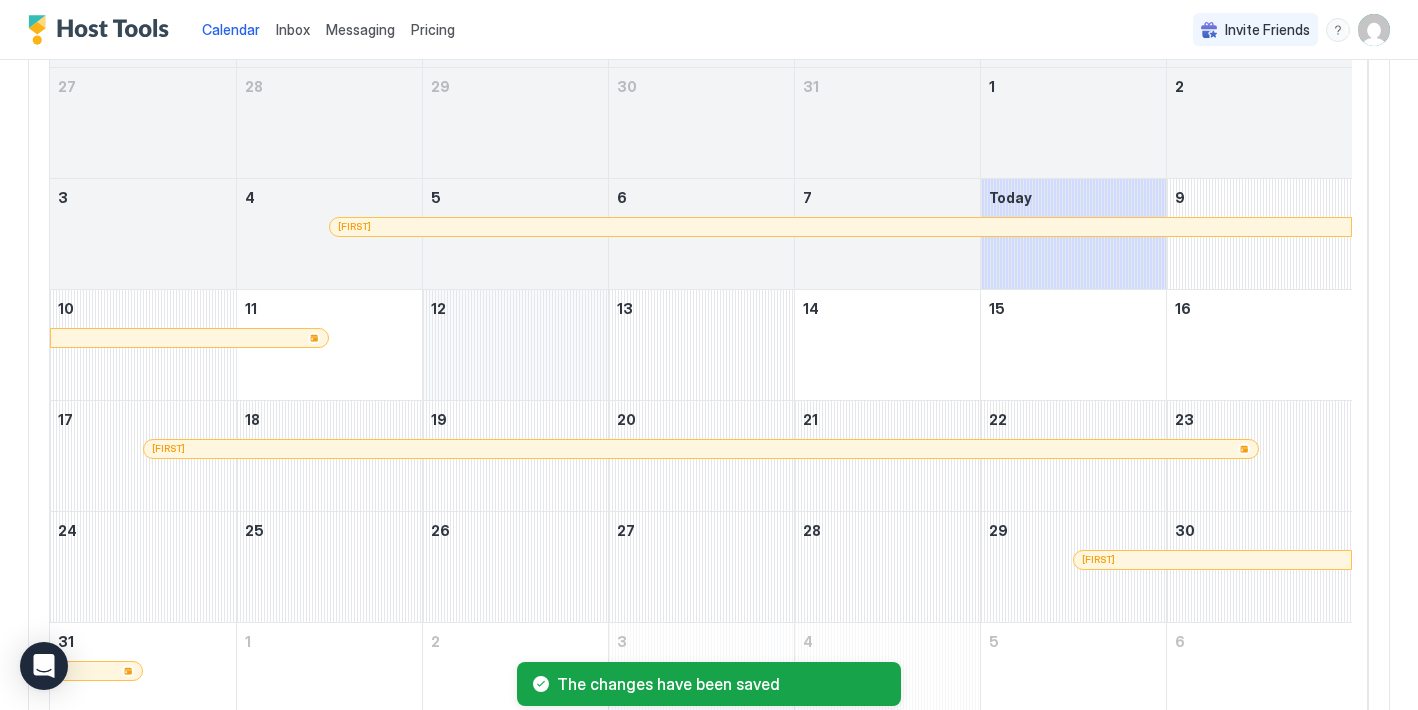 click at bounding box center (515, 345) 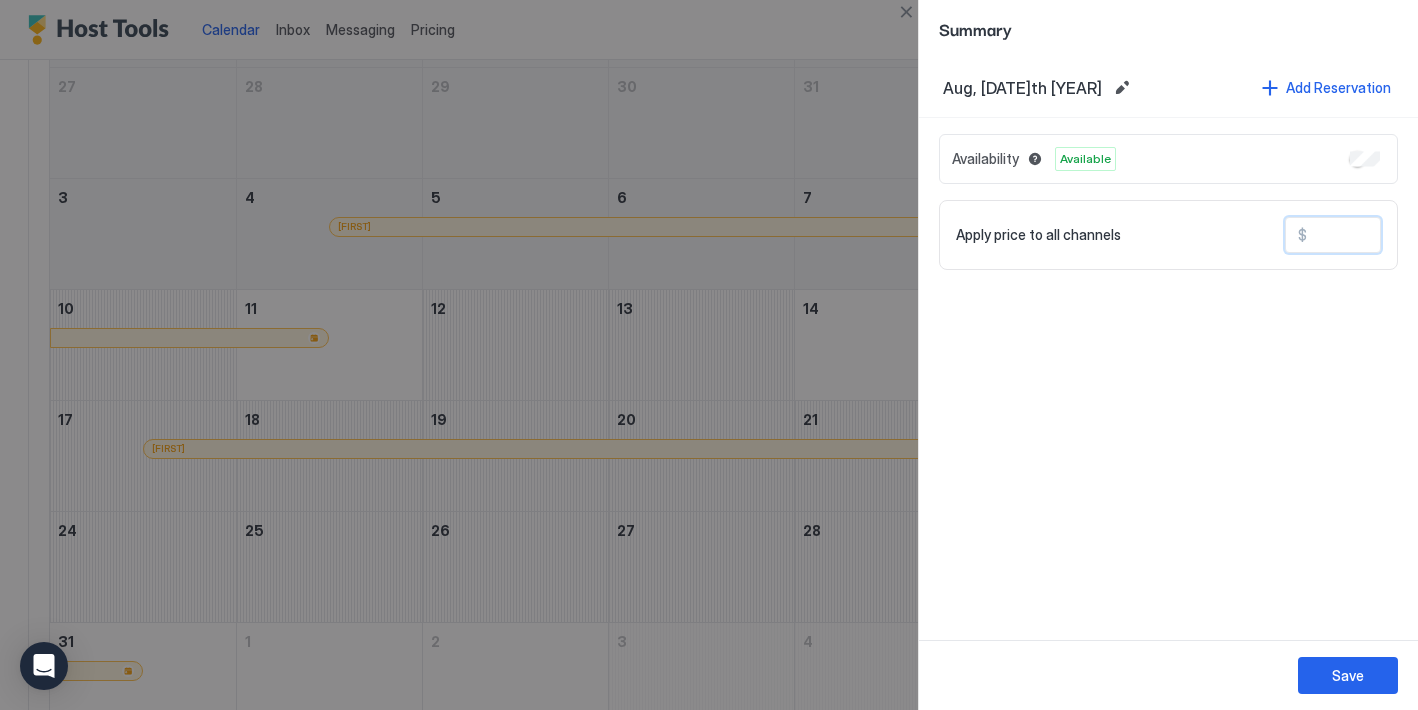 click at bounding box center [1387, 235] 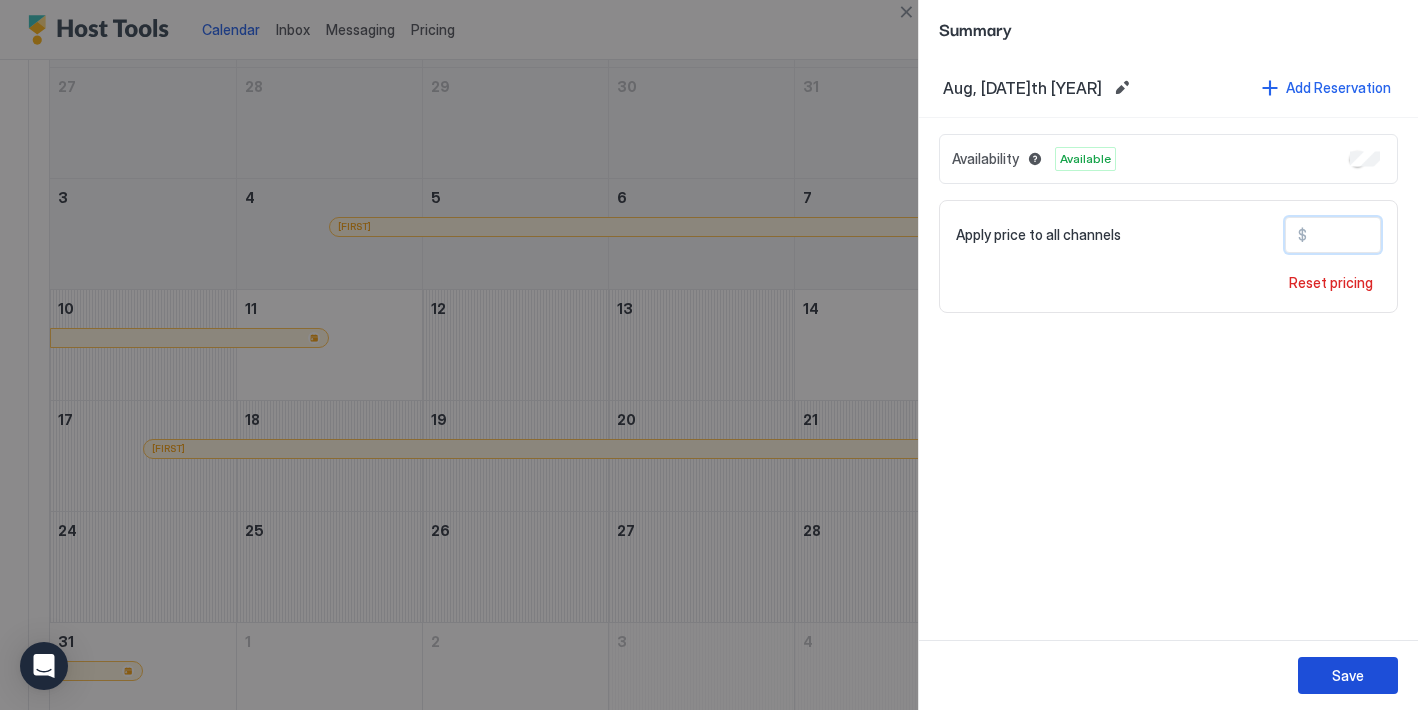 type on "***" 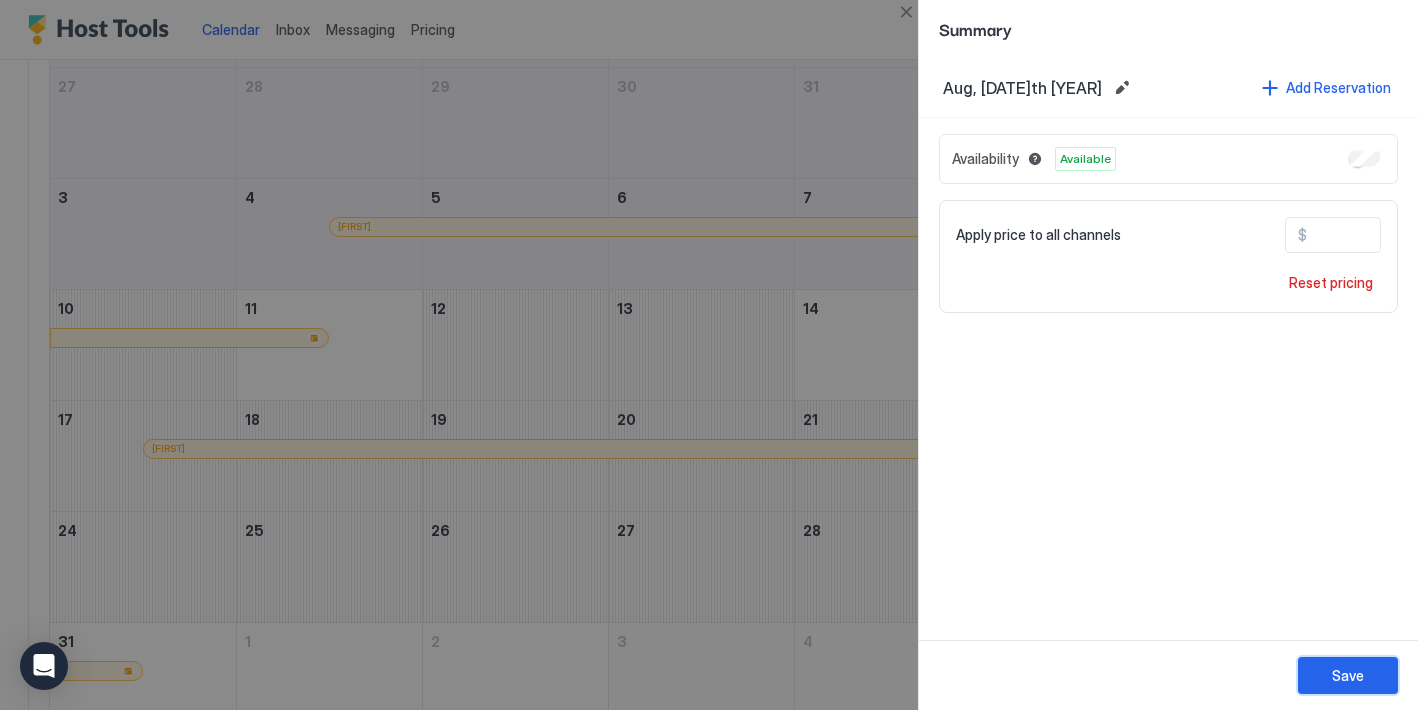 click on "Save" at bounding box center [1348, 675] 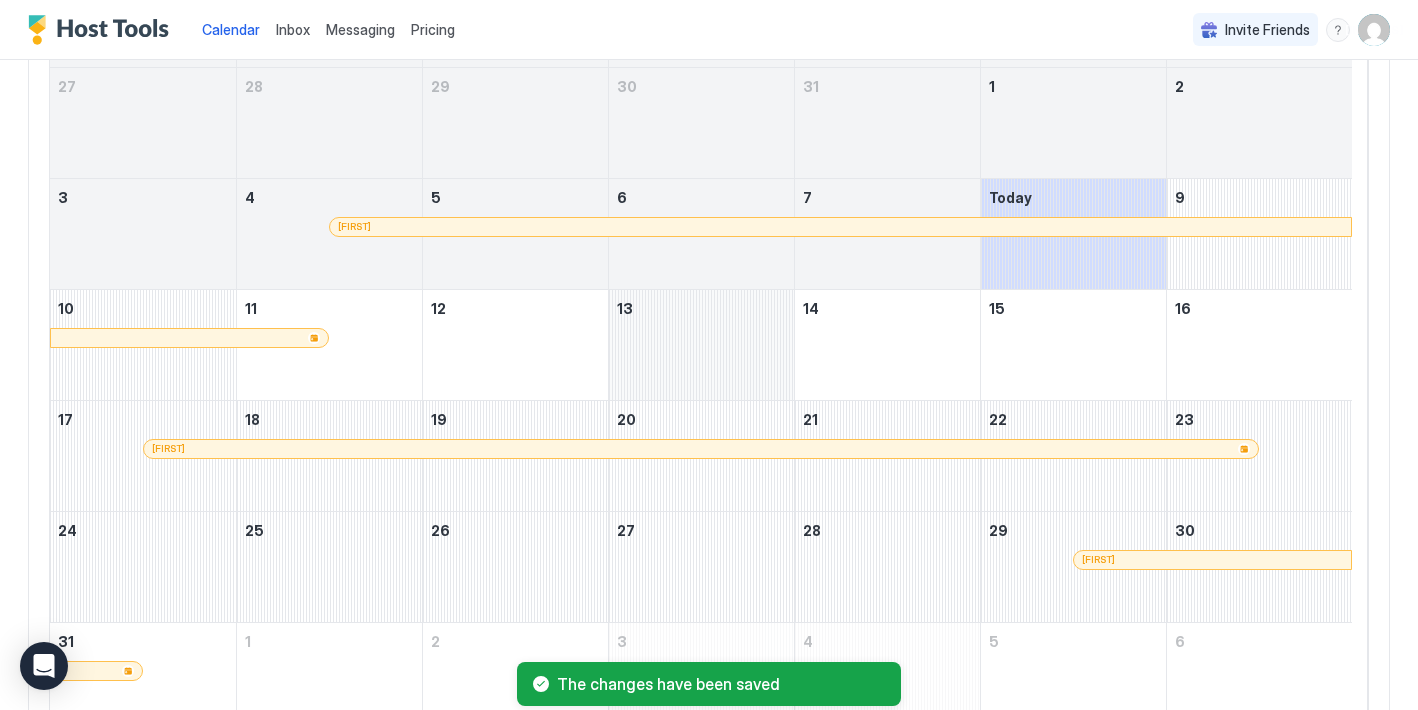 click at bounding box center (701, 345) 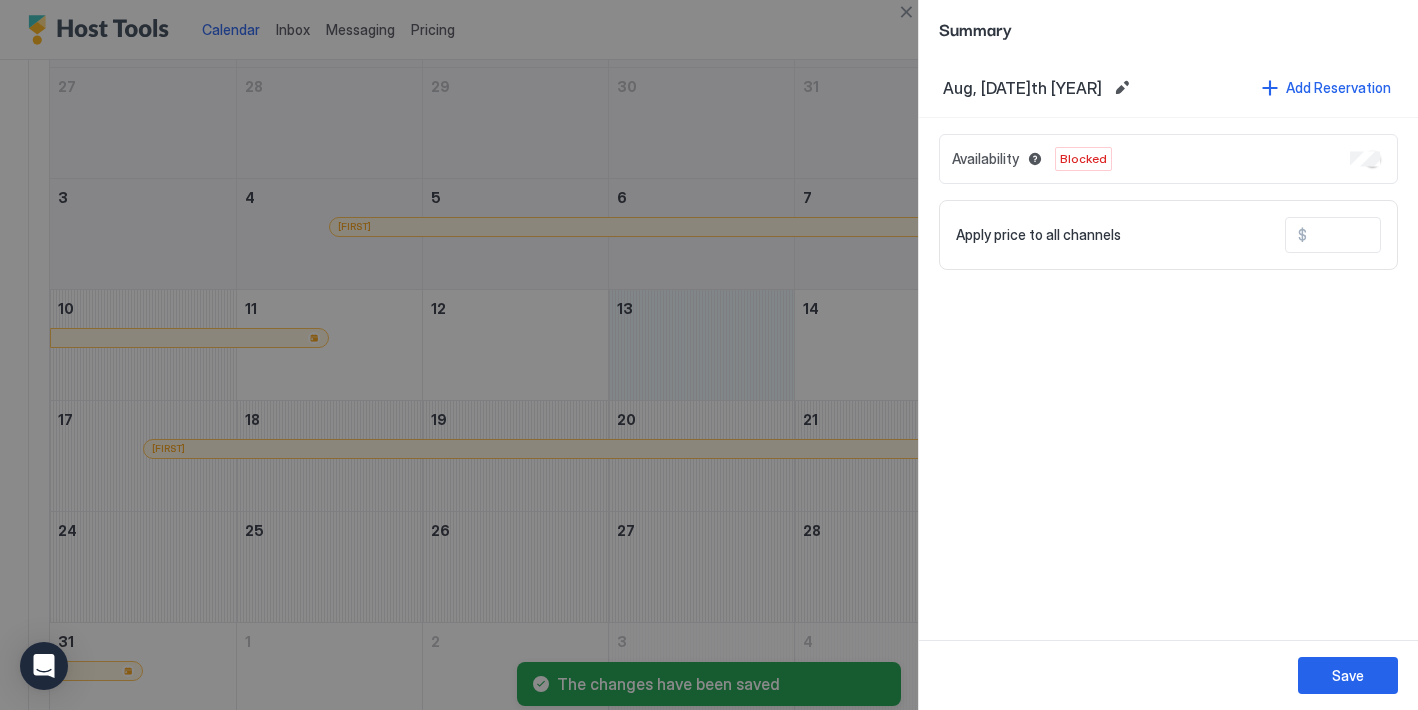 click on "Availability Blocked" at bounding box center (1168, 159) 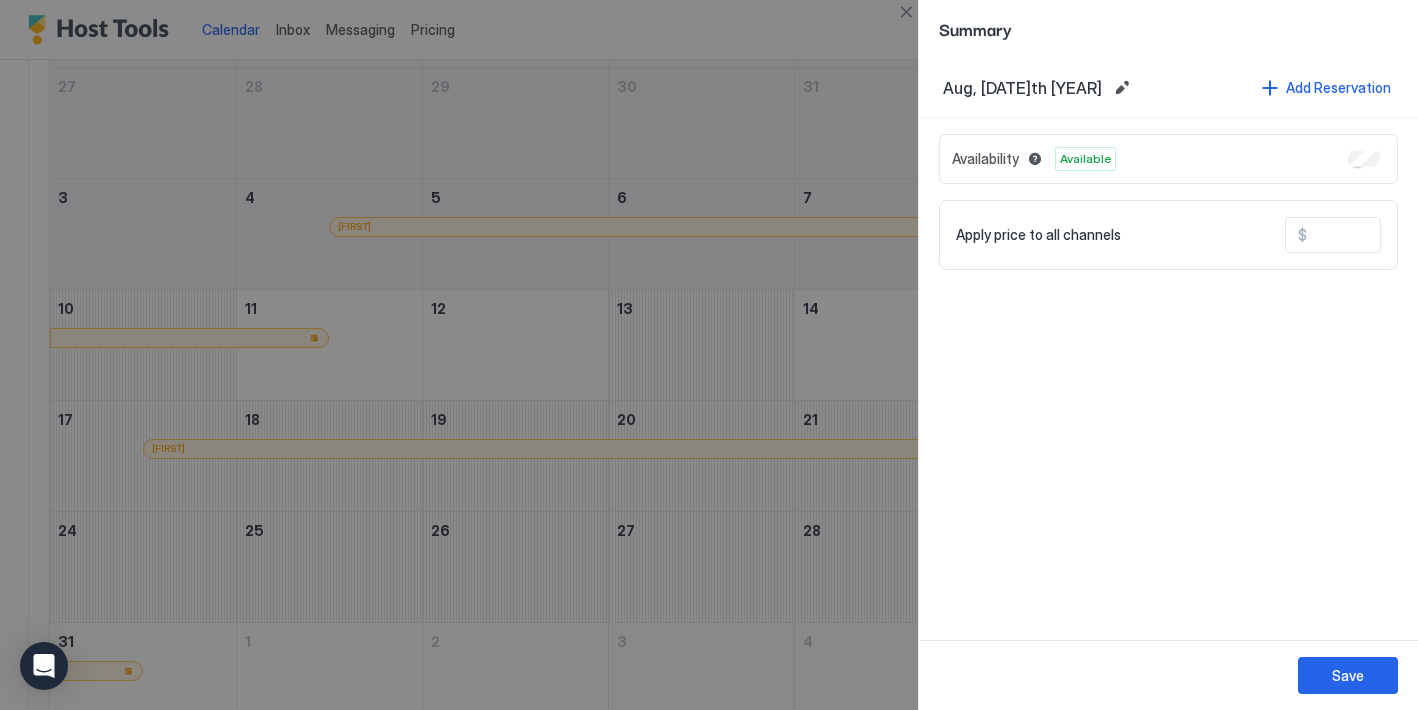 click at bounding box center (1387, 235) 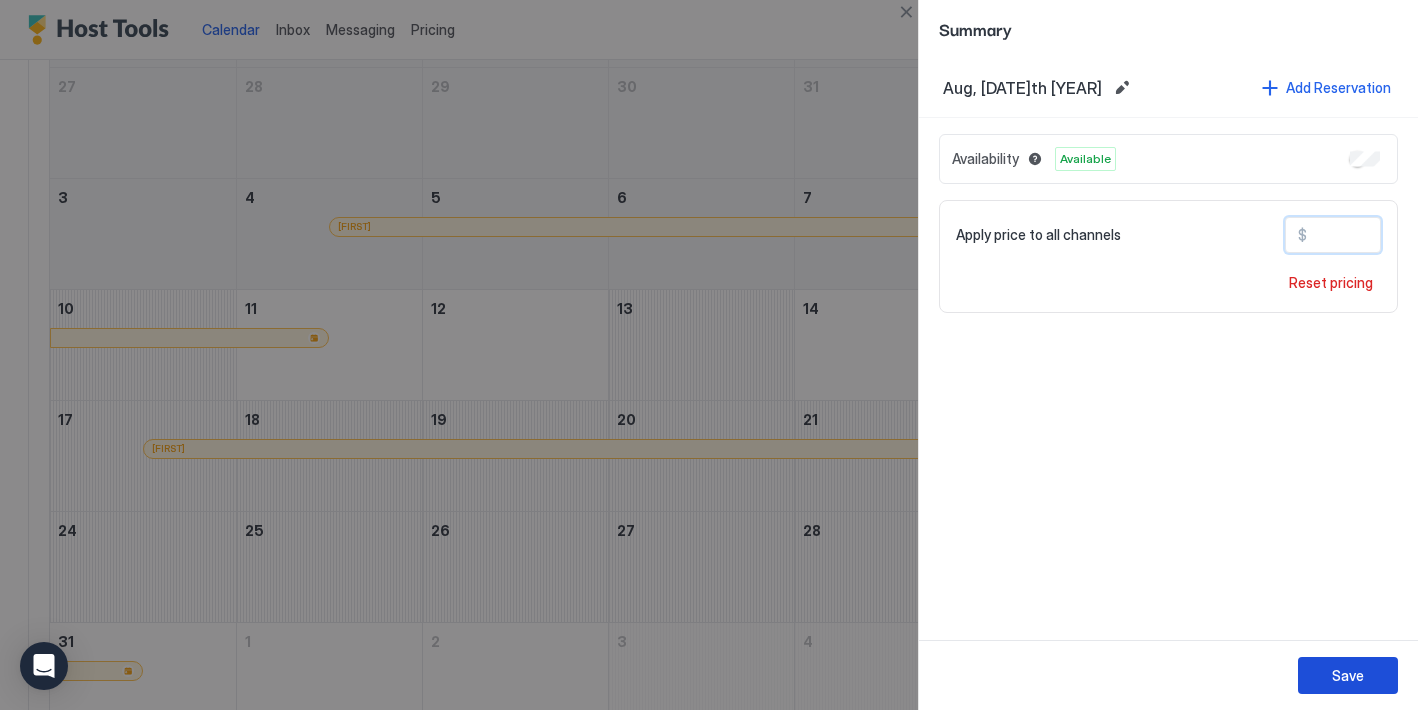 type on "***" 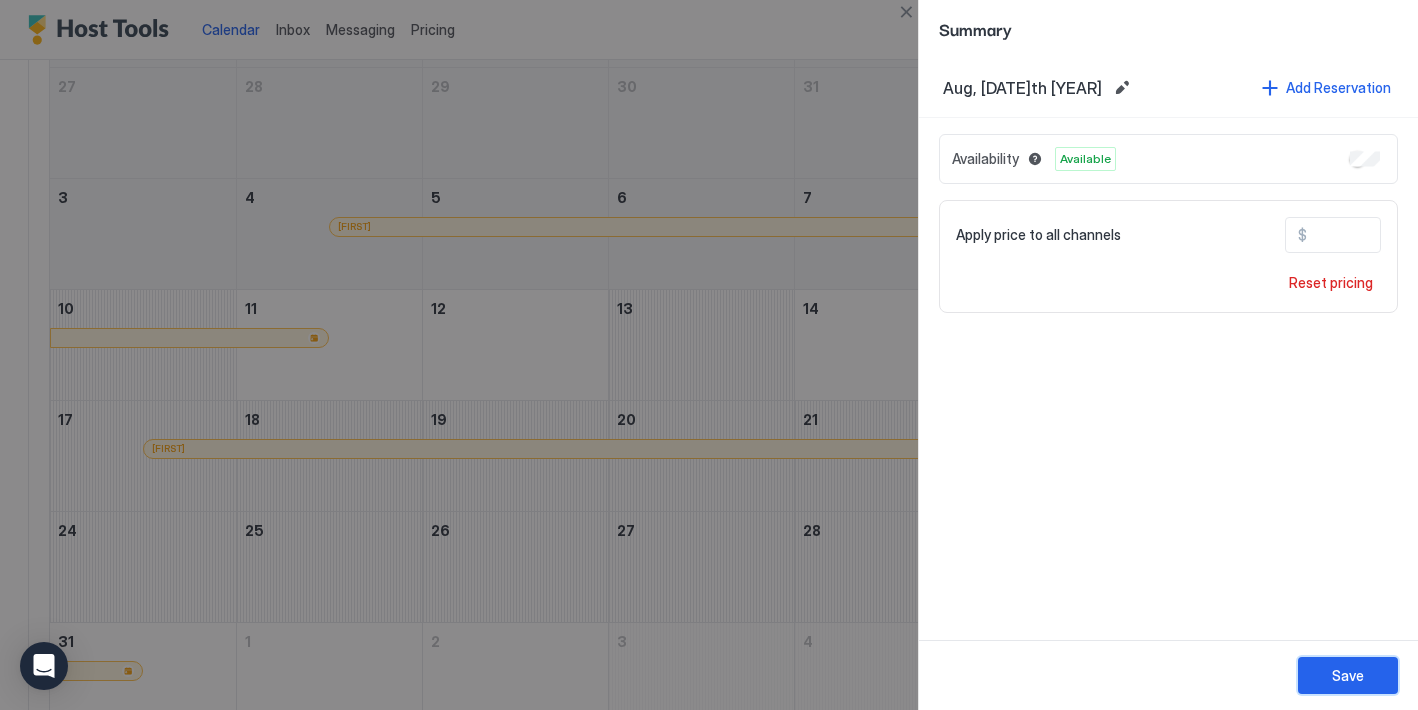 click on "Save" at bounding box center (1348, 675) 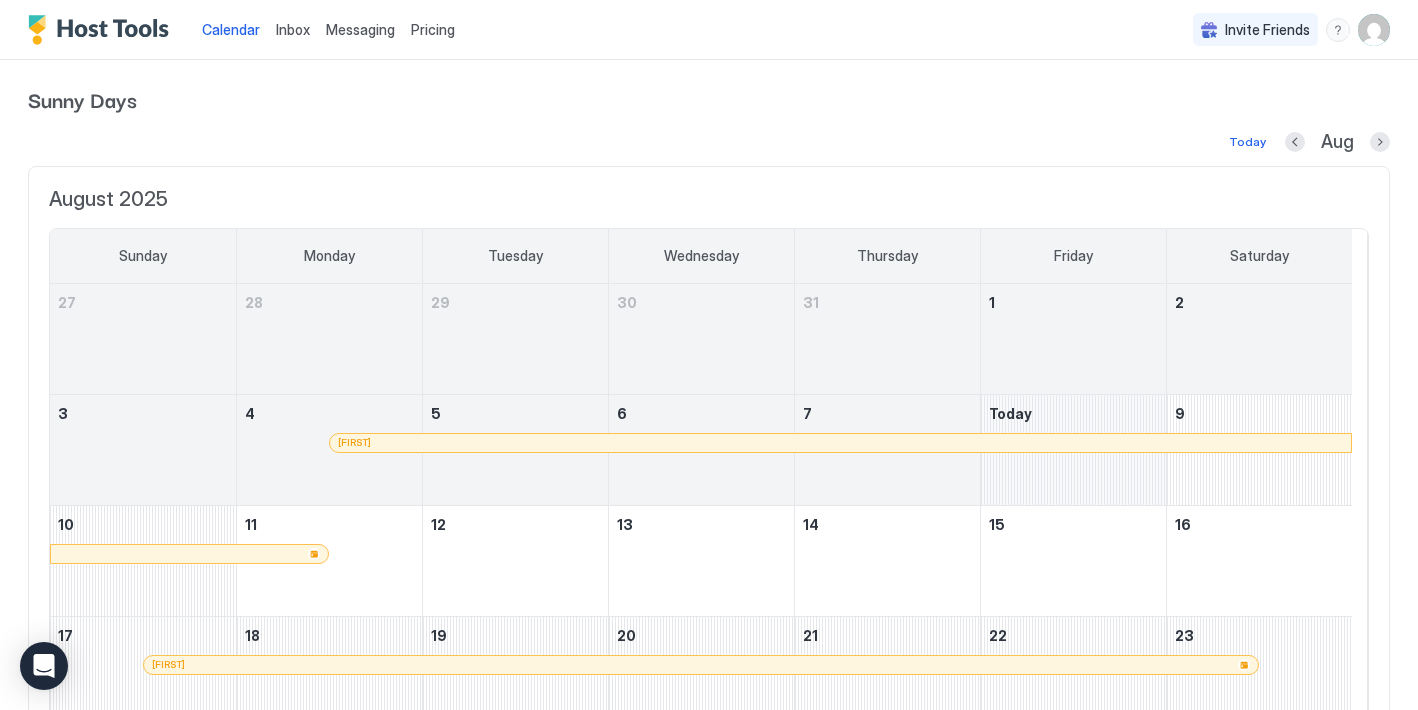 scroll, scrollTop: 0, scrollLeft: 0, axis: both 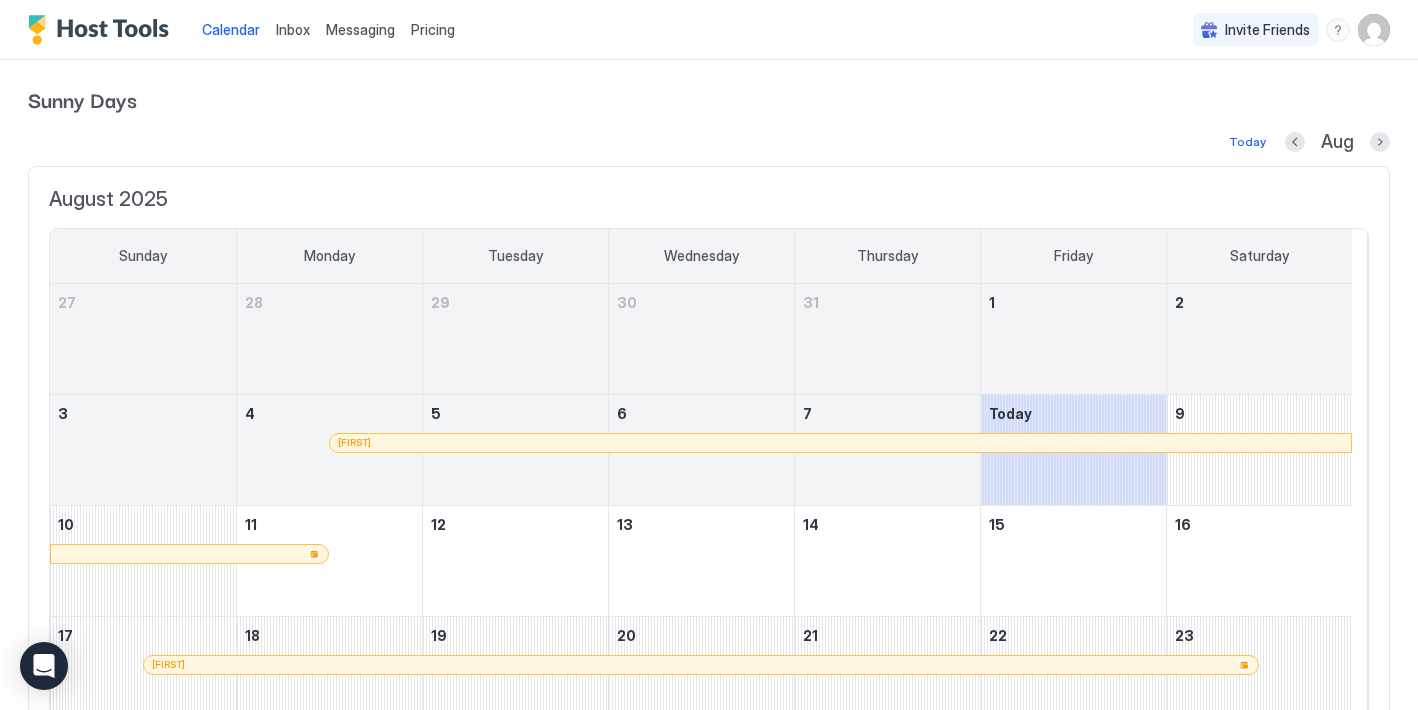 click on "Calendar" at bounding box center (231, 29) 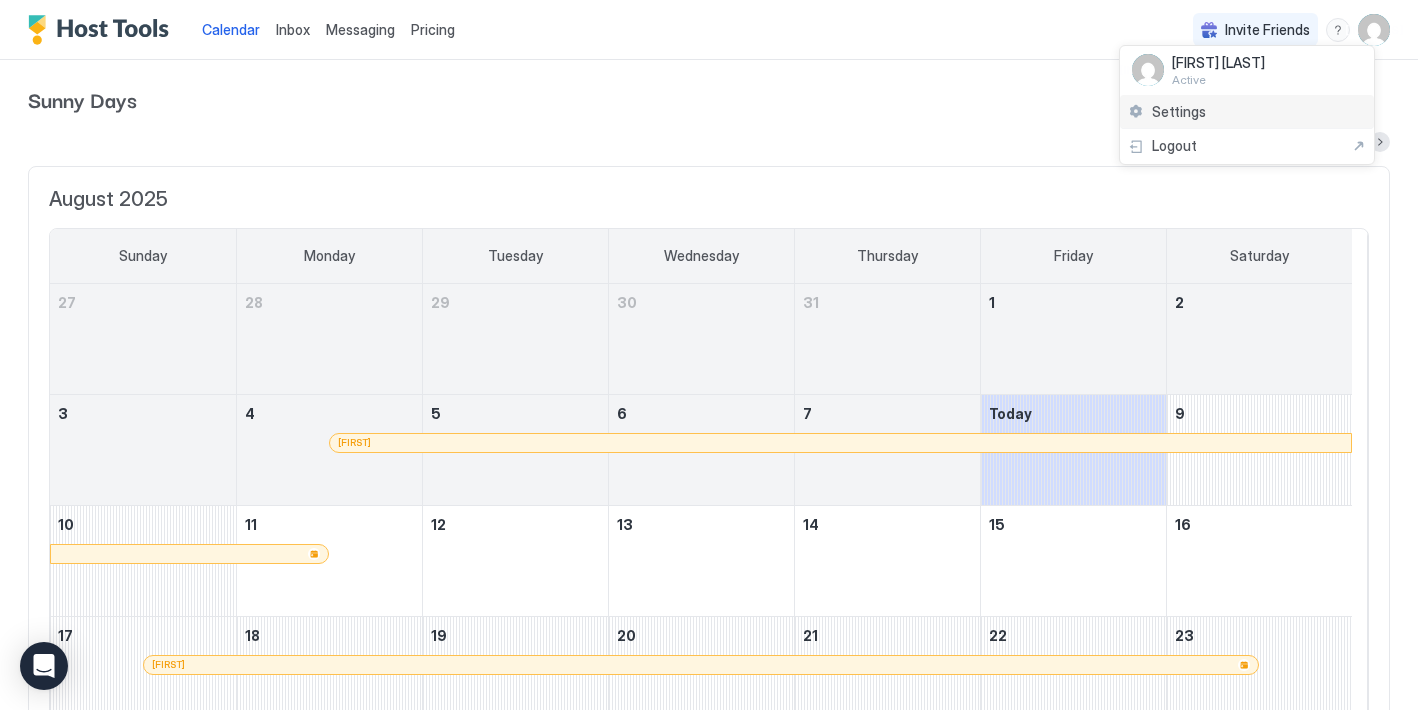 click on "Settings" at bounding box center (1179, 112) 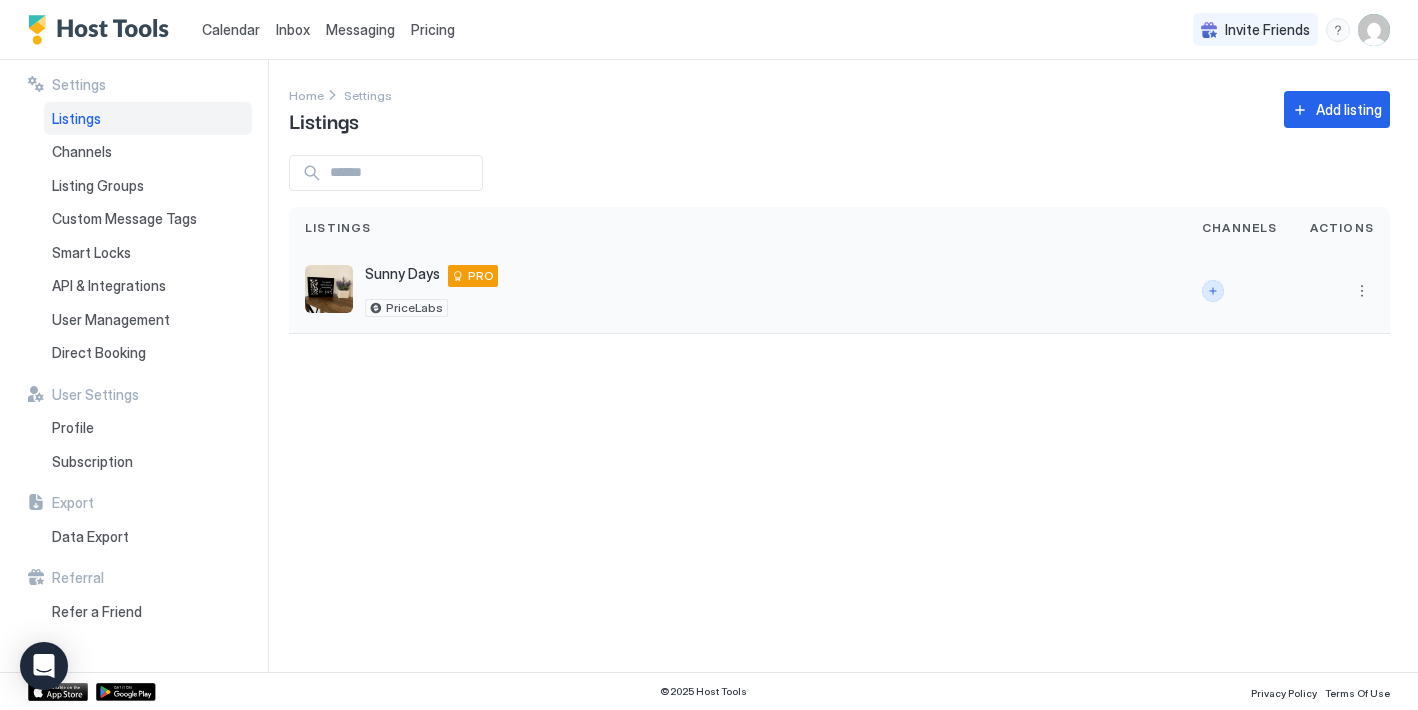 click at bounding box center [1213, 291] 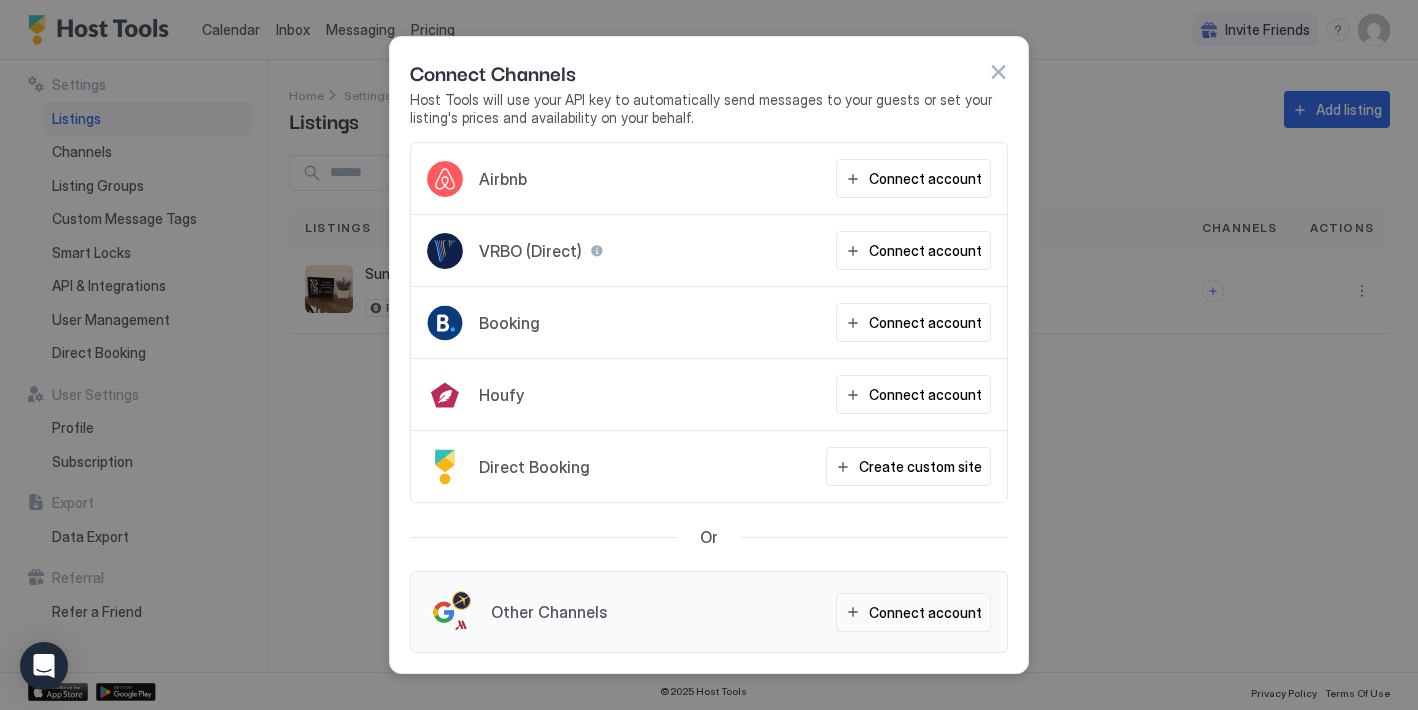 click at bounding box center [998, 72] 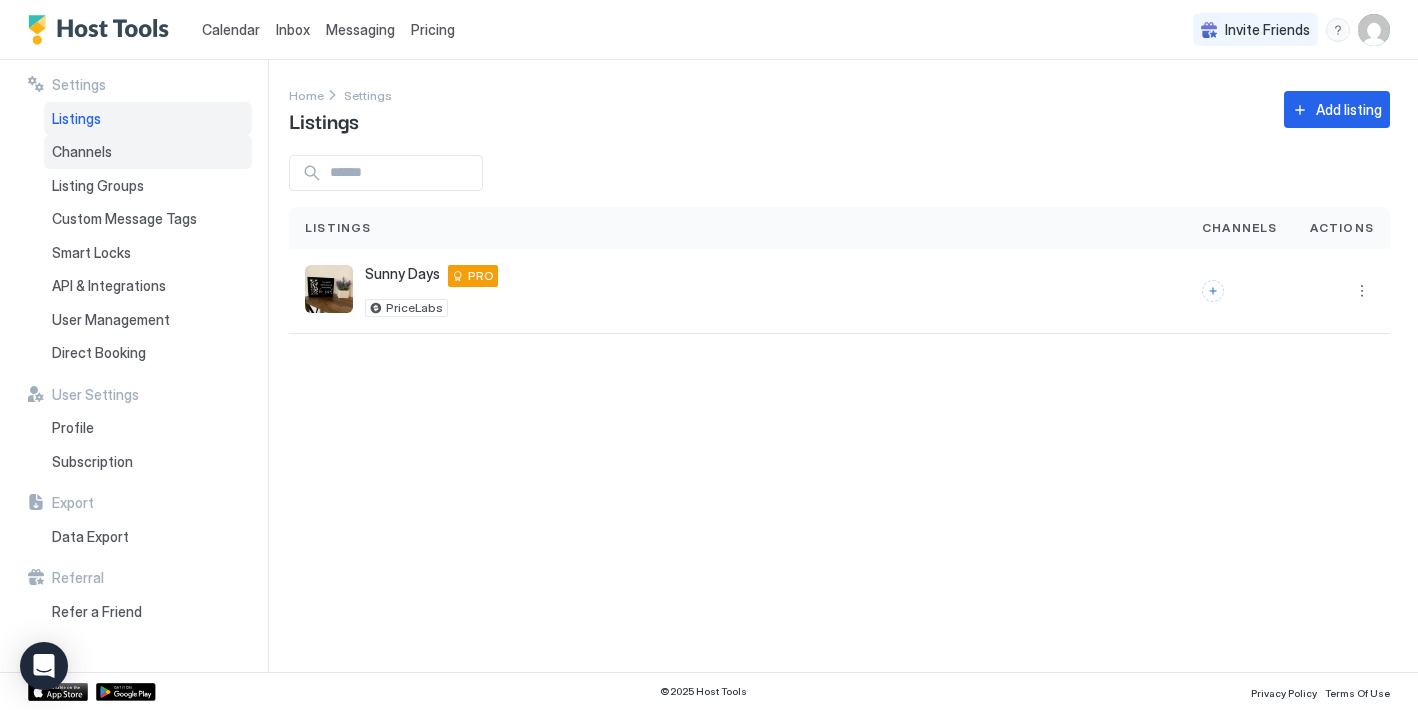 click on "Channels" at bounding box center [82, 152] 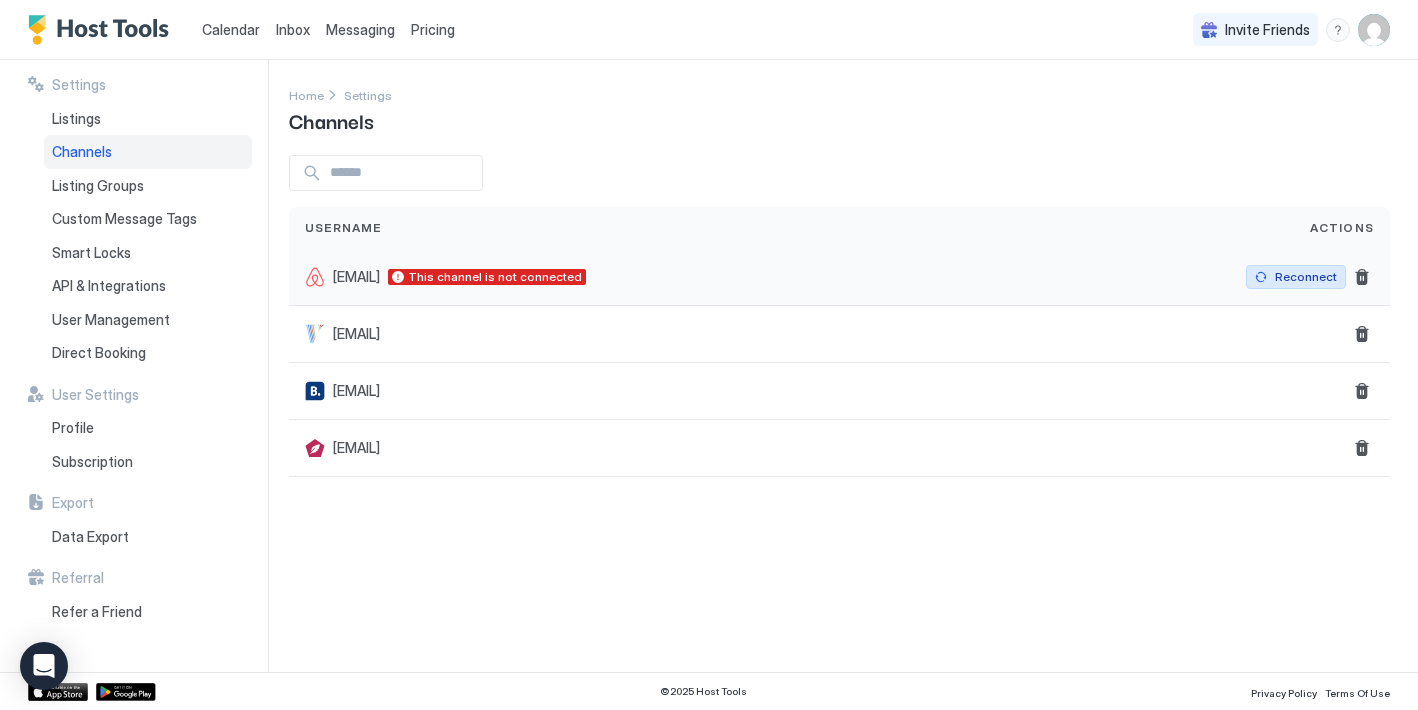 click on "Reconnect" at bounding box center [1306, 277] 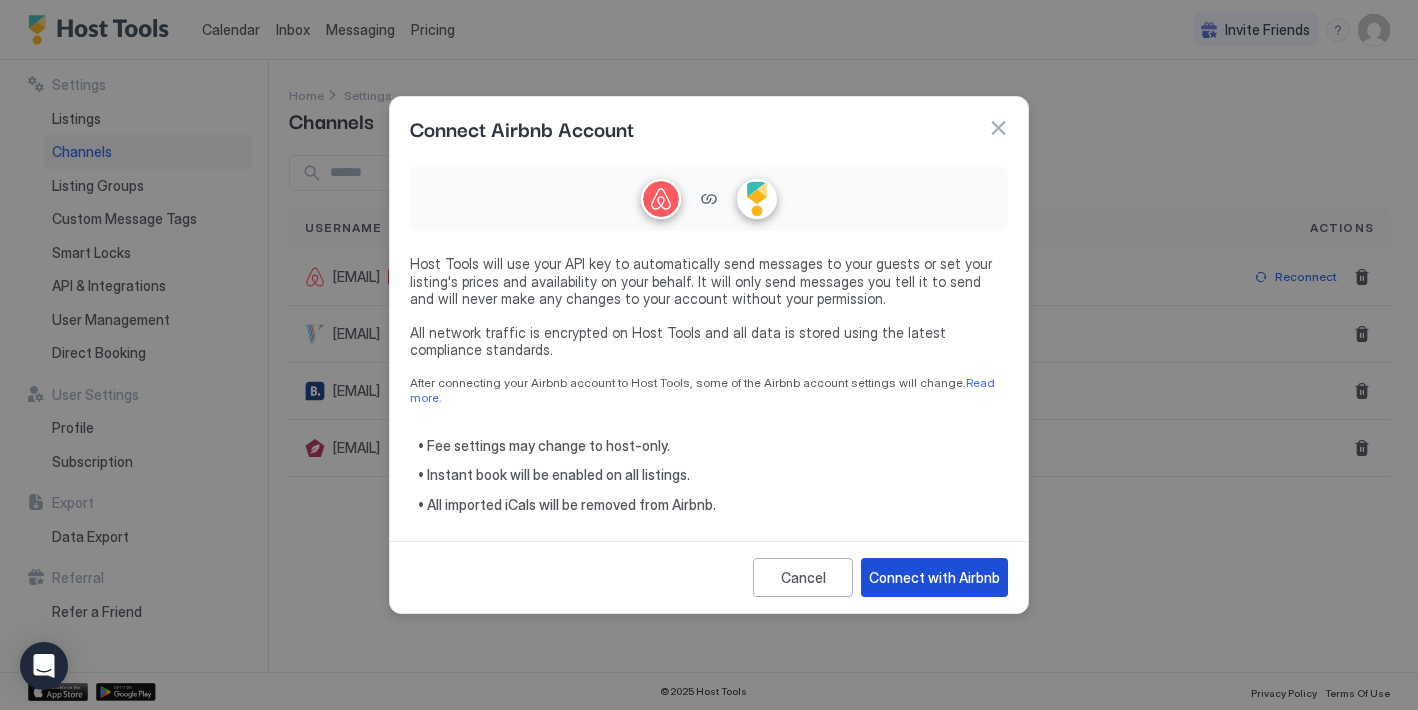 click on "Connect with Airbnb" at bounding box center [934, 577] 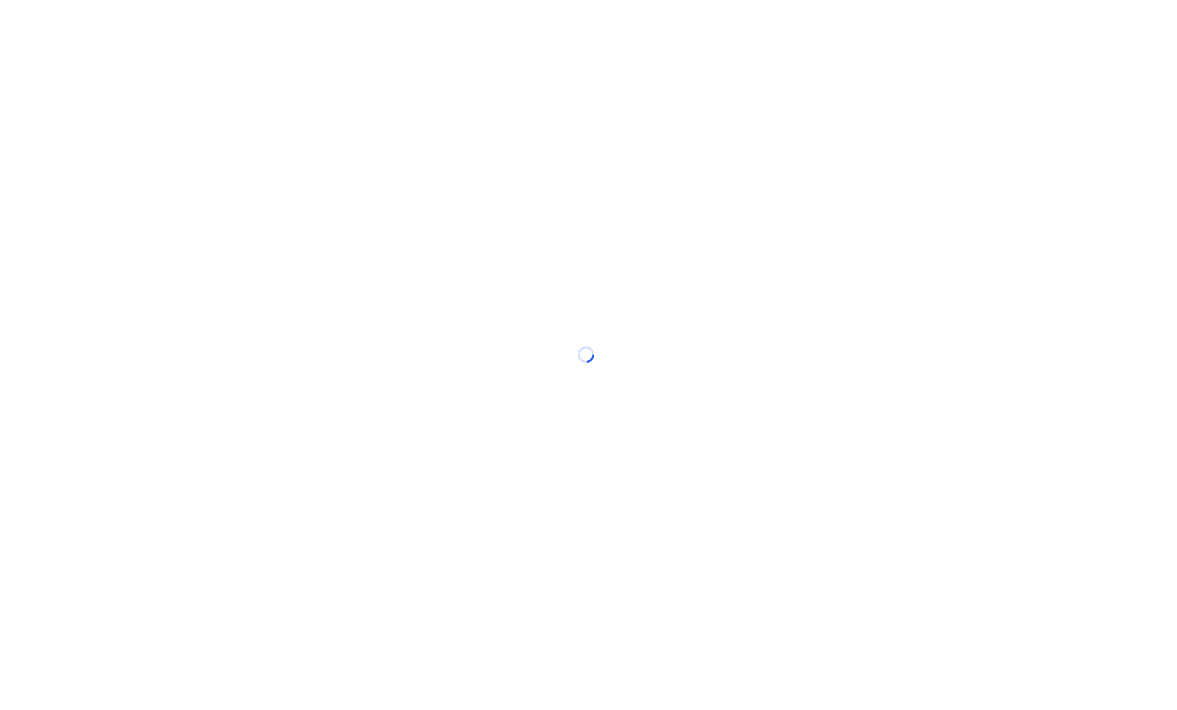 scroll, scrollTop: 0, scrollLeft: 0, axis: both 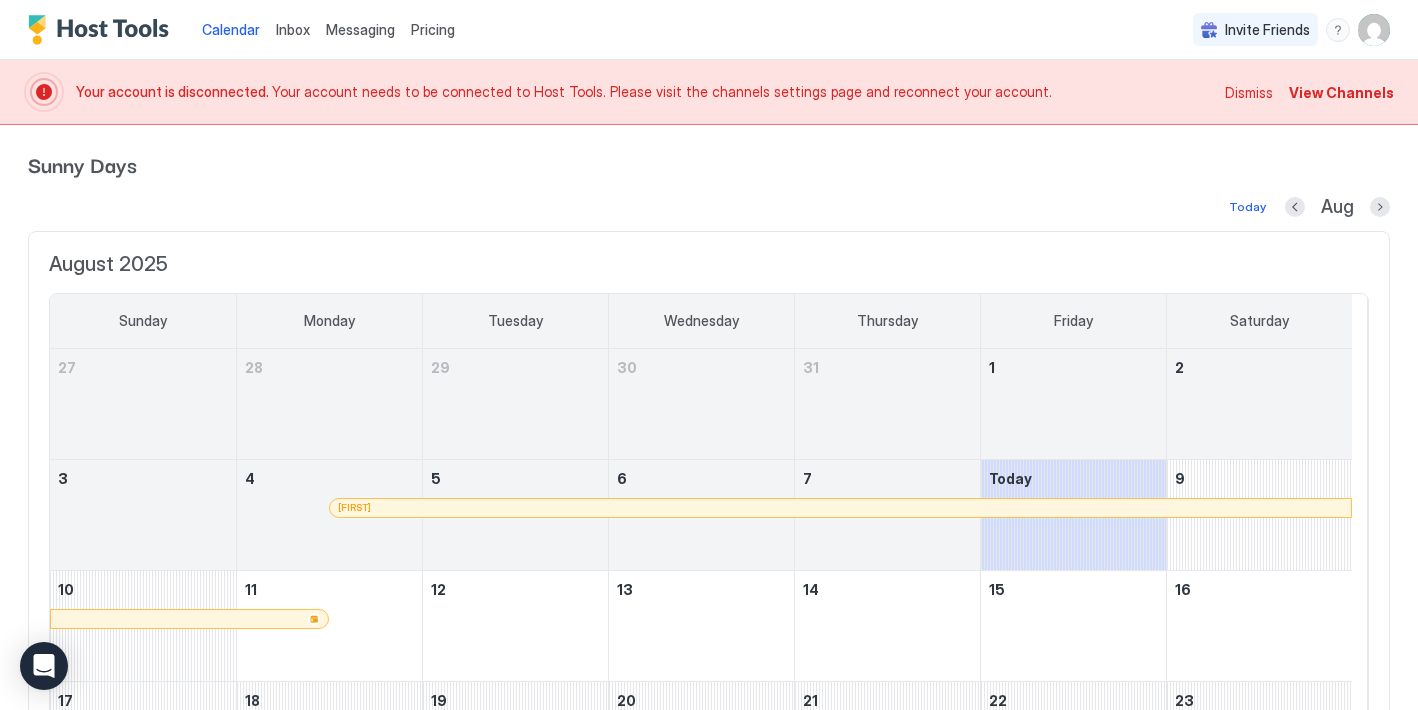 click on "Dismiss" at bounding box center (1249, 92) 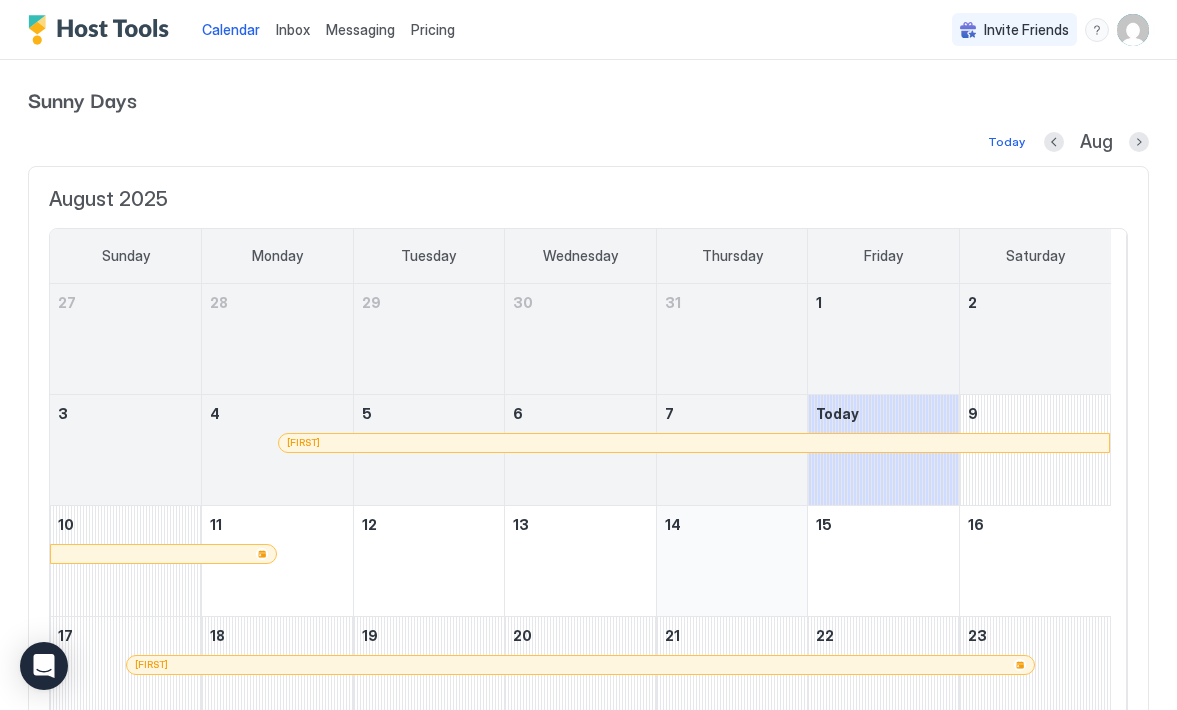 click at bounding box center (732, 561) 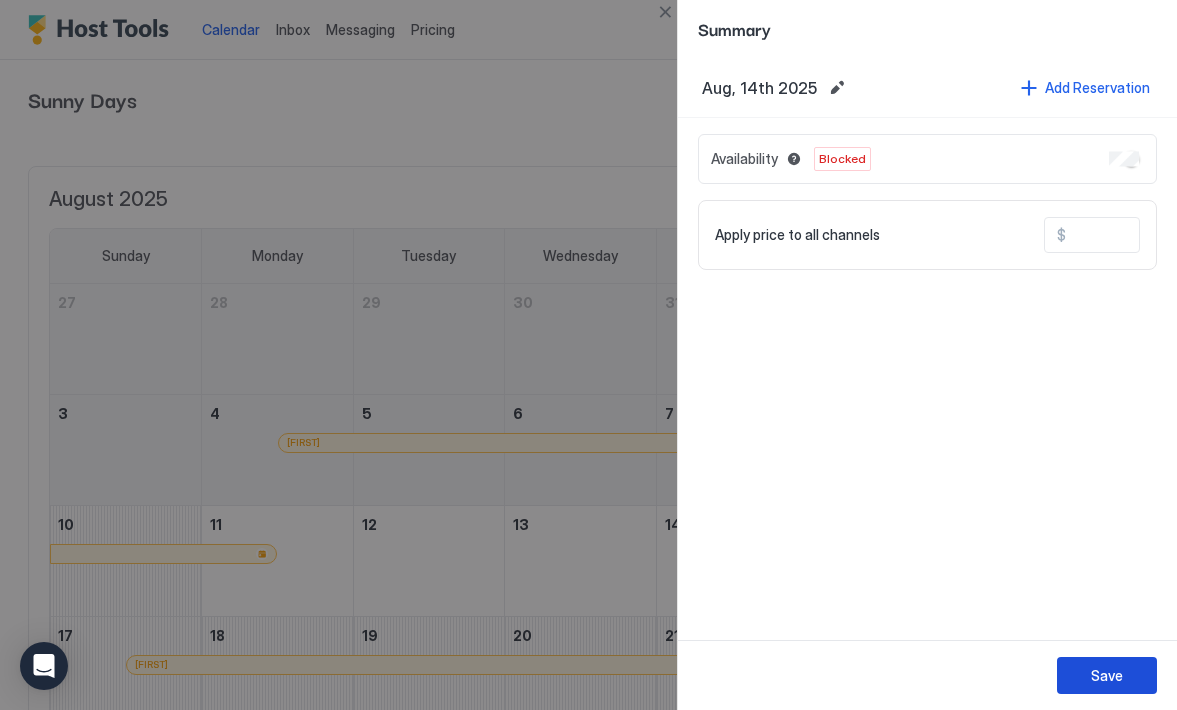 click on "Save" at bounding box center (1107, 675) 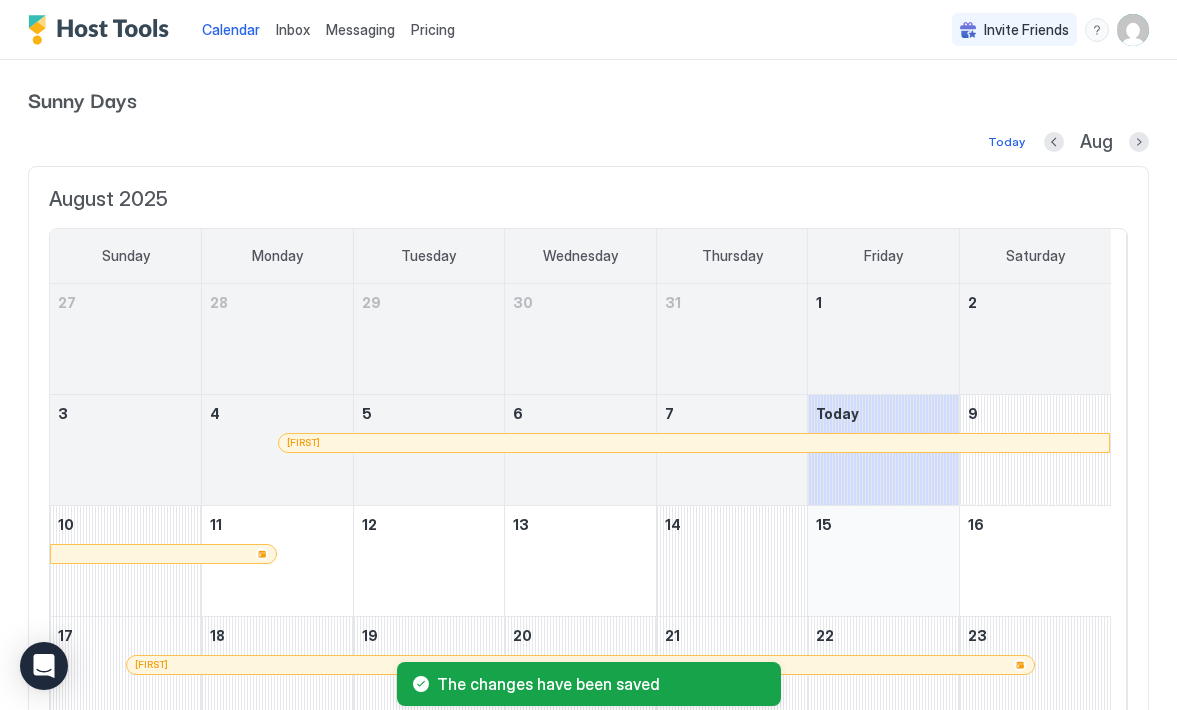 click at bounding box center (883, 561) 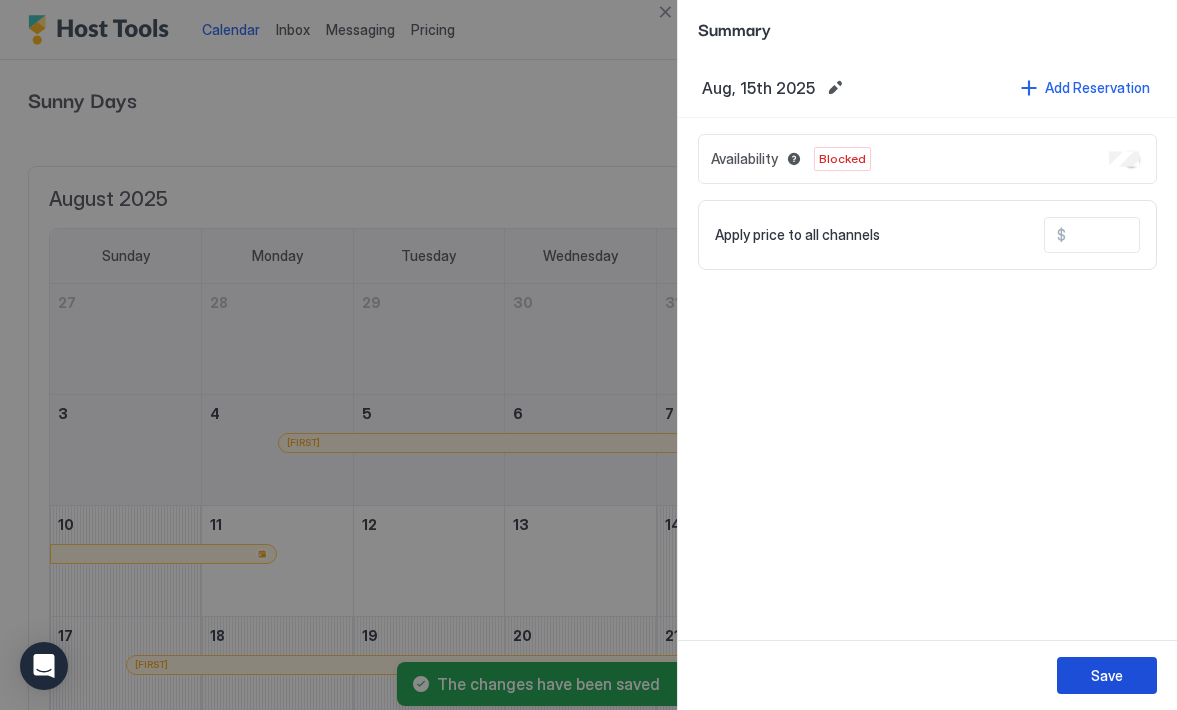 click on "Save" at bounding box center [1107, 675] 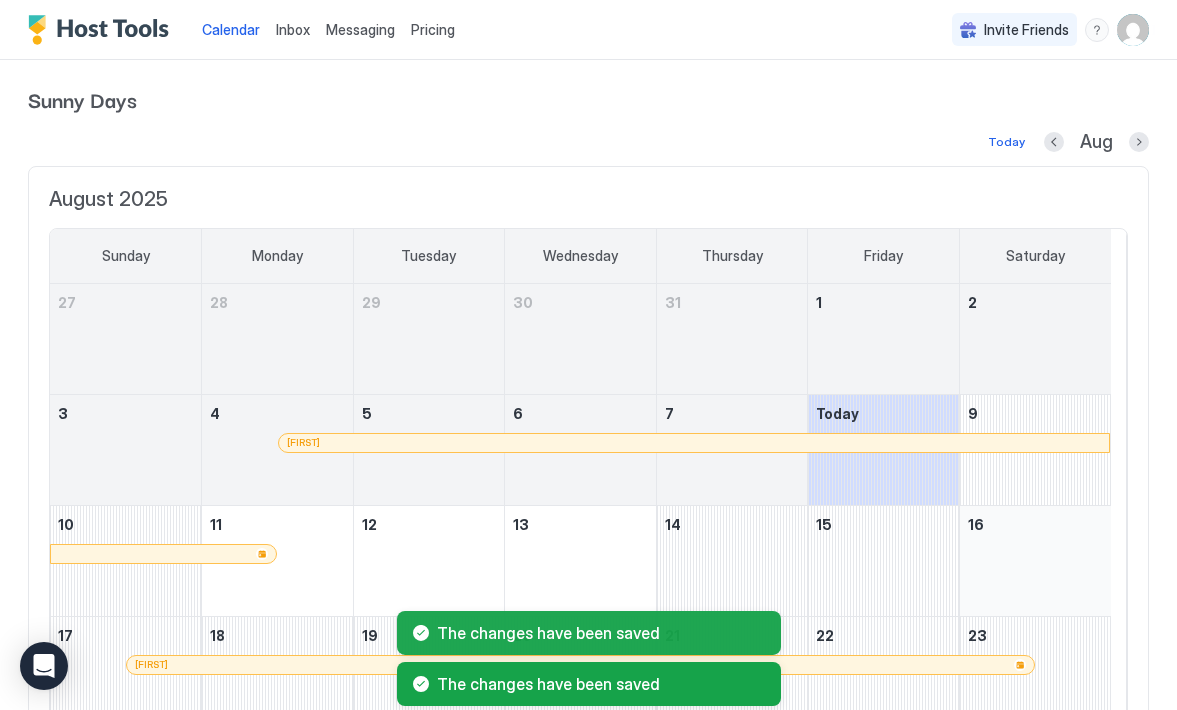 click at bounding box center (1035, 561) 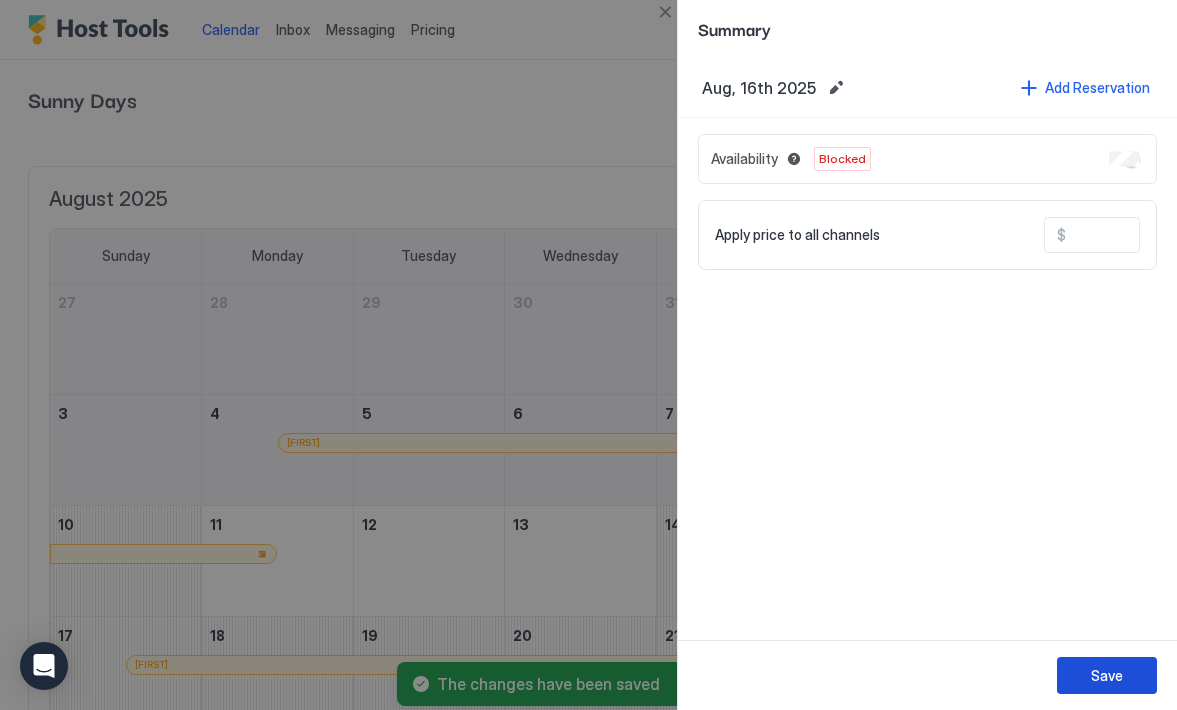 click on "Save" at bounding box center (1107, 675) 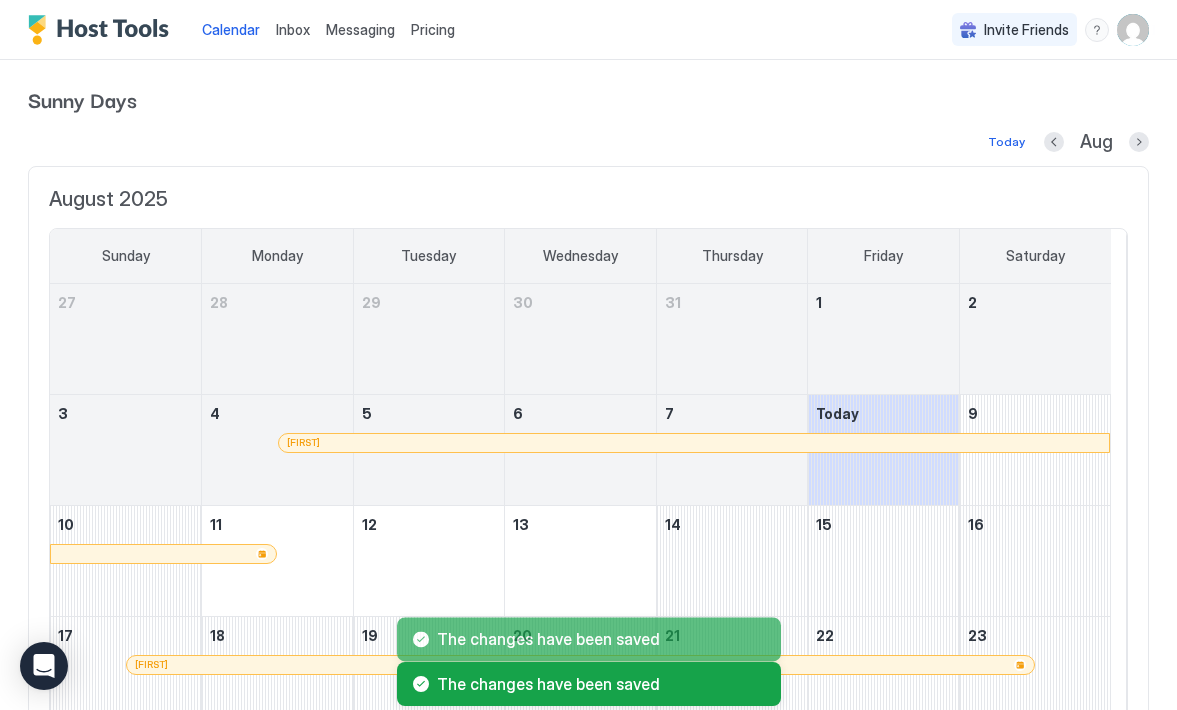 click at bounding box center [125, 672] 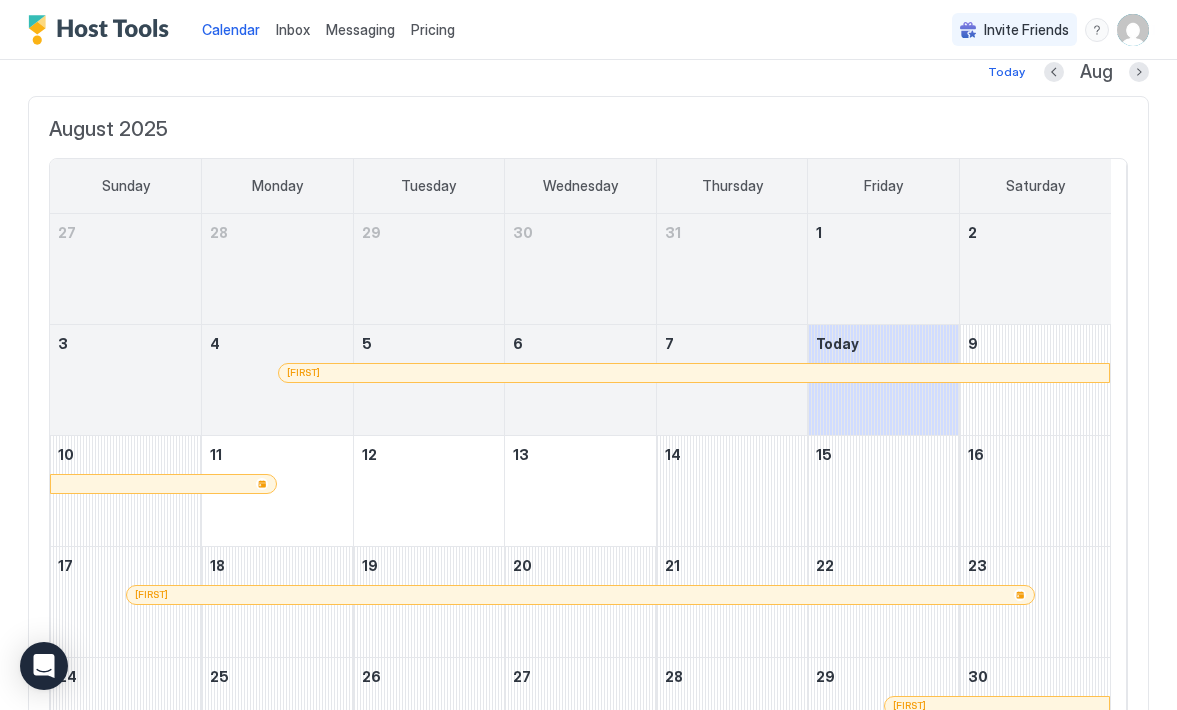 scroll, scrollTop: 64, scrollLeft: 0, axis: vertical 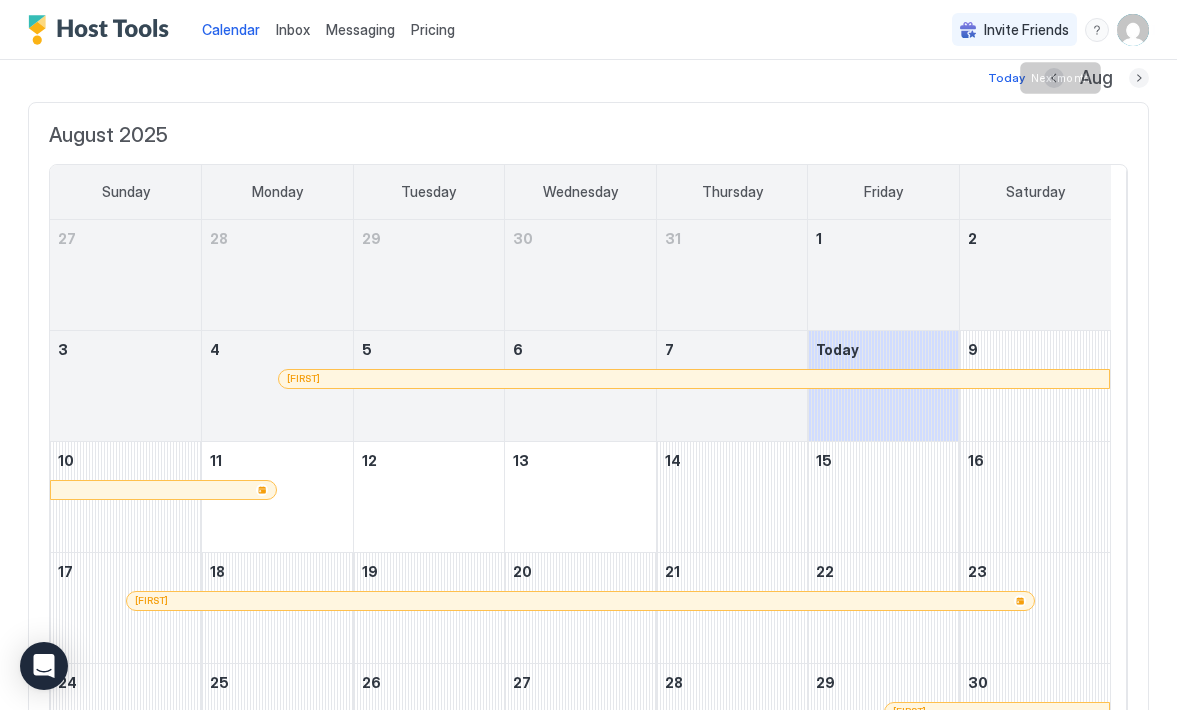 click at bounding box center [1139, 78] 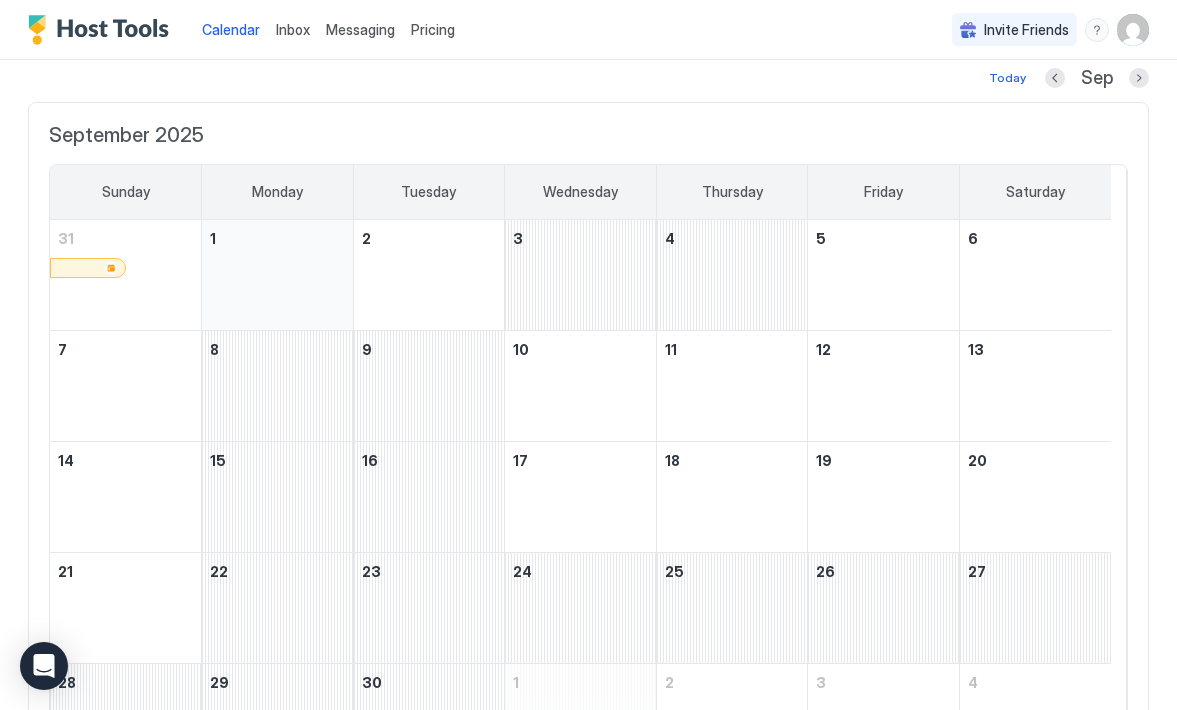 click at bounding box center [277, 275] 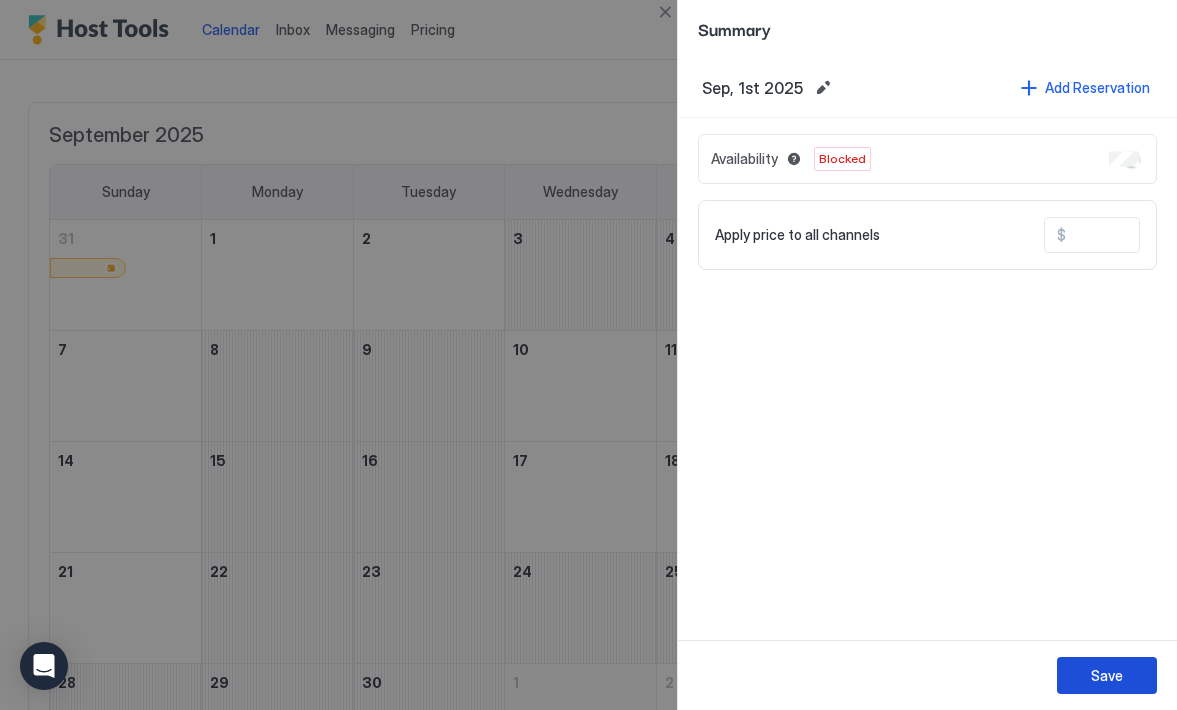 click on "Save" at bounding box center (1107, 675) 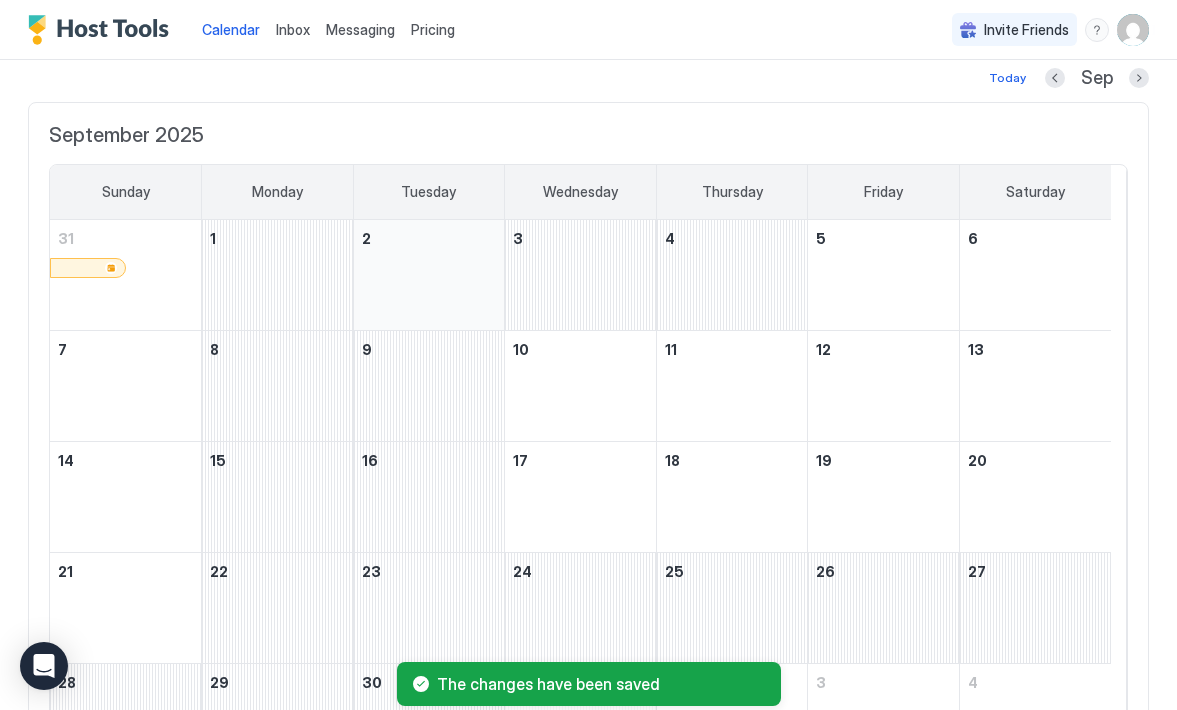 click at bounding box center (429, 275) 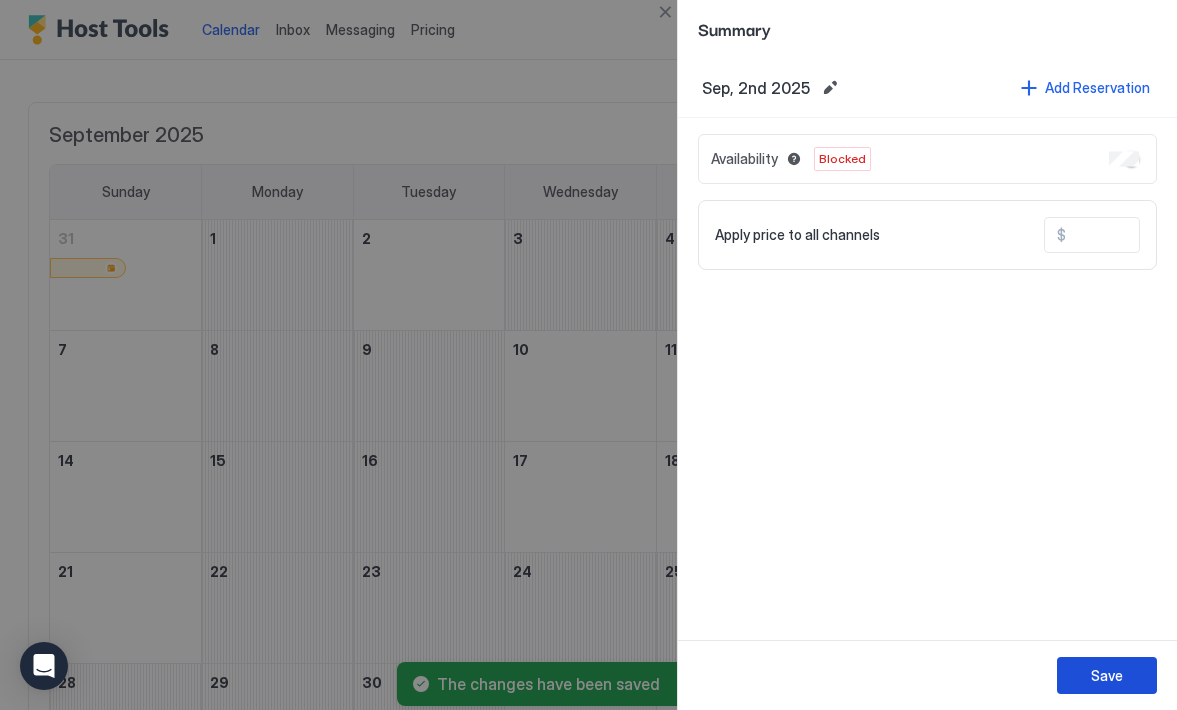 click on "Save" at bounding box center (1107, 675) 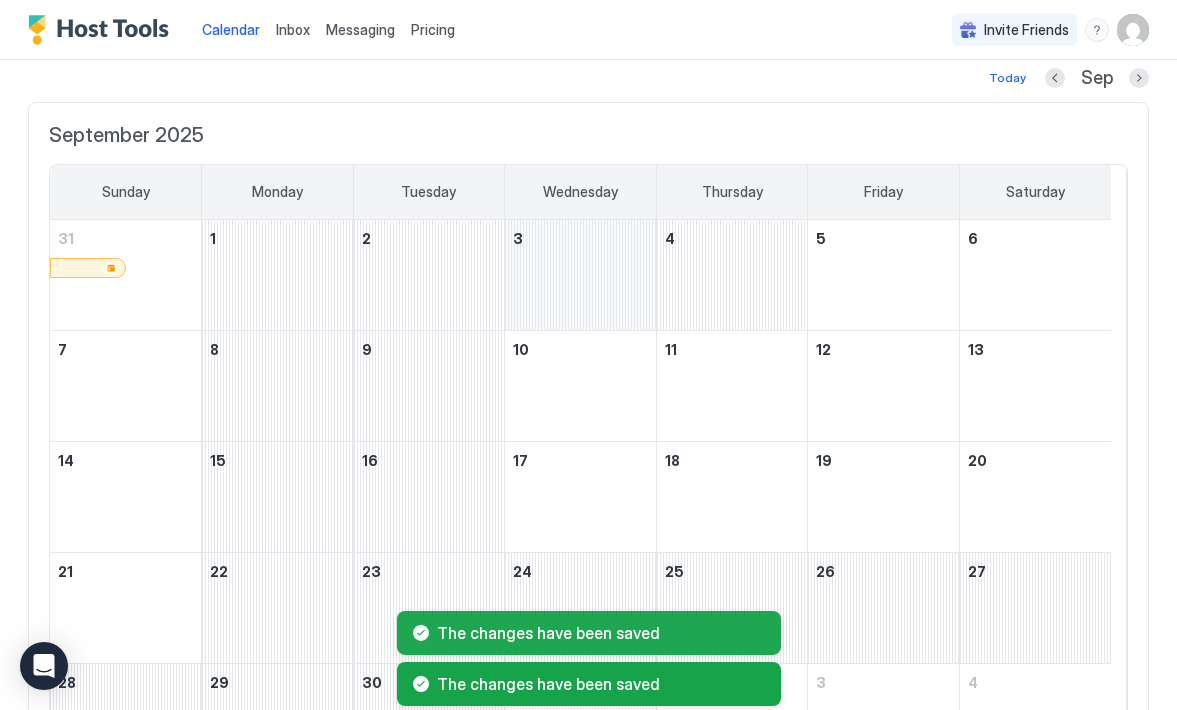 click at bounding box center (580, 275) 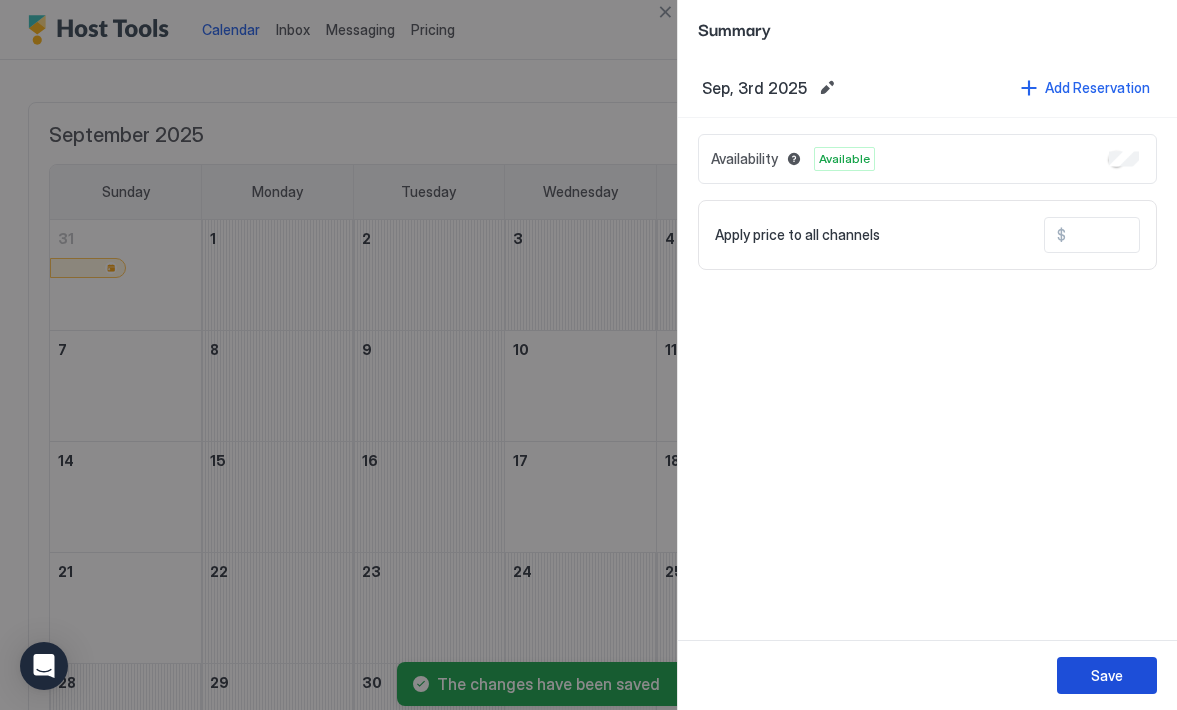 click on "Save" at bounding box center (1107, 675) 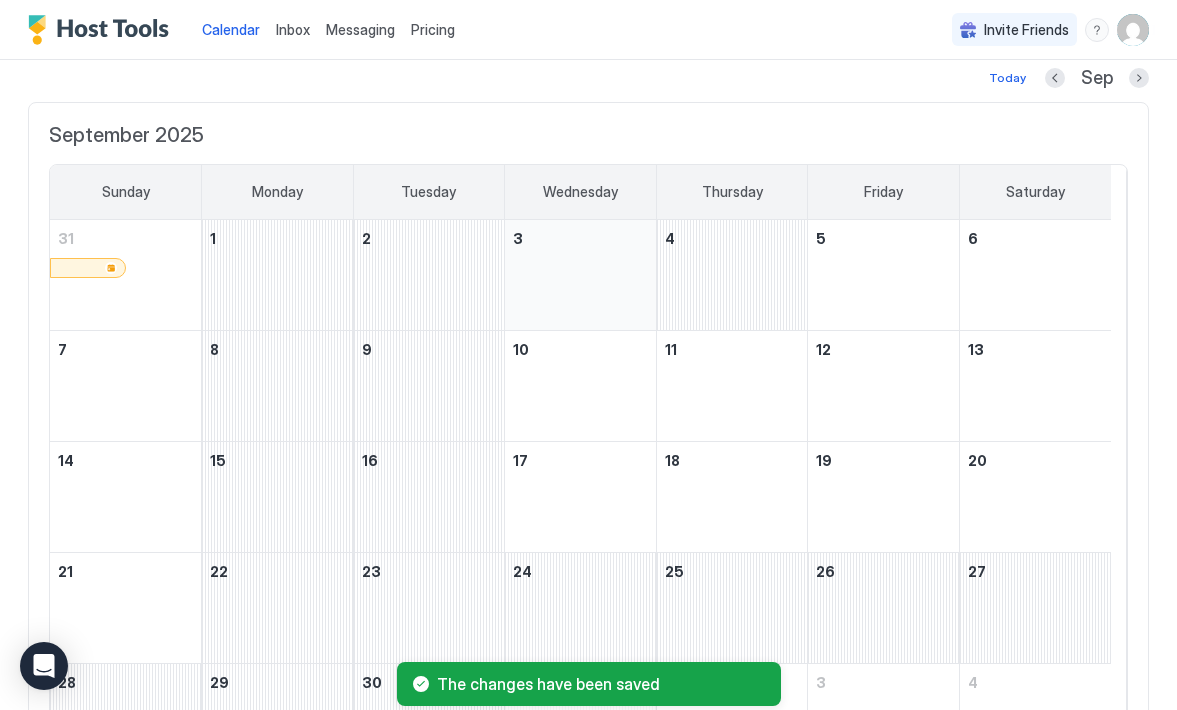 click at bounding box center (580, 275) 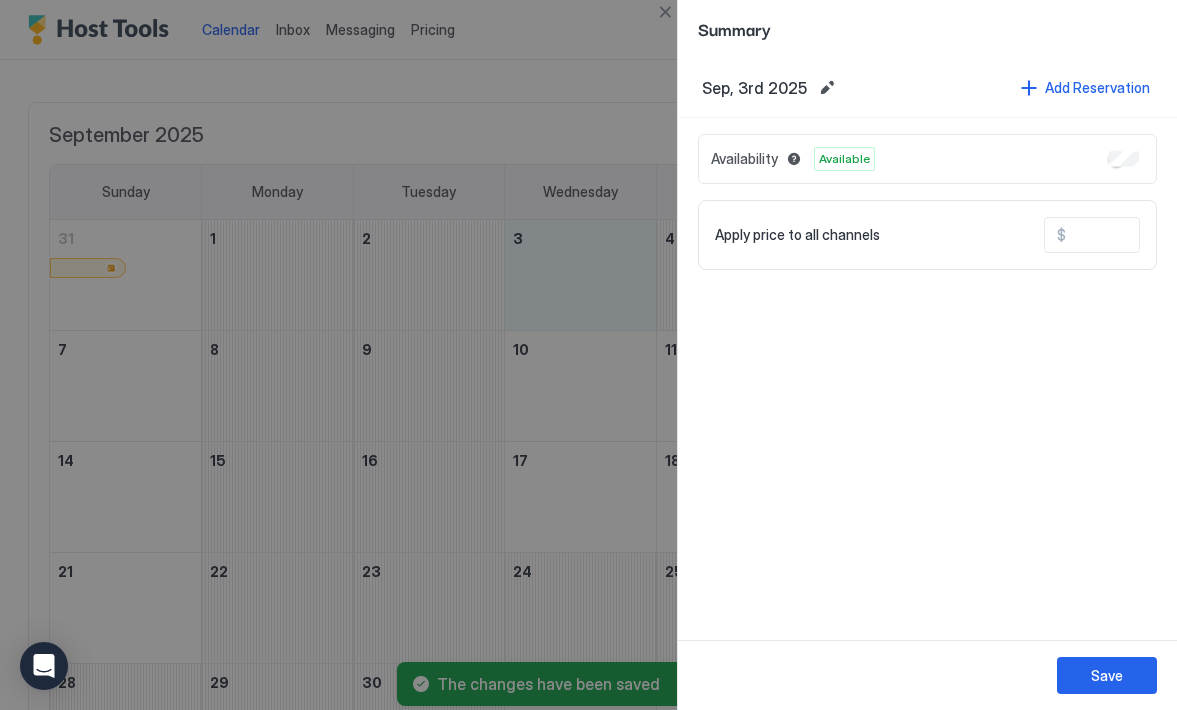 click at bounding box center (1146, 235) 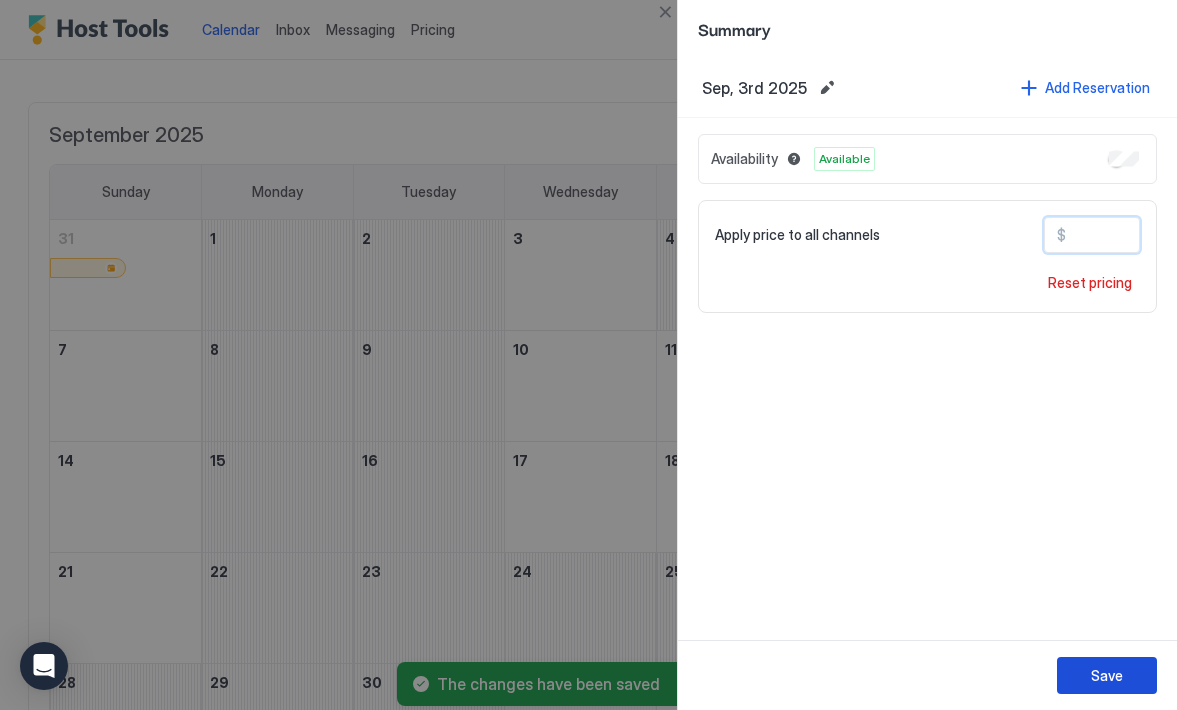 type on "***" 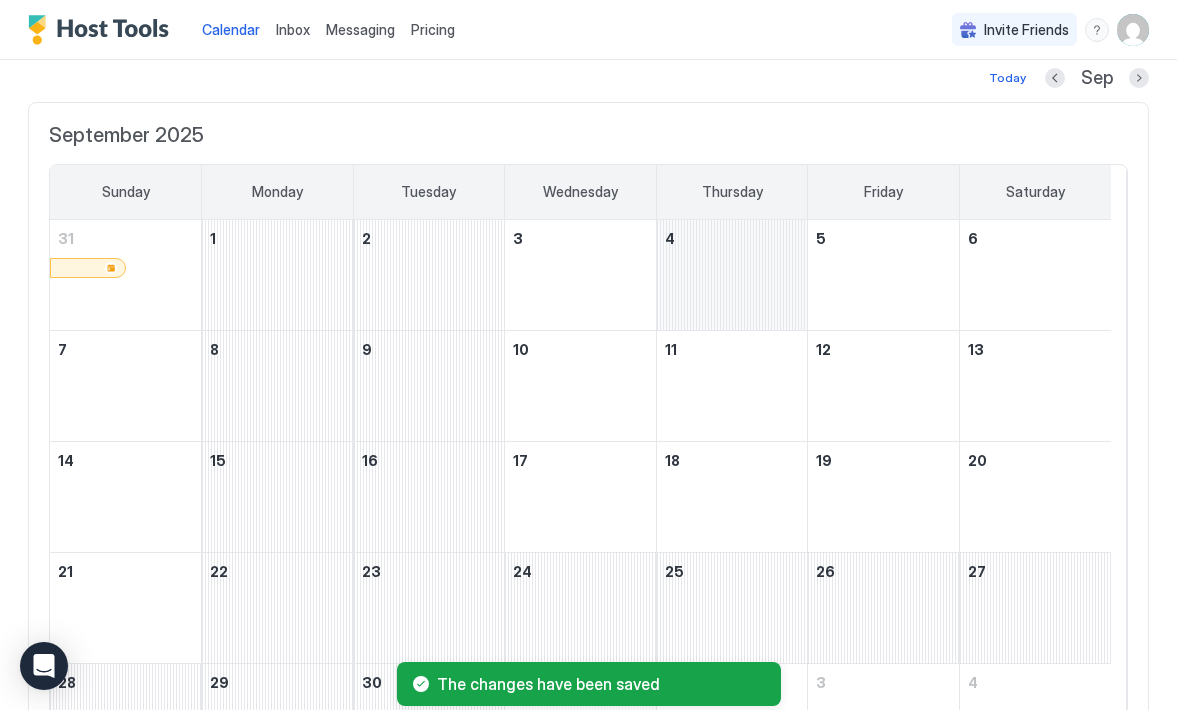 click at bounding box center (732, 275) 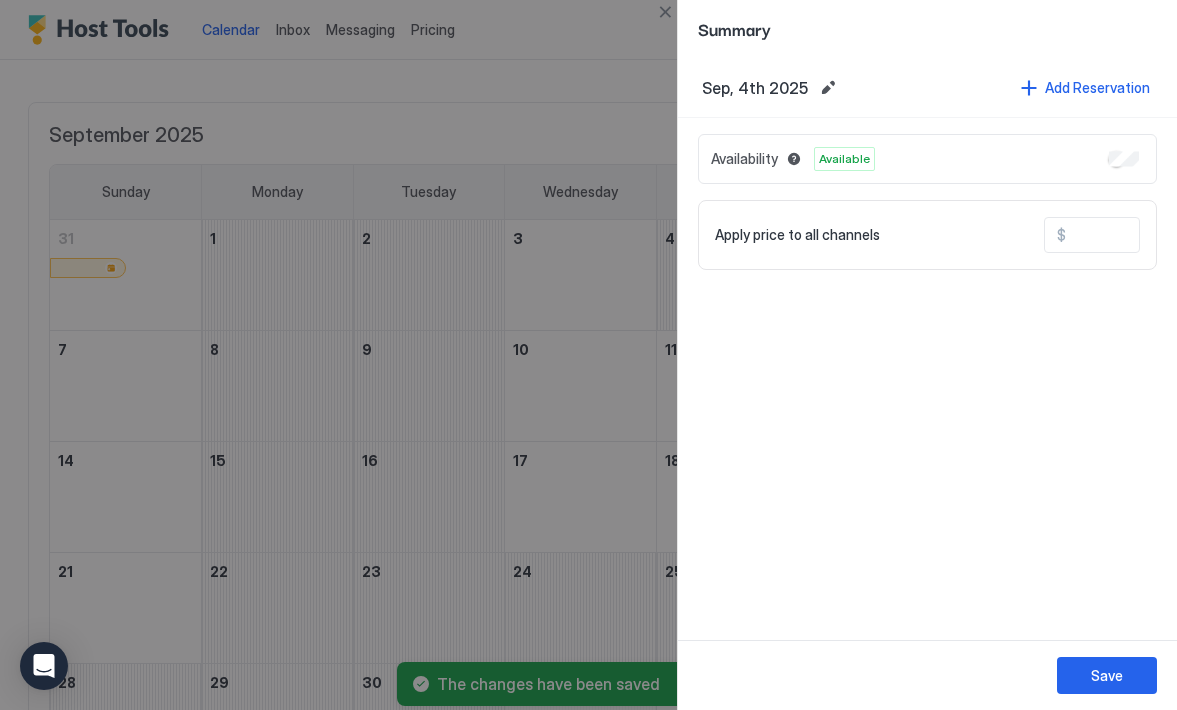 click at bounding box center [1146, 235] 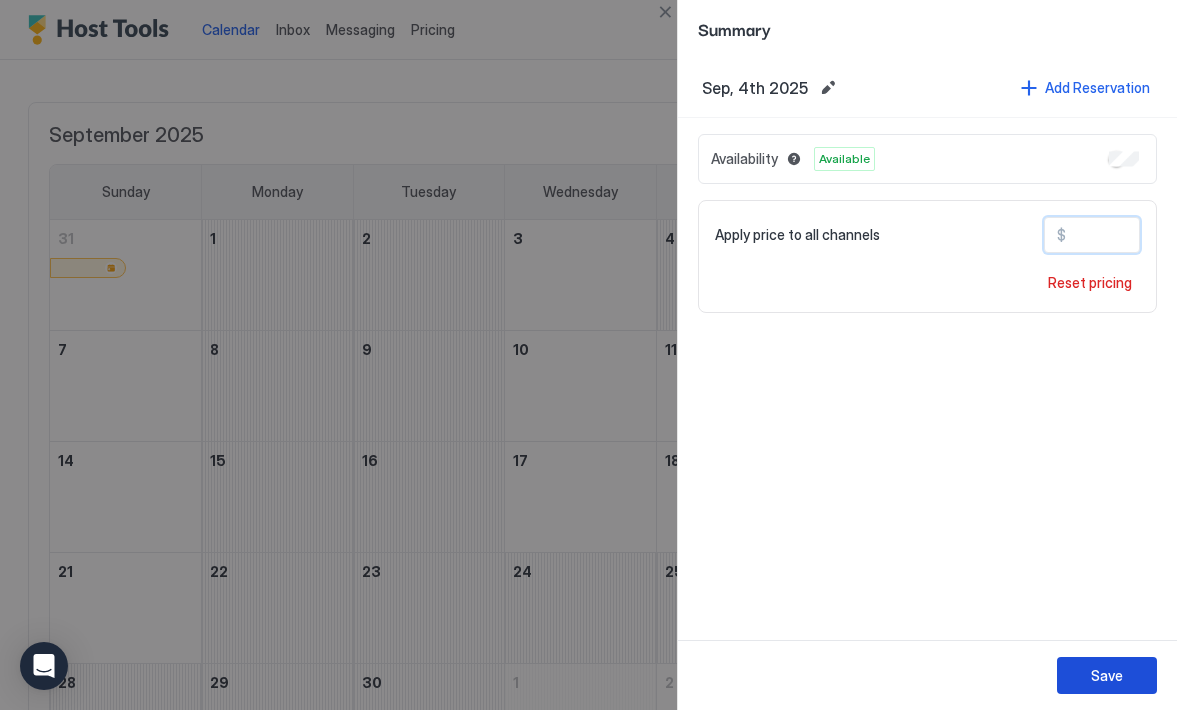 type on "***" 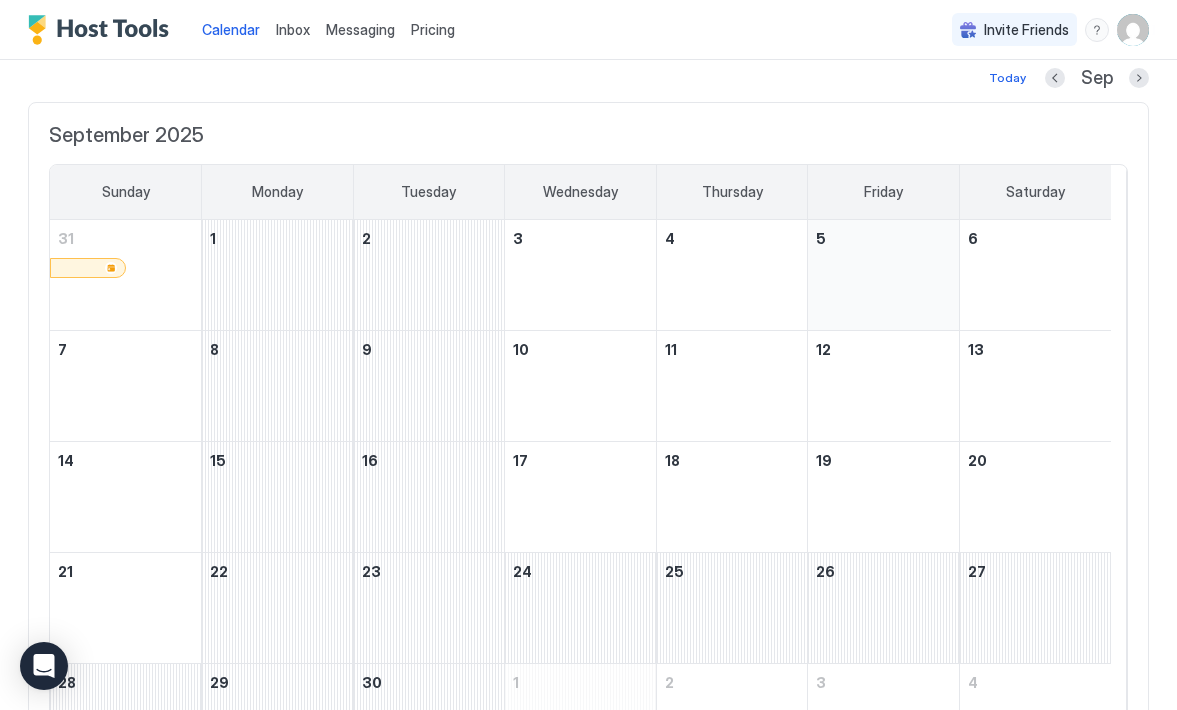 click at bounding box center [883, 275] 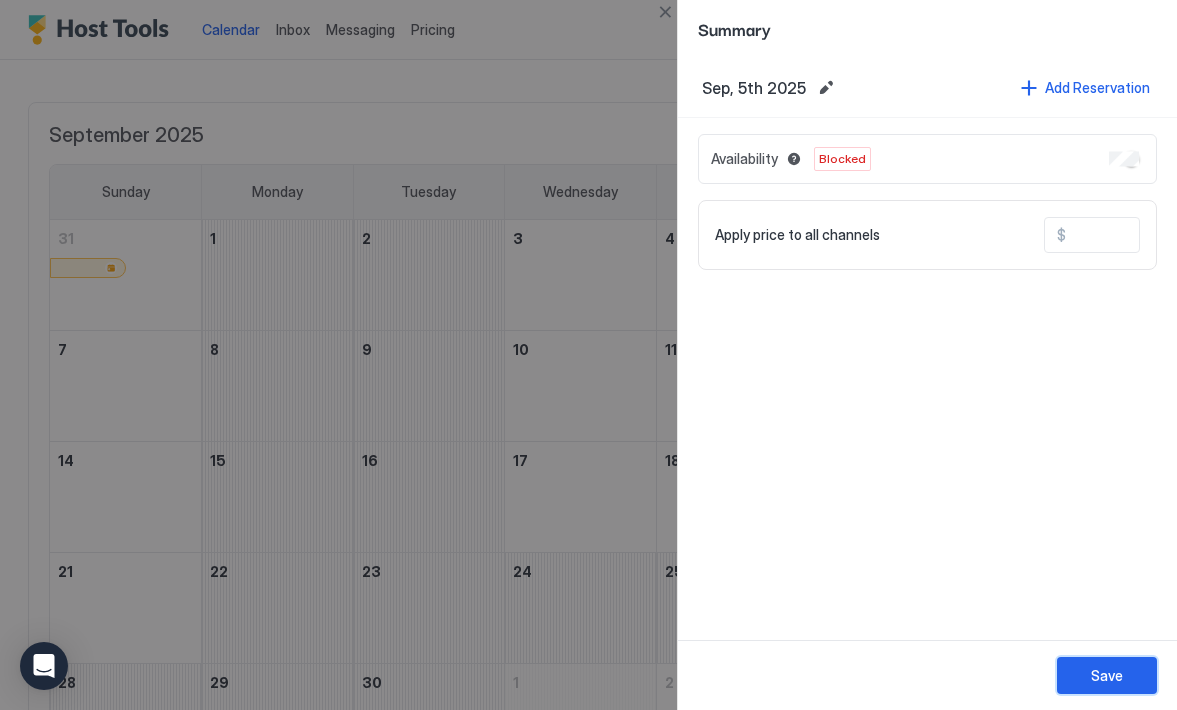 click on "Save" at bounding box center (1107, 675) 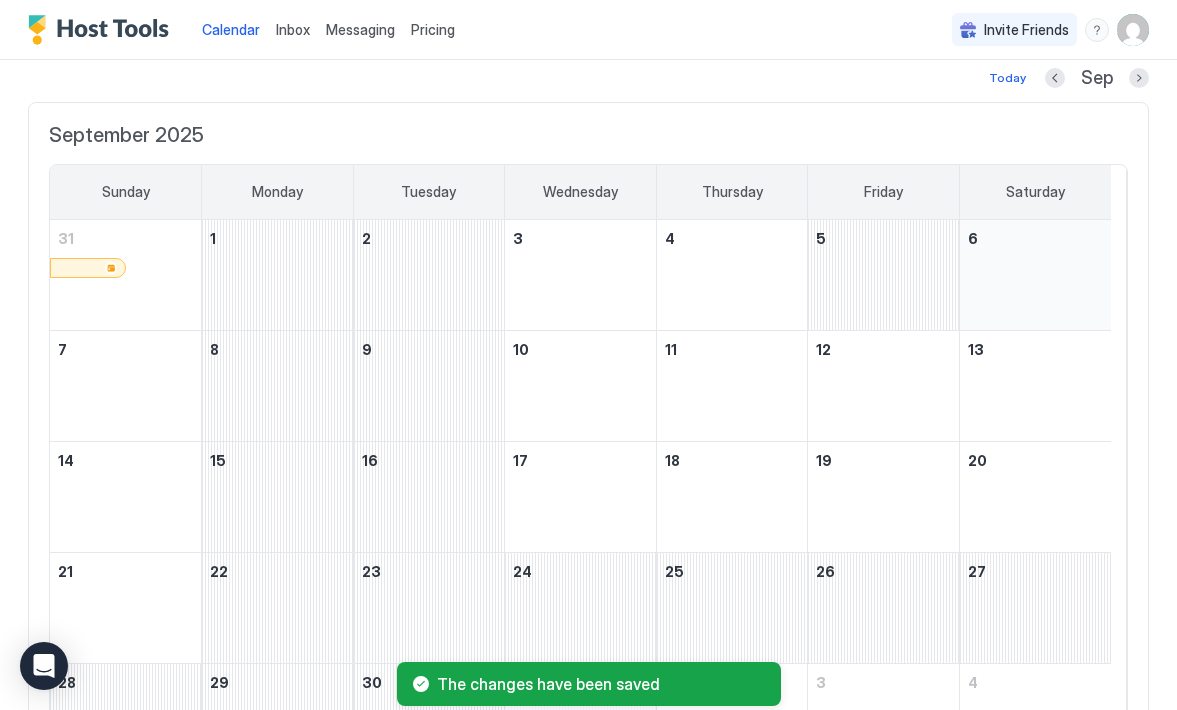 click at bounding box center [1035, 275] 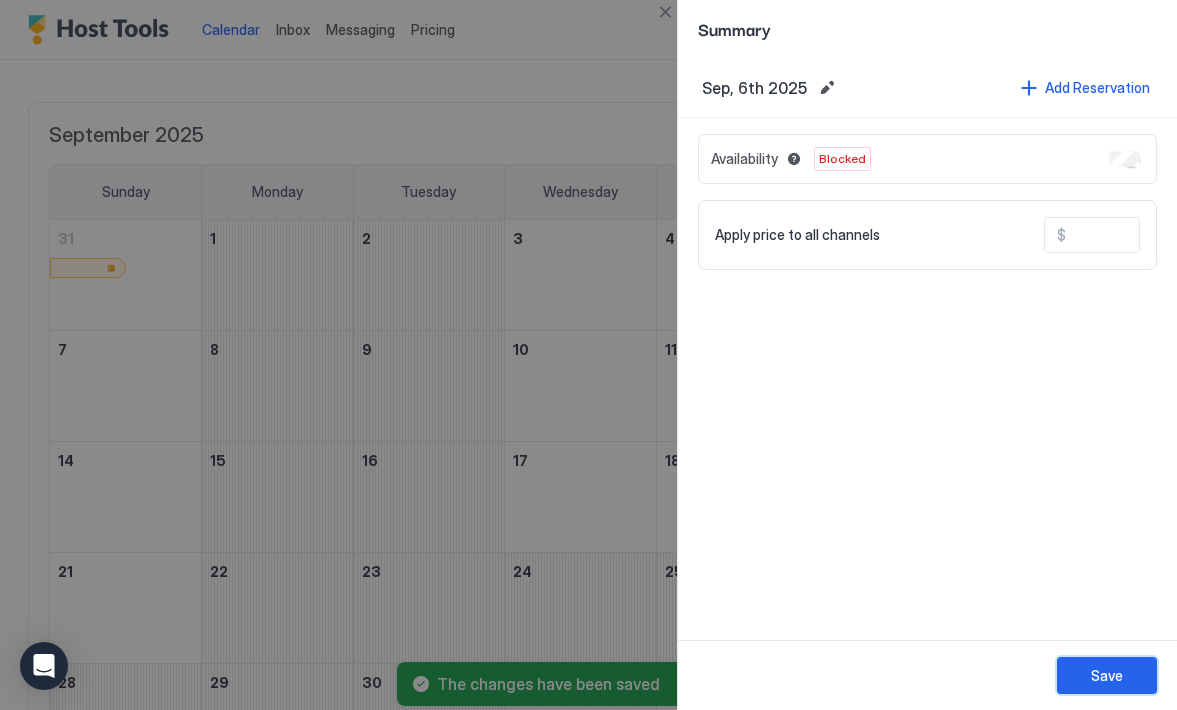 click on "Save" at bounding box center [1107, 675] 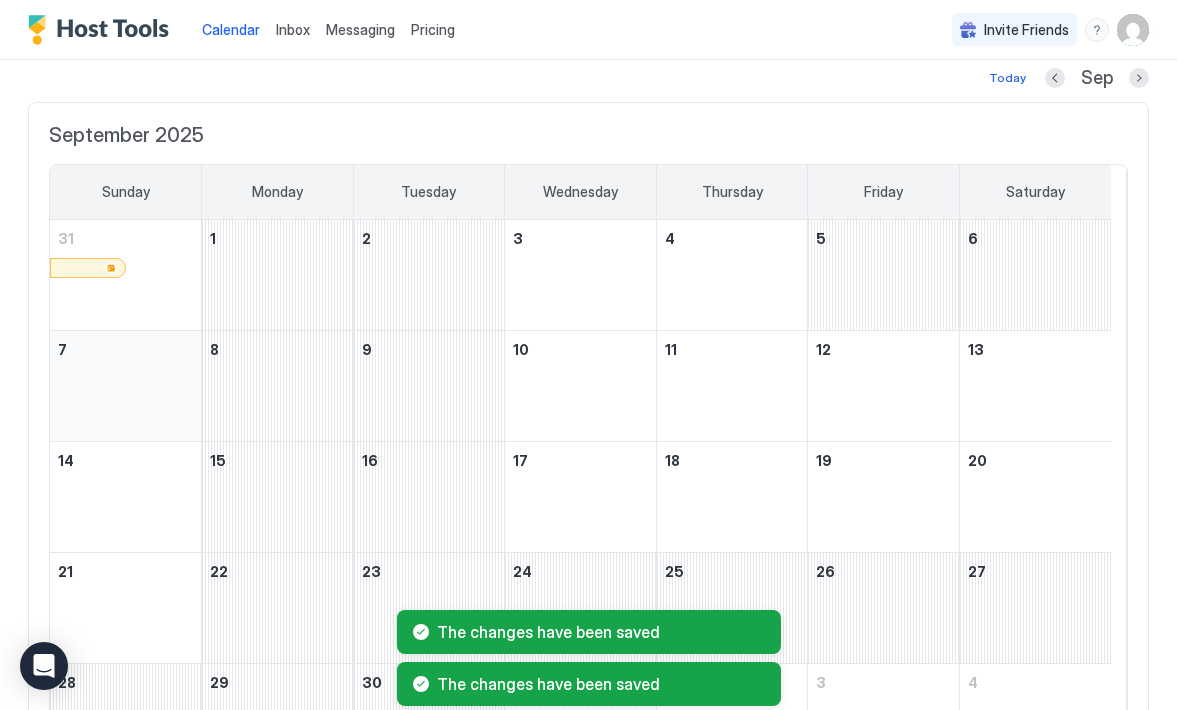 click at bounding box center [125, 386] 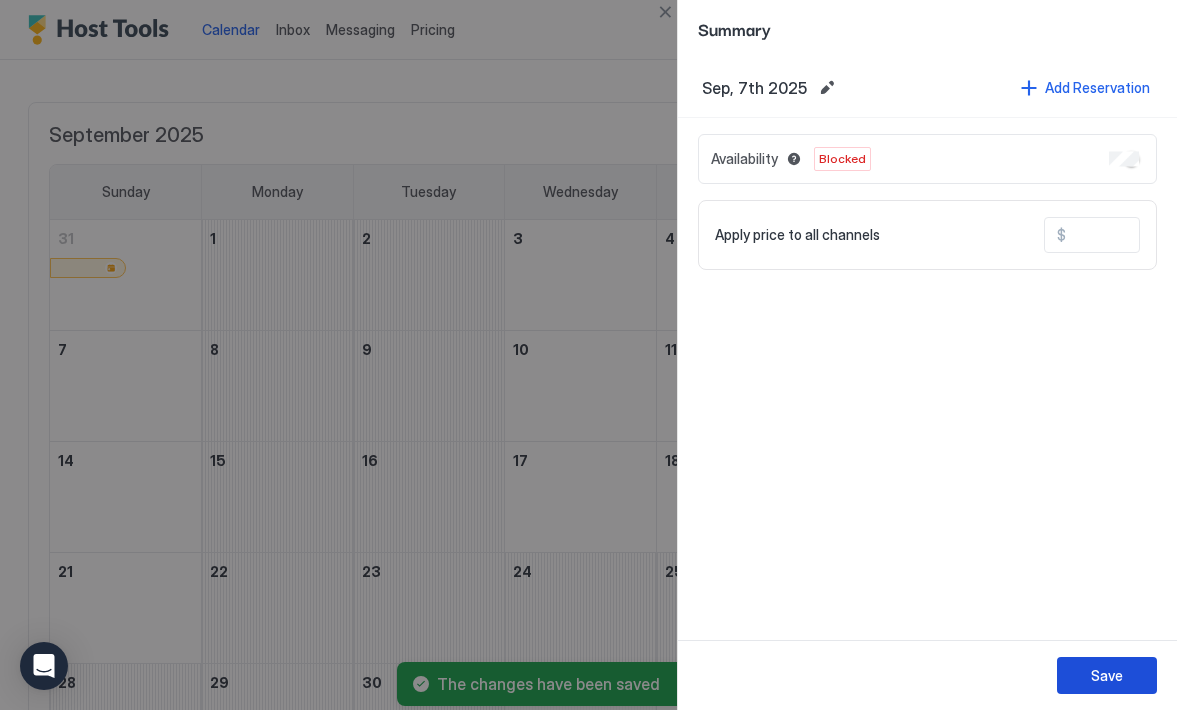 click on "Save" at bounding box center [1107, 675] 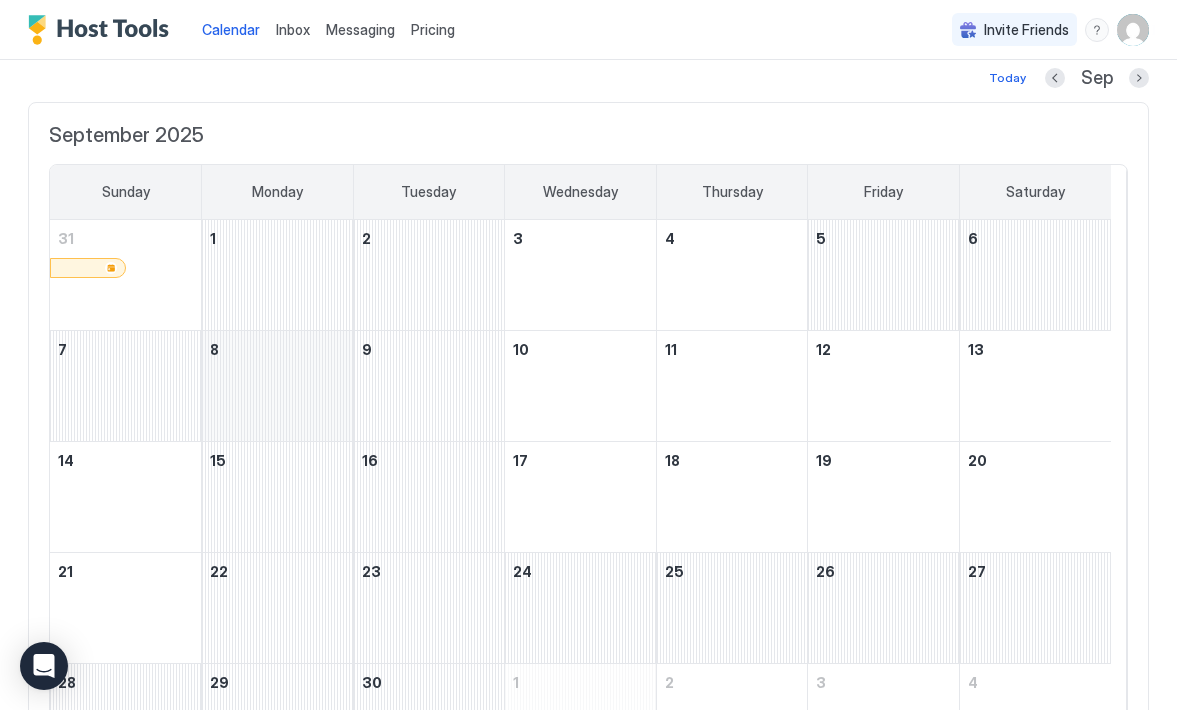 click at bounding box center (277, 386) 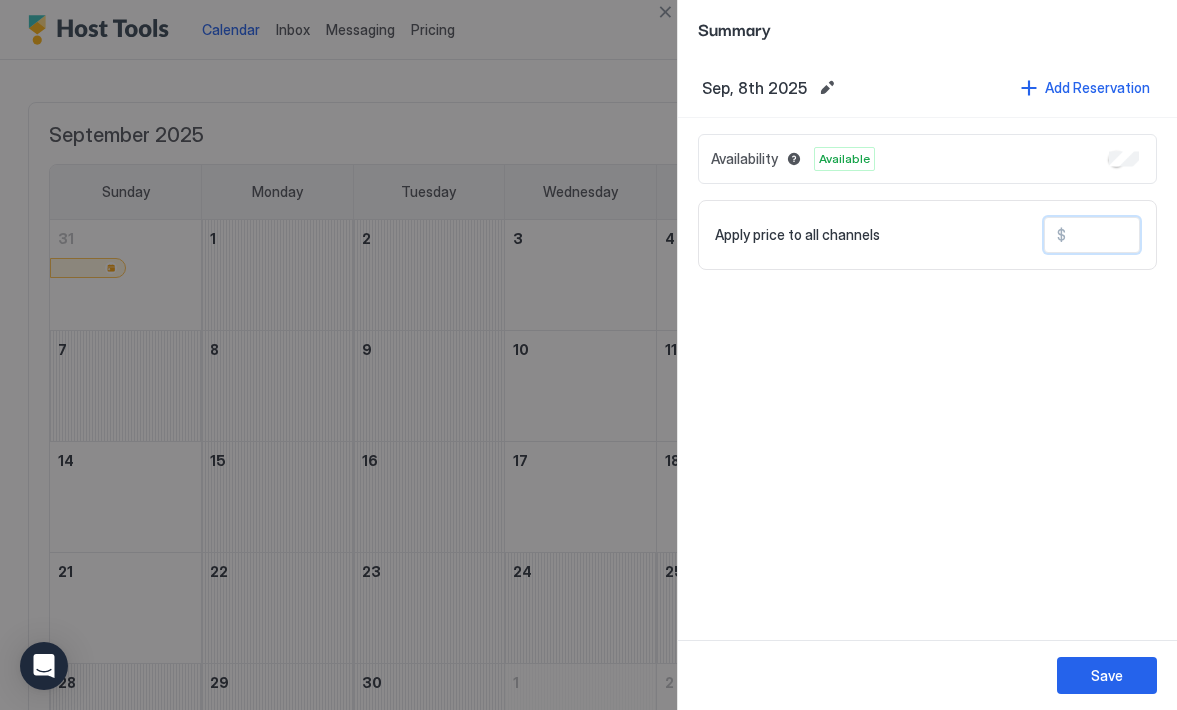 click at bounding box center [1146, 235] 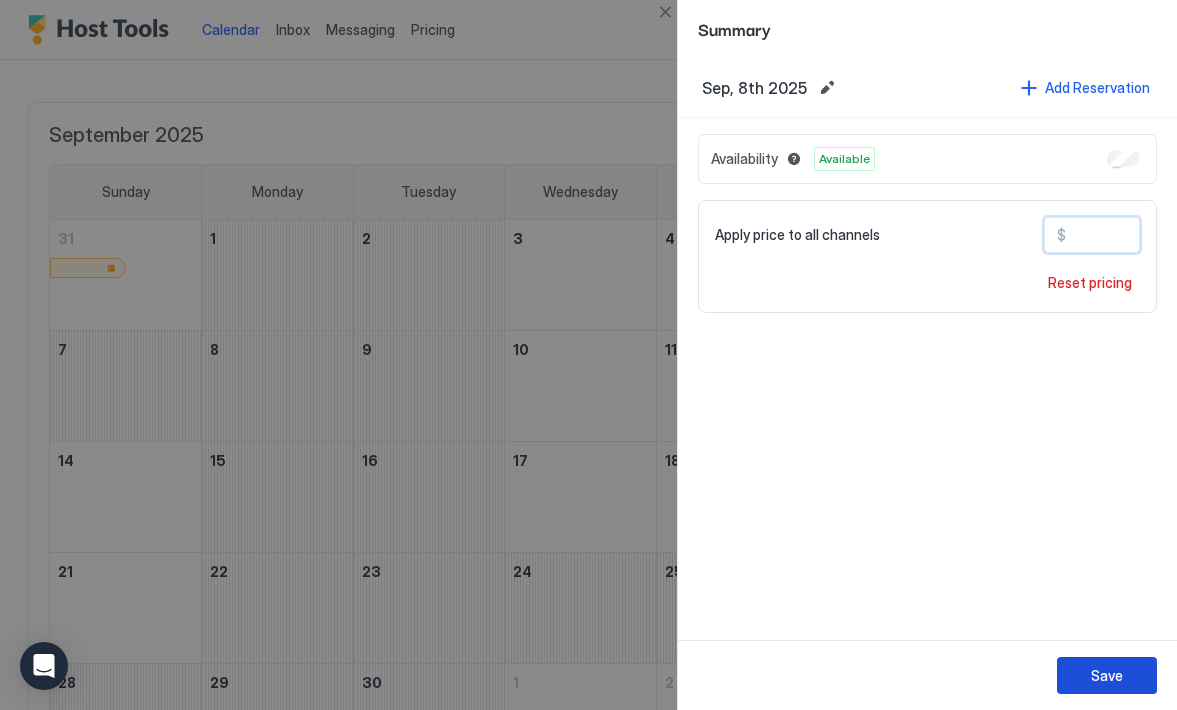 type on "***" 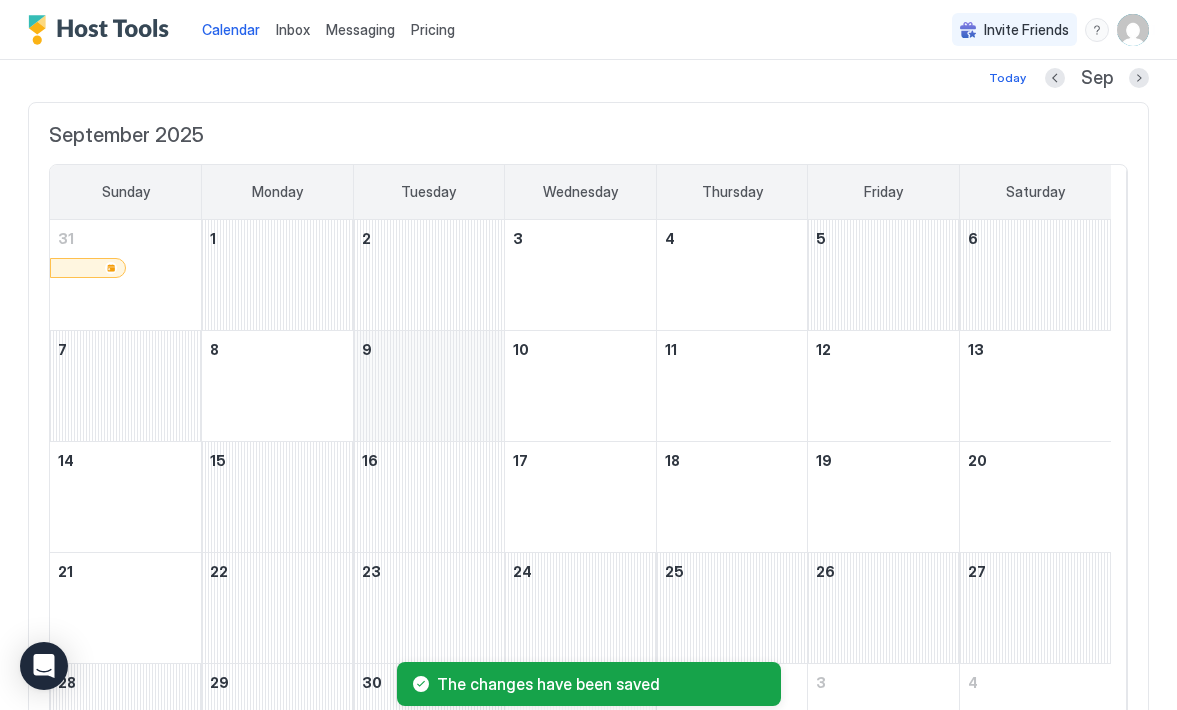 click at bounding box center [429, 386] 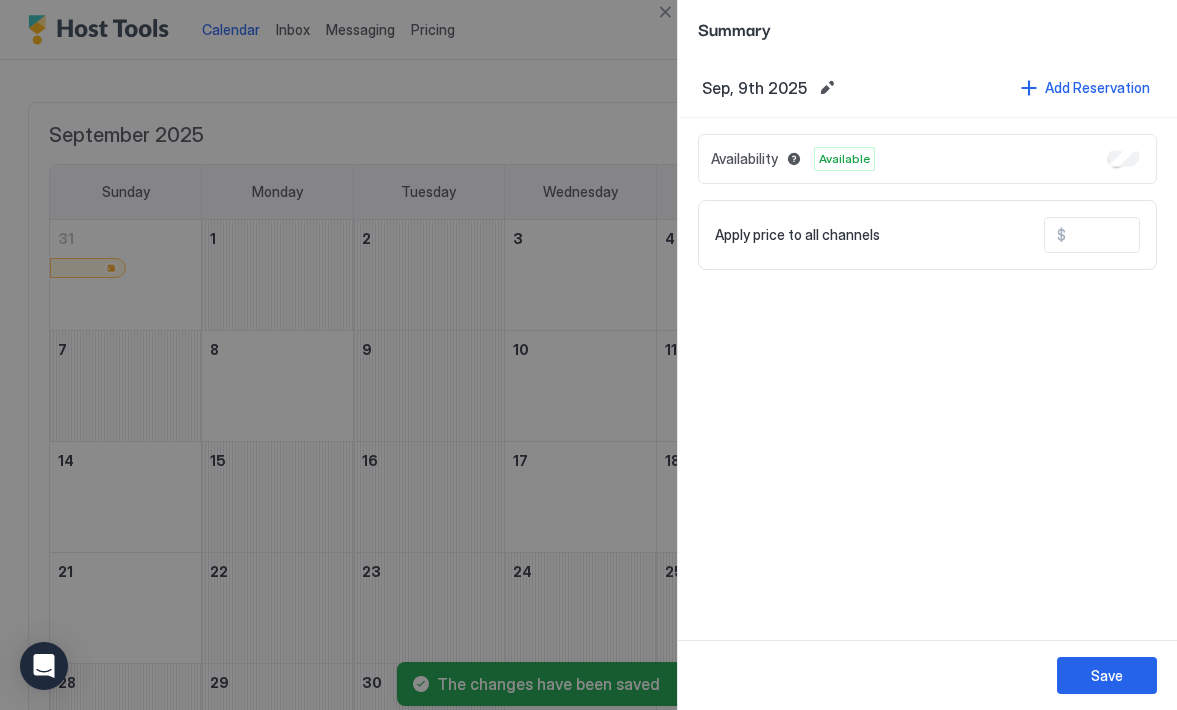 click at bounding box center (1146, 235) 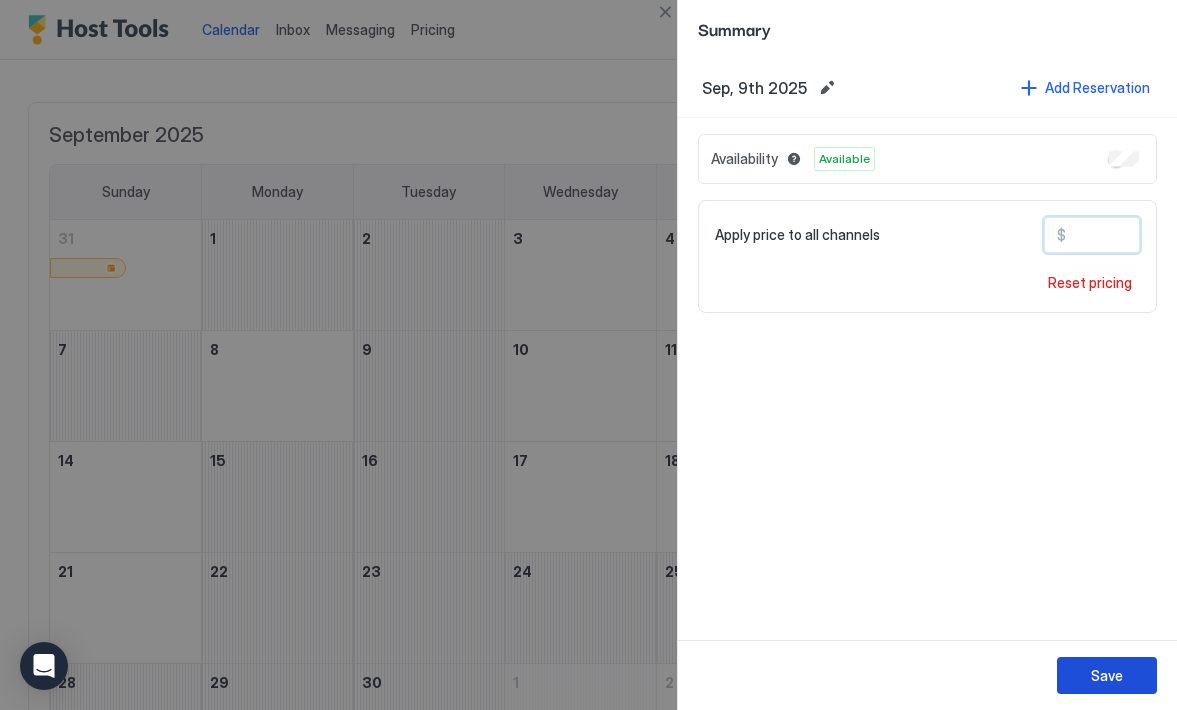 type on "***" 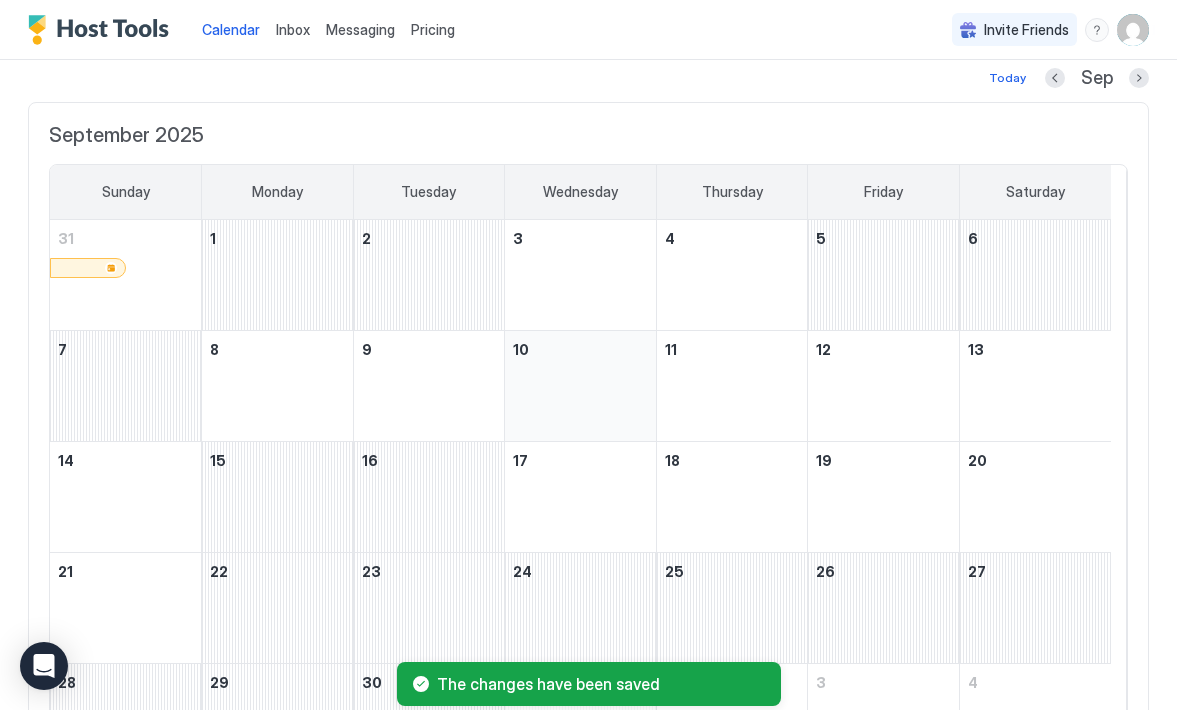 click at bounding box center (580, 386) 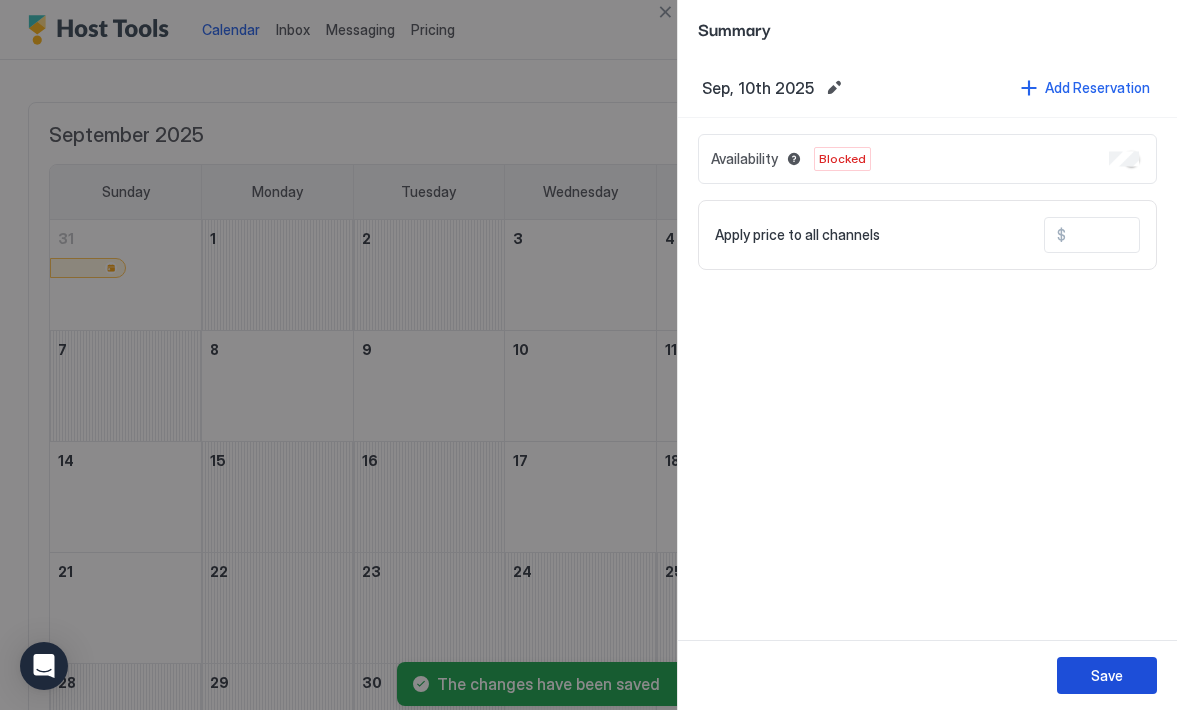 click on "Save" at bounding box center [1107, 675] 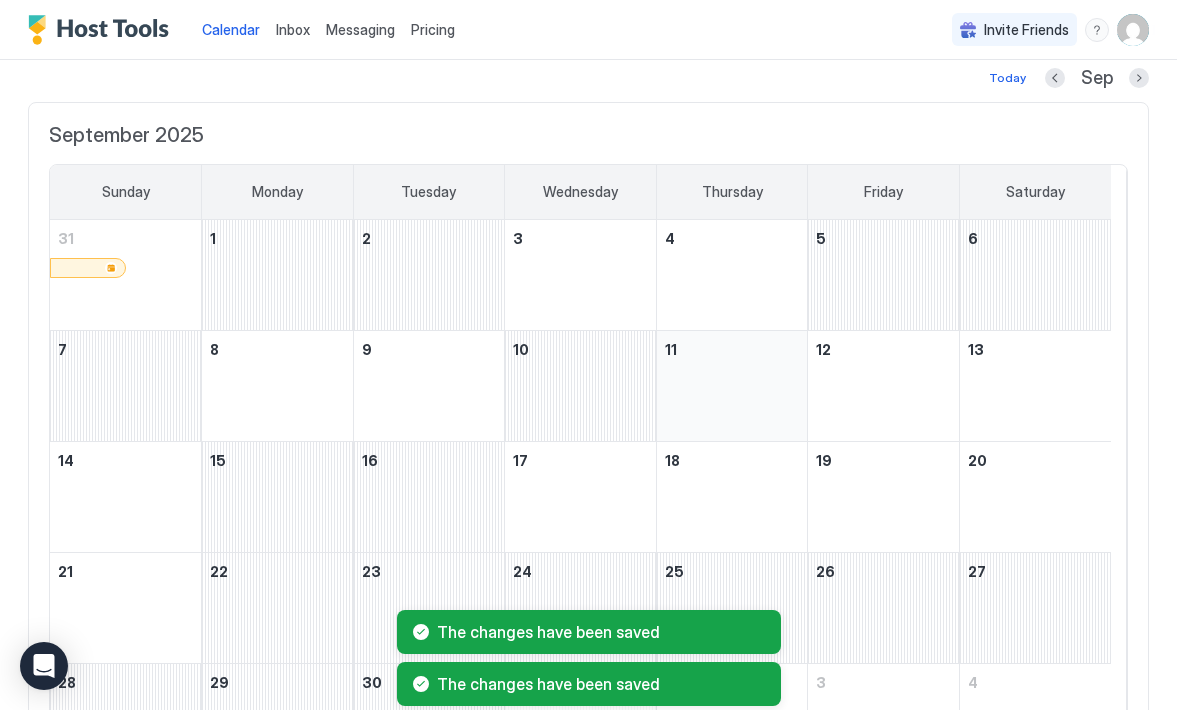 click at bounding box center (732, 386) 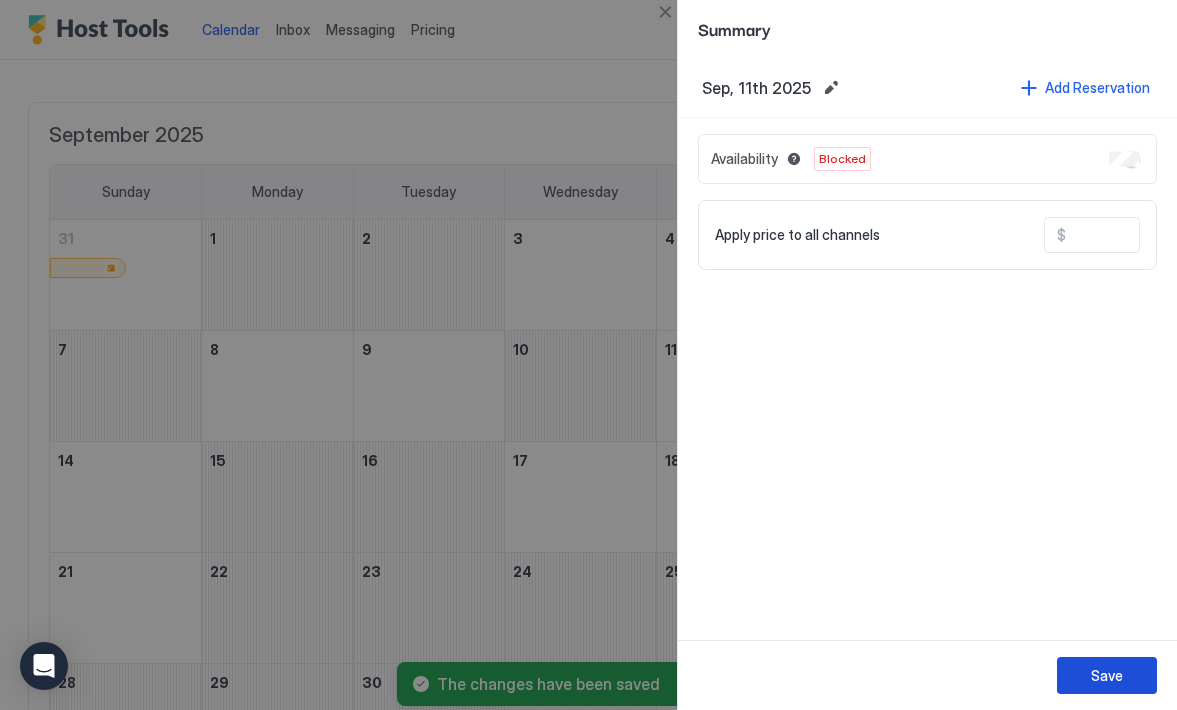click on "Save" at bounding box center [1107, 675] 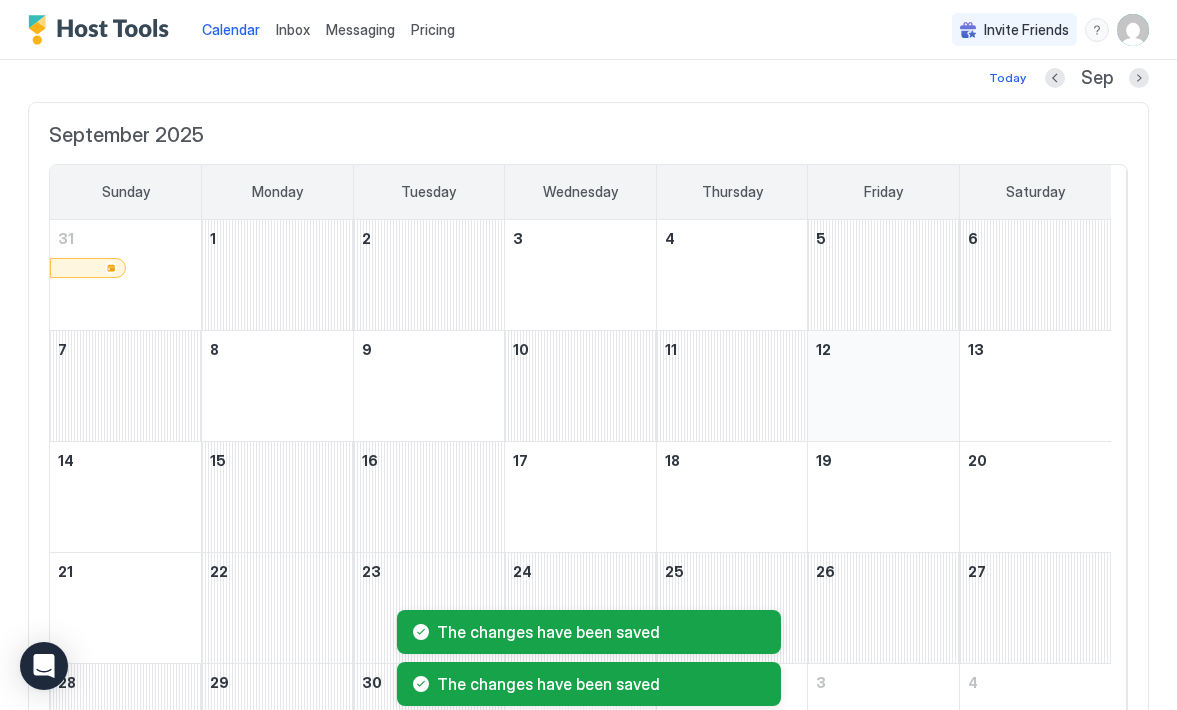 click at bounding box center [883, 386] 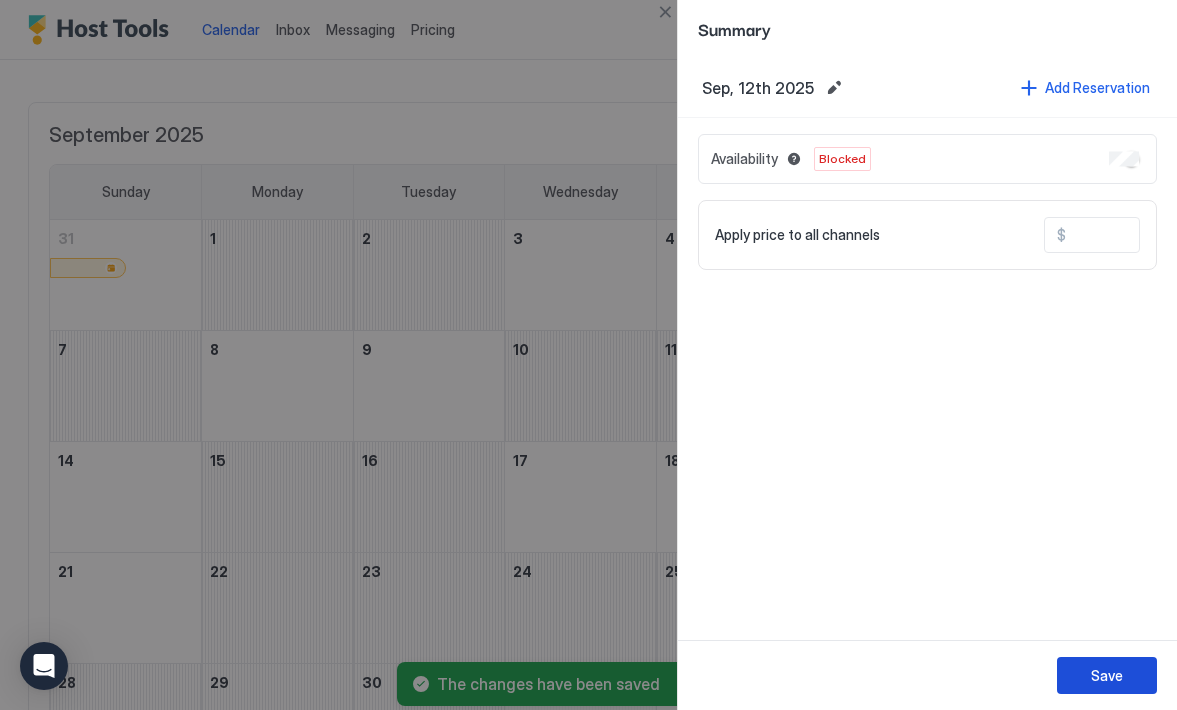 click on "Save" at bounding box center [1107, 675] 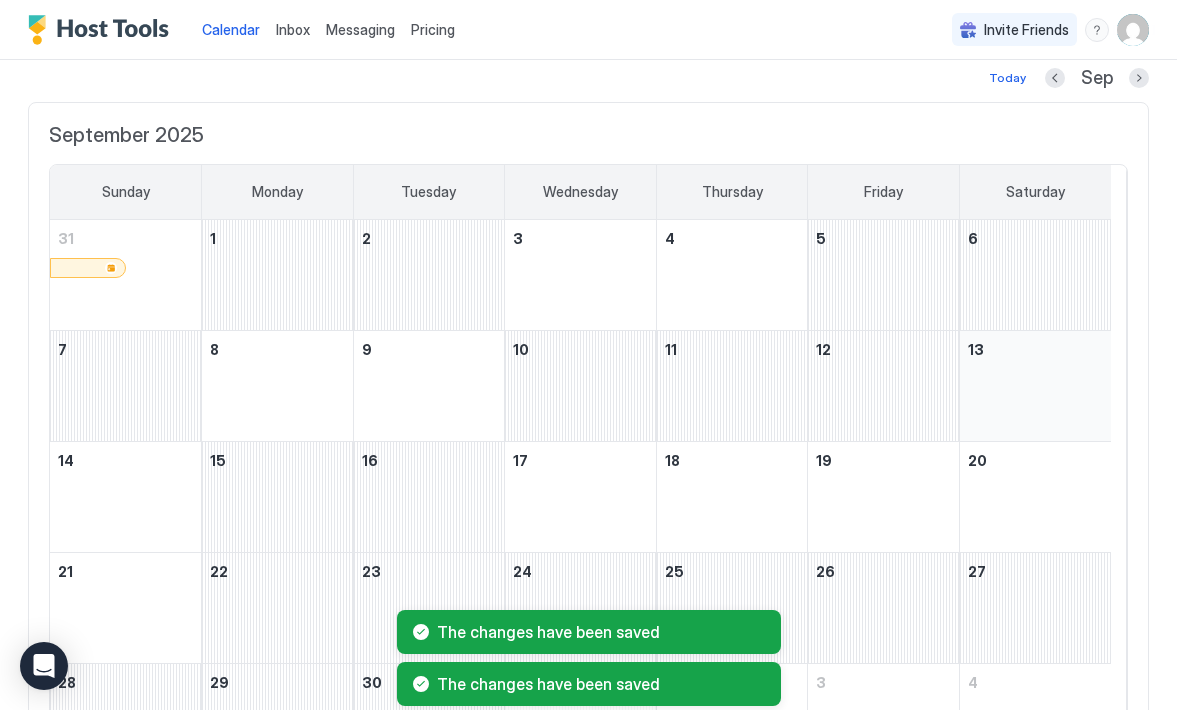 click at bounding box center [1035, 386] 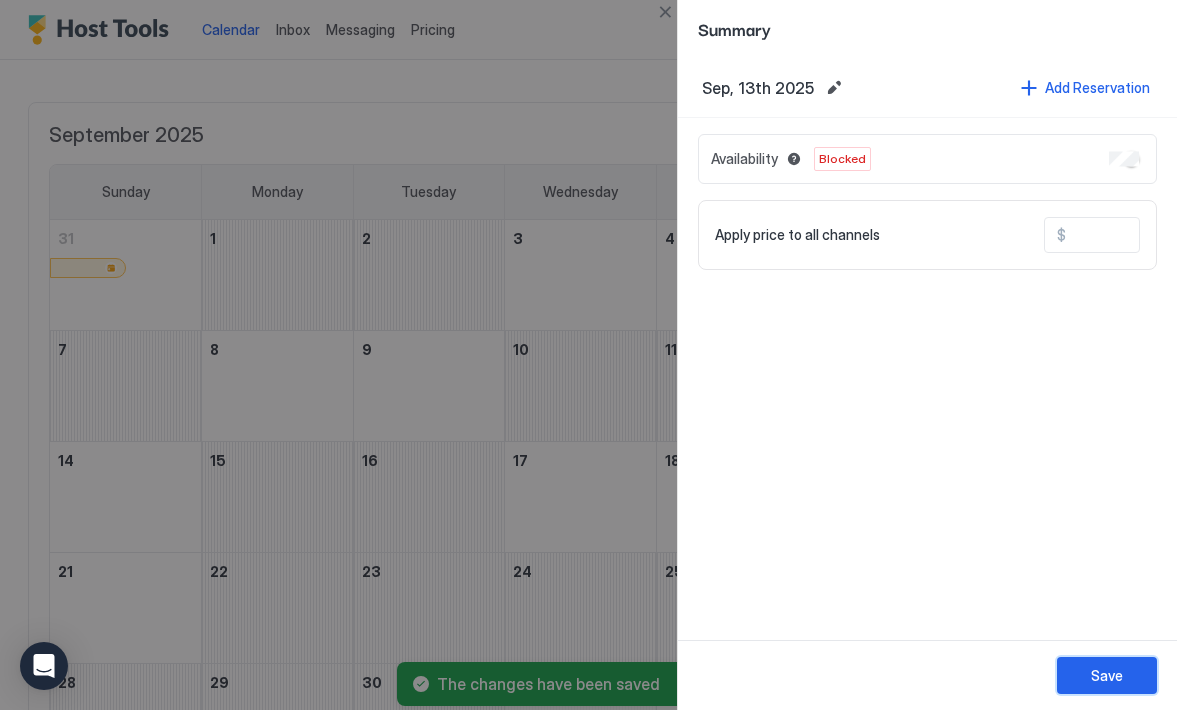 click on "Save" at bounding box center (1107, 675) 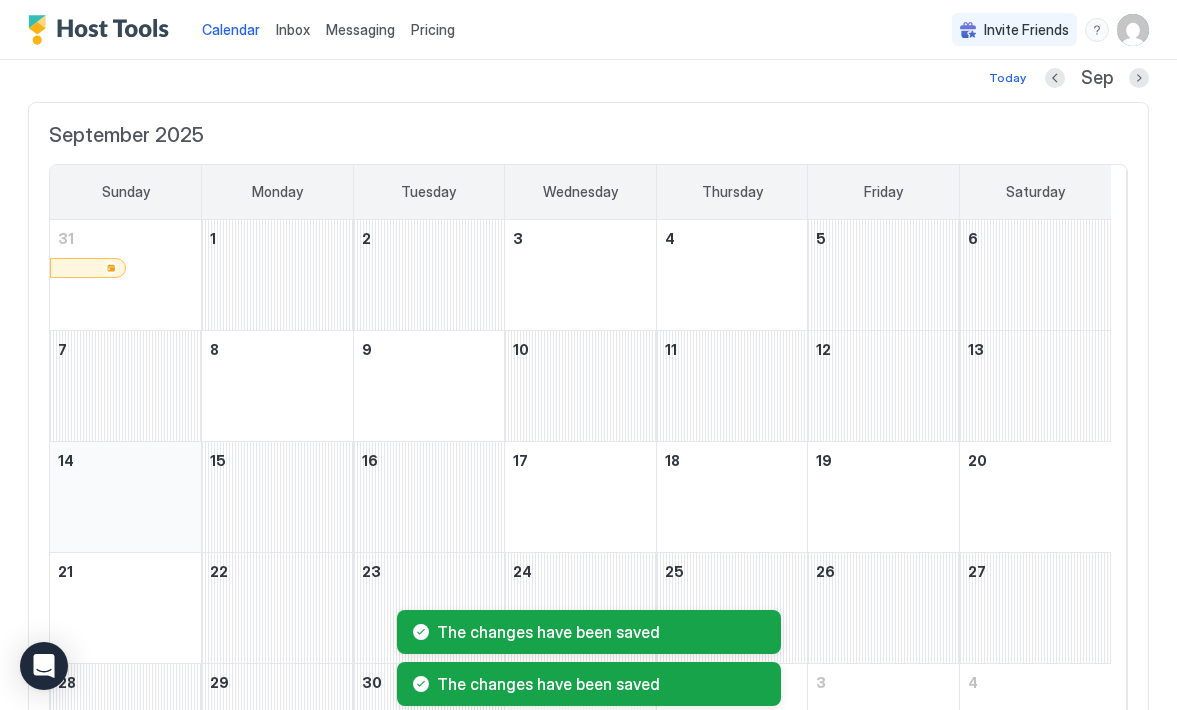 click at bounding box center (125, 497) 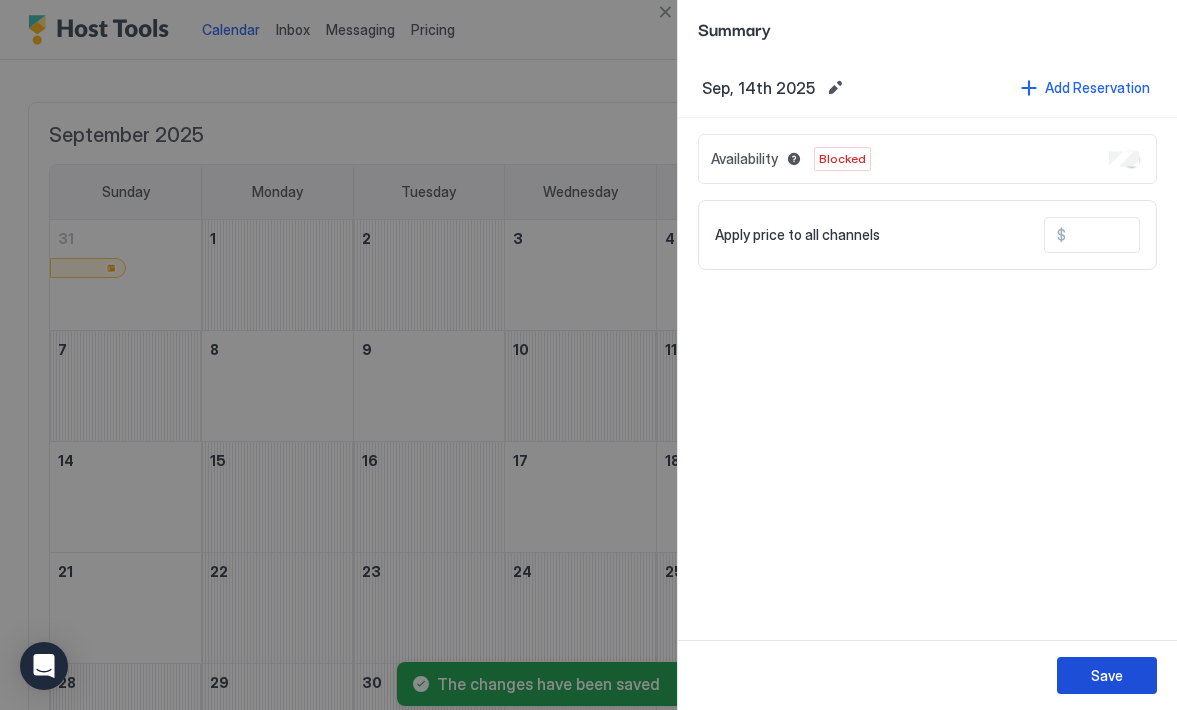 click on "Save" at bounding box center (1107, 675) 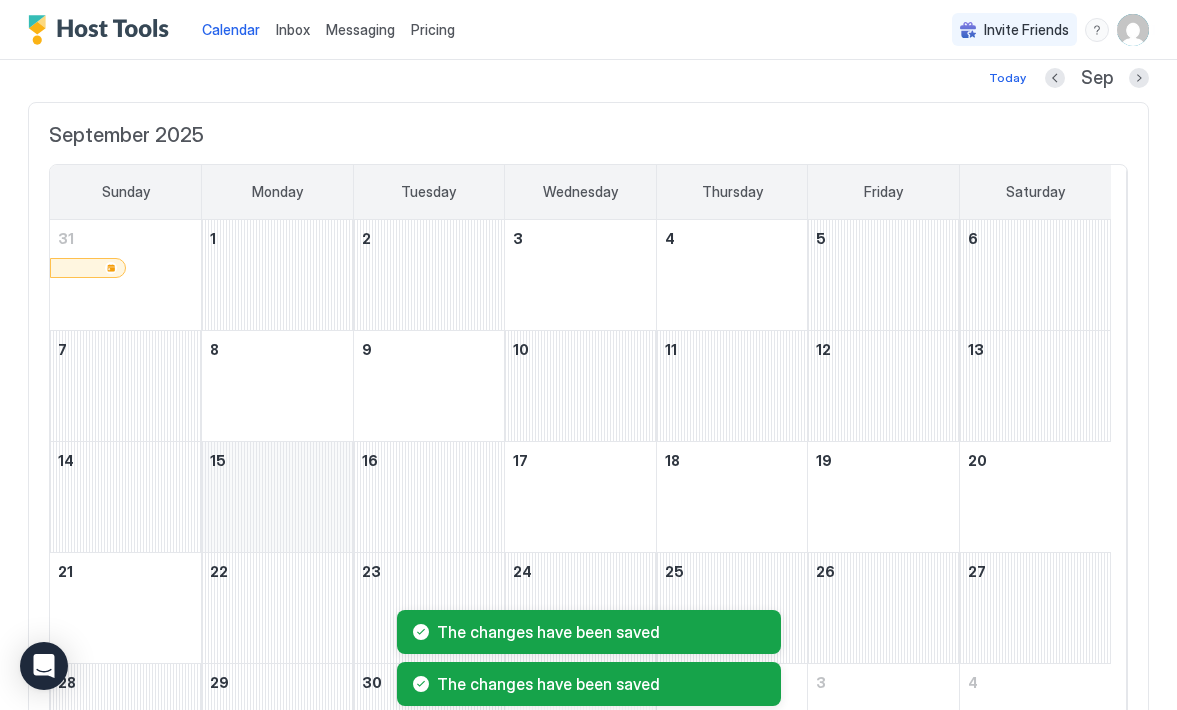 click at bounding box center (277, 497) 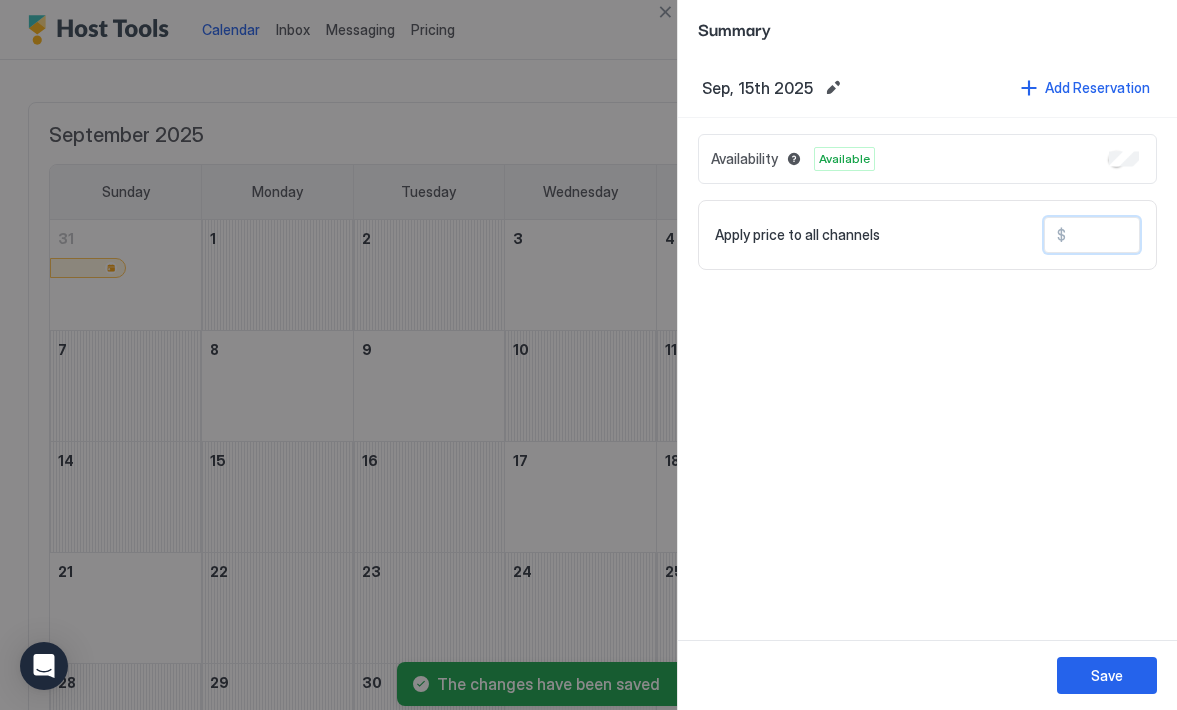 click at bounding box center [1146, 235] 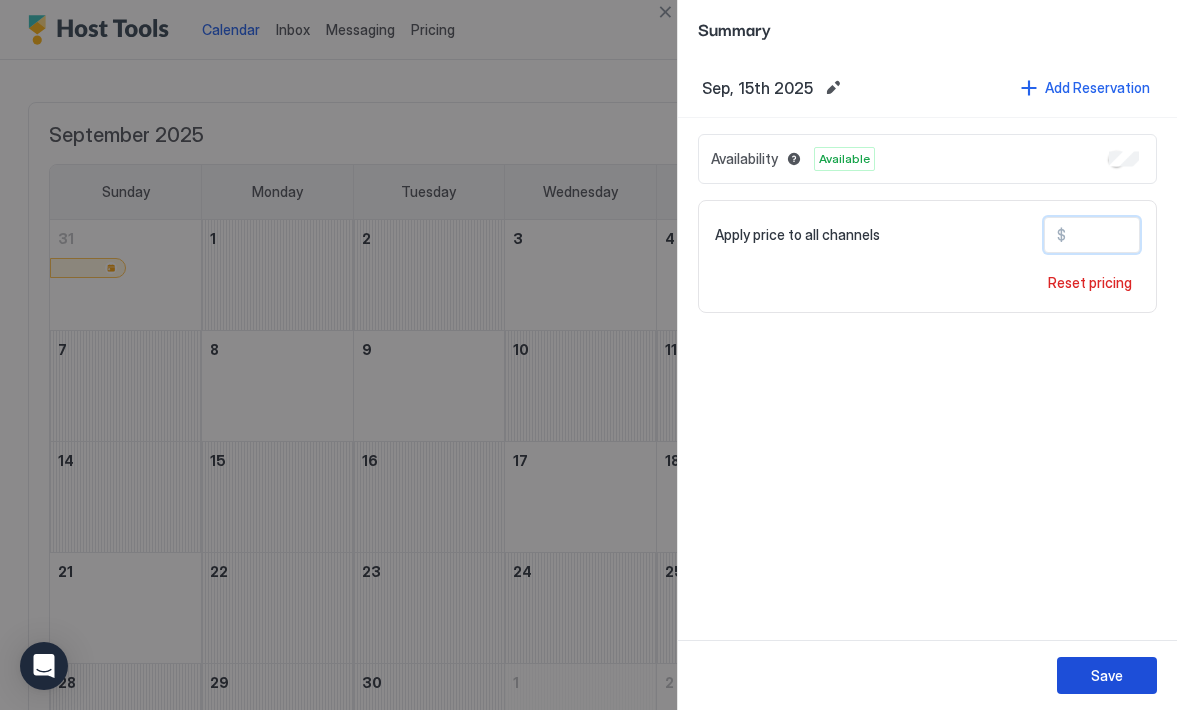 type on "***" 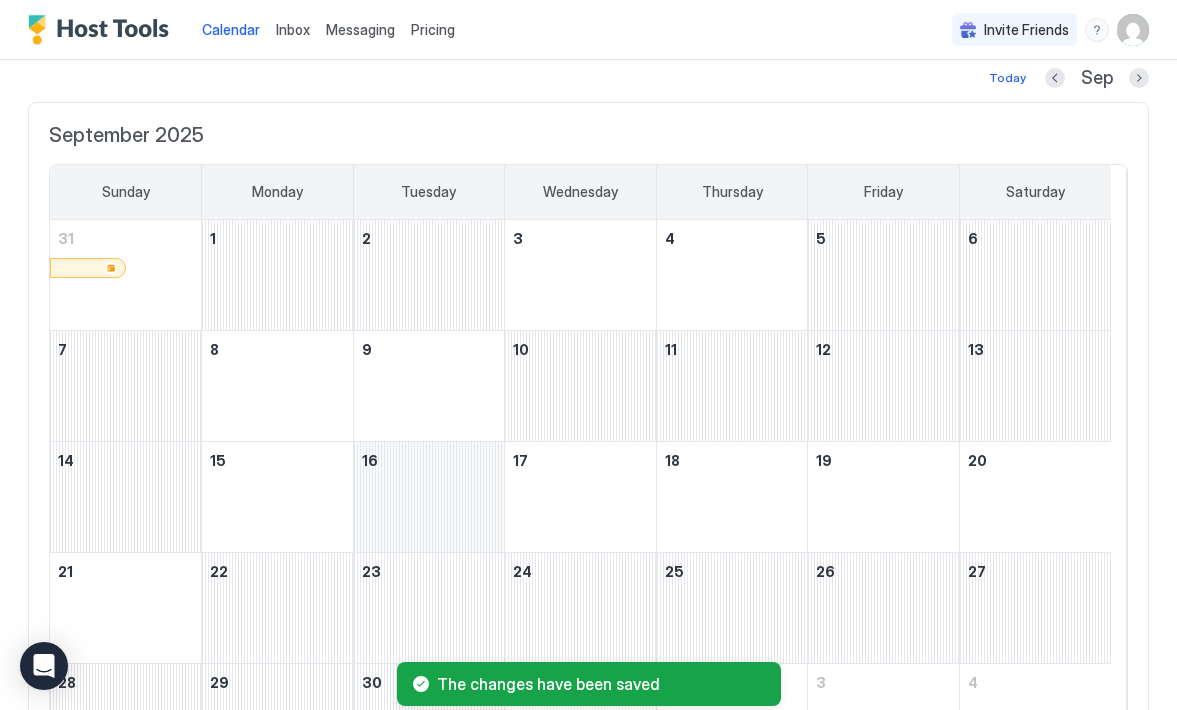 click at bounding box center [429, 497] 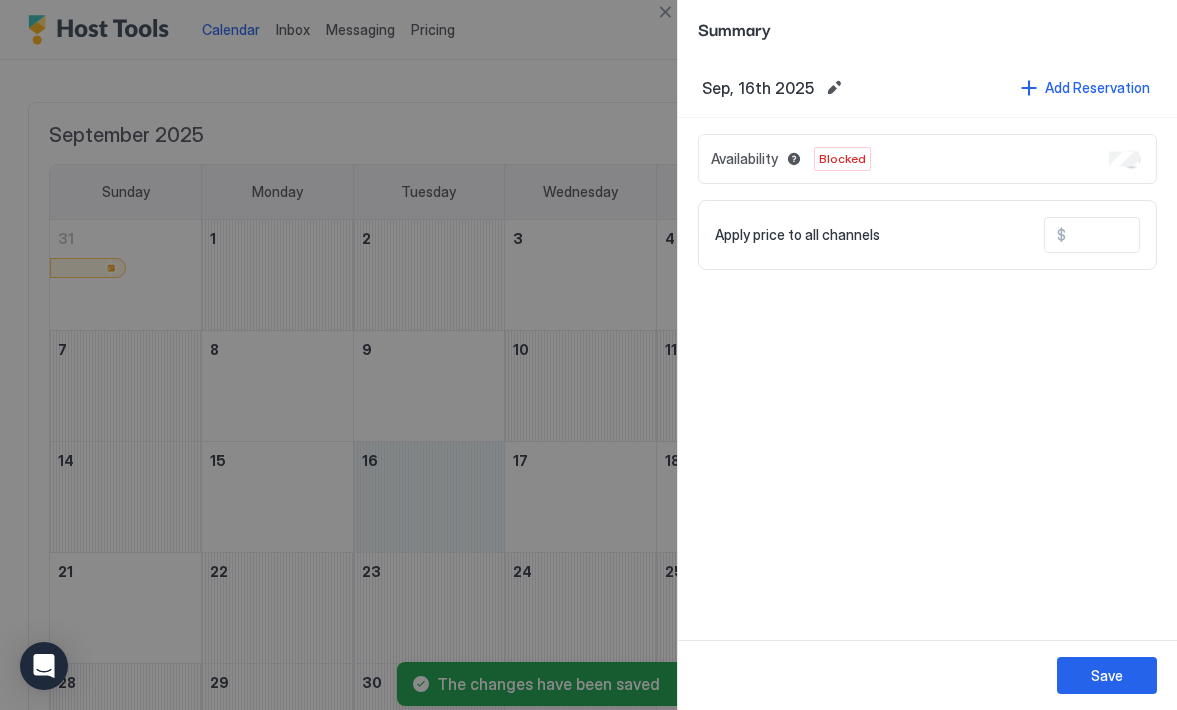 click on "Availability Blocked" at bounding box center (927, 159) 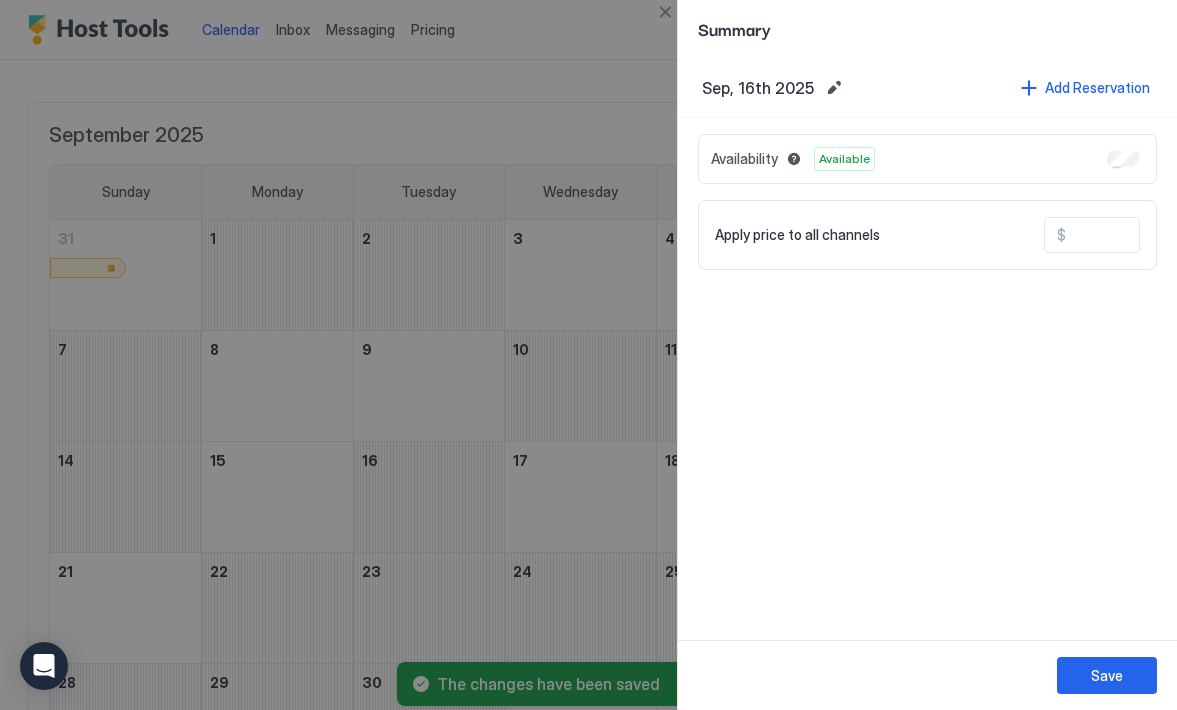 click at bounding box center (1146, 235) 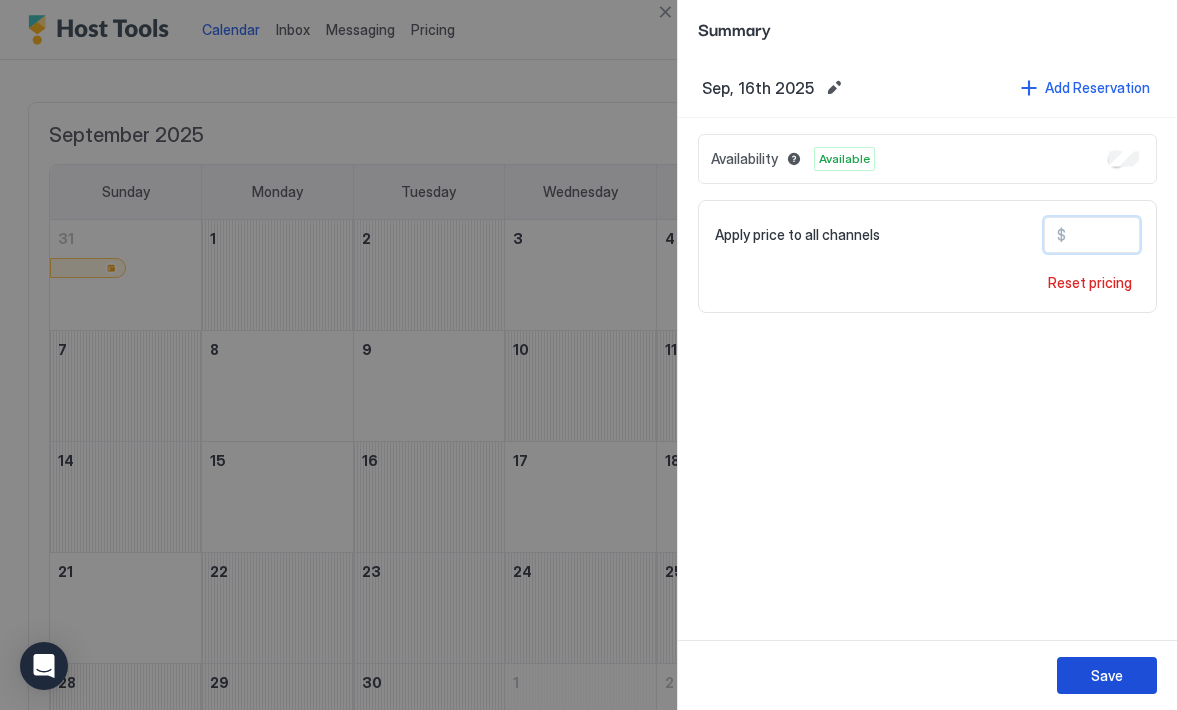 type on "***" 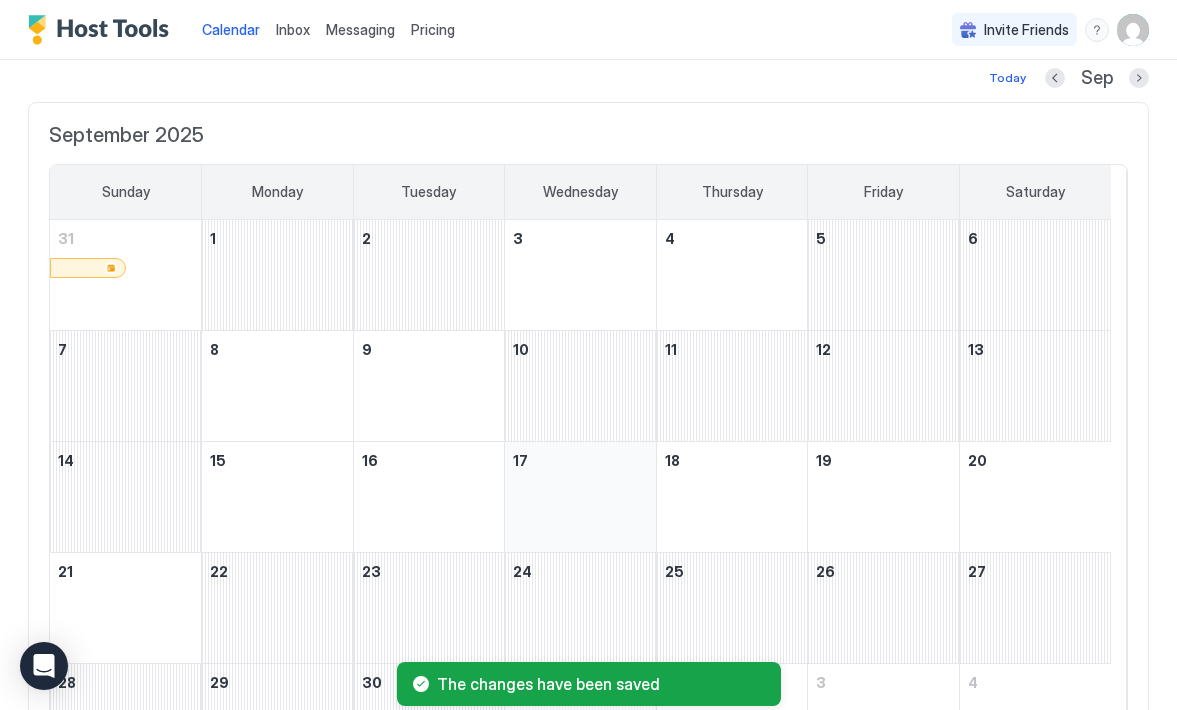 click at bounding box center [580, 497] 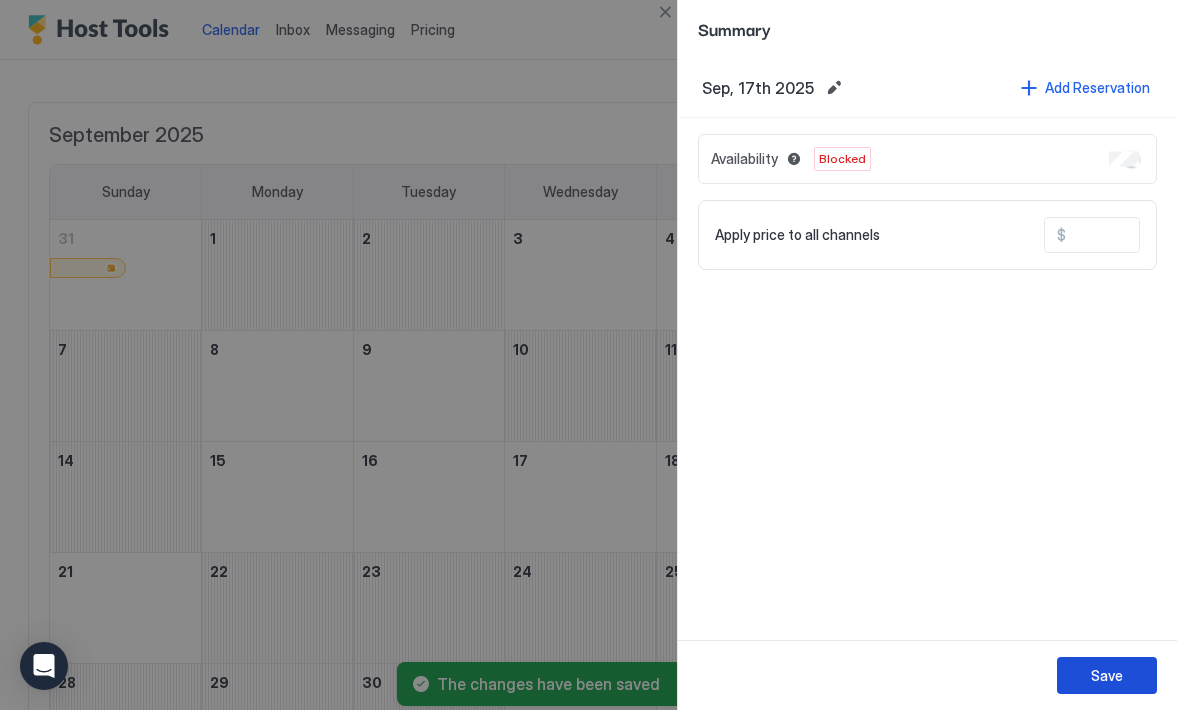 click on "Save" at bounding box center (1107, 675) 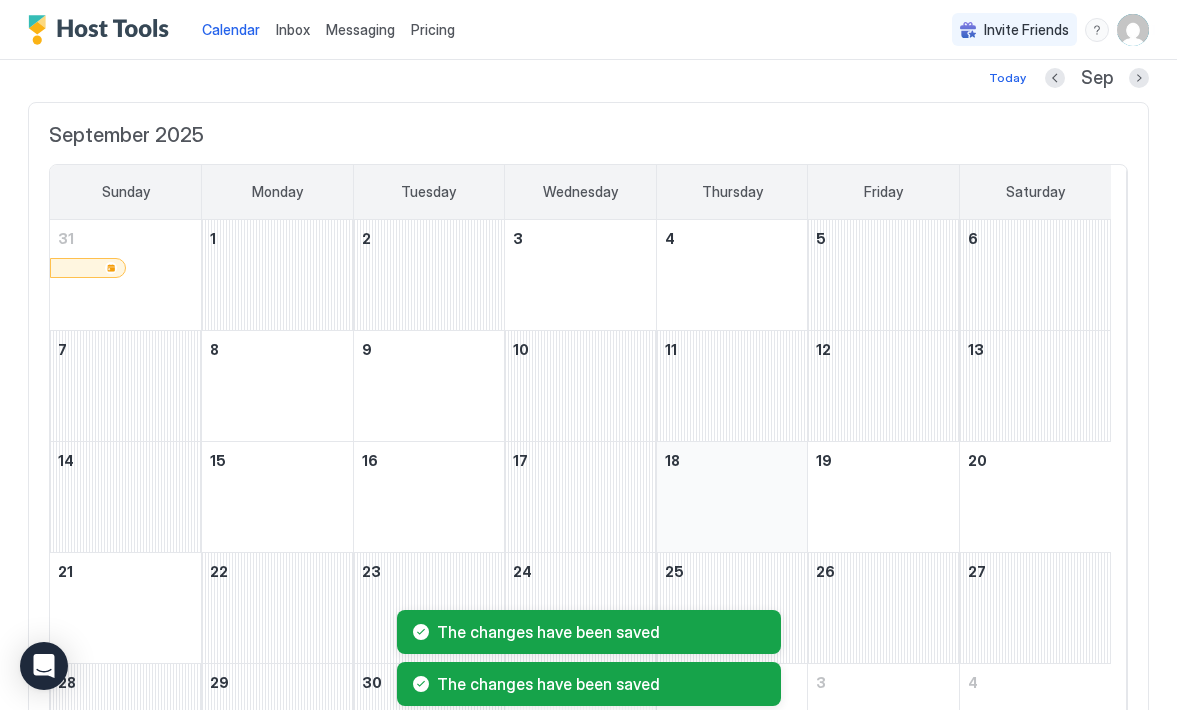 click at bounding box center [732, 497] 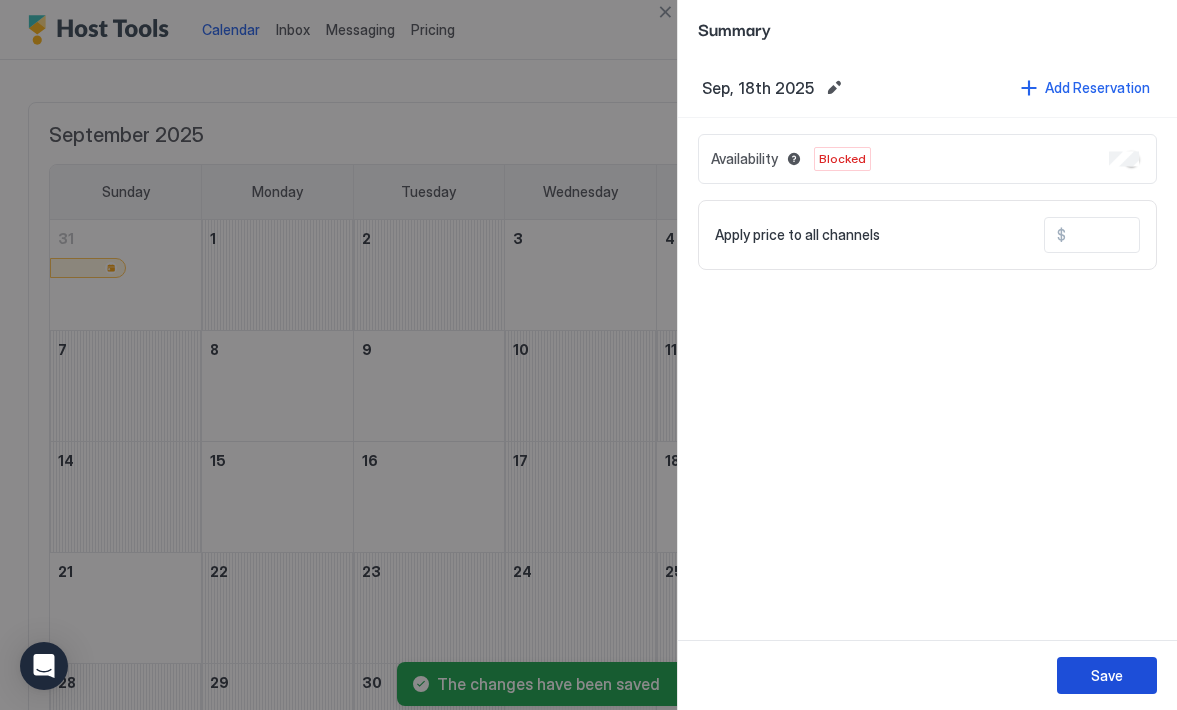 click on "Save" at bounding box center [1107, 675] 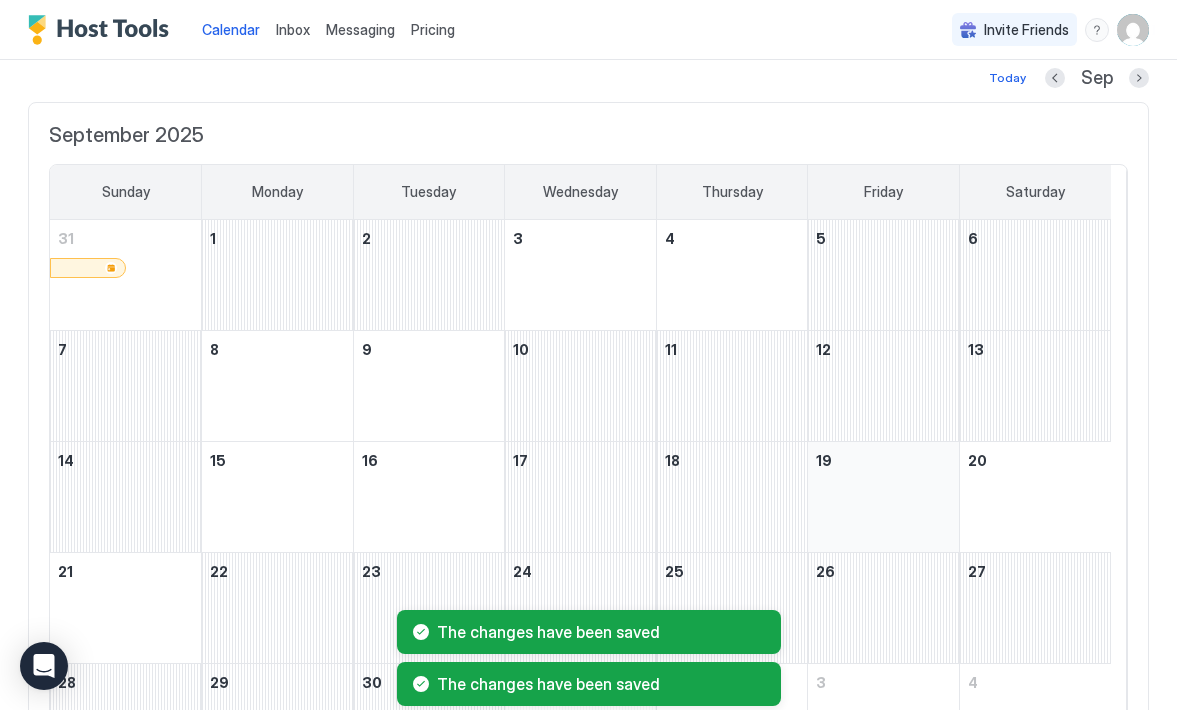 click at bounding box center (883, 497) 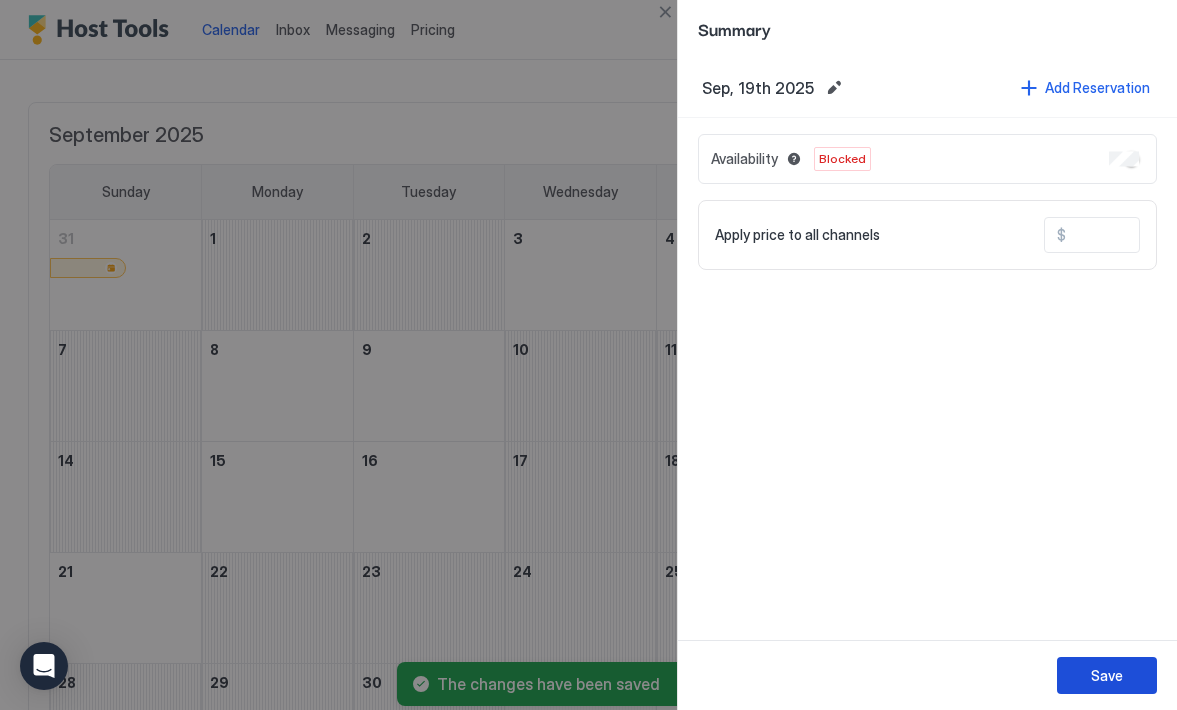 click on "Save" at bounding box center (1107, 675) 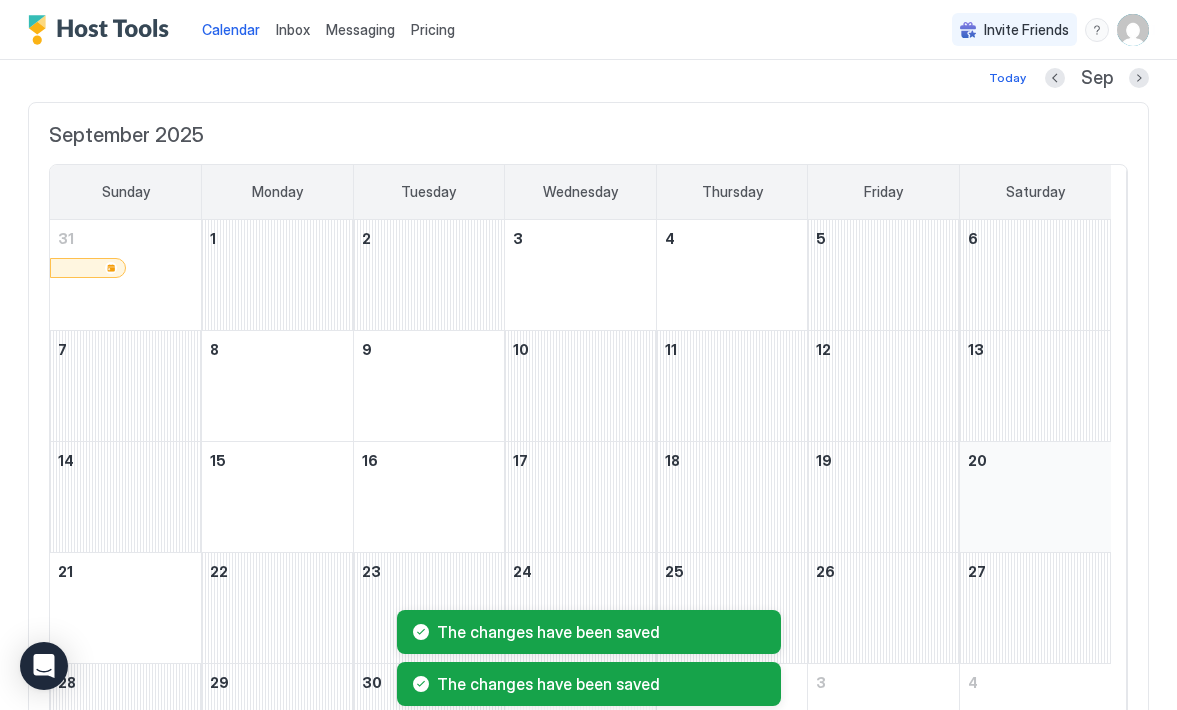 click at bounding box center [1035, 497] 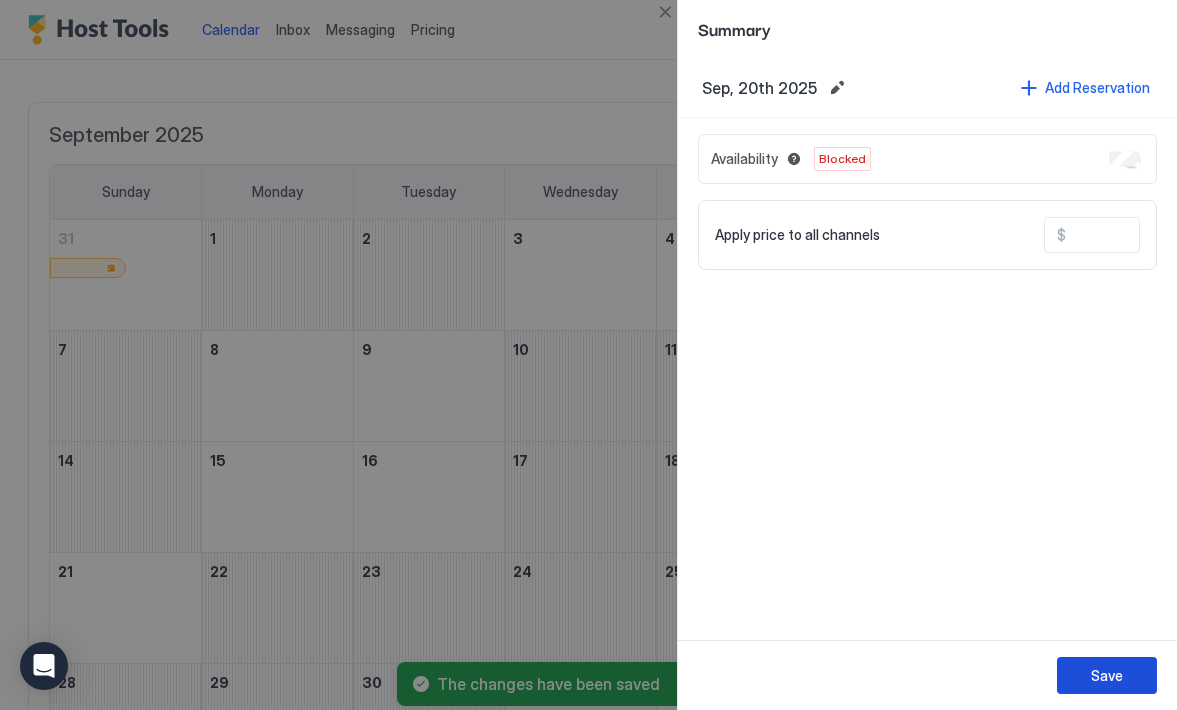 click on "Save" at bounding box center (1107, 675) 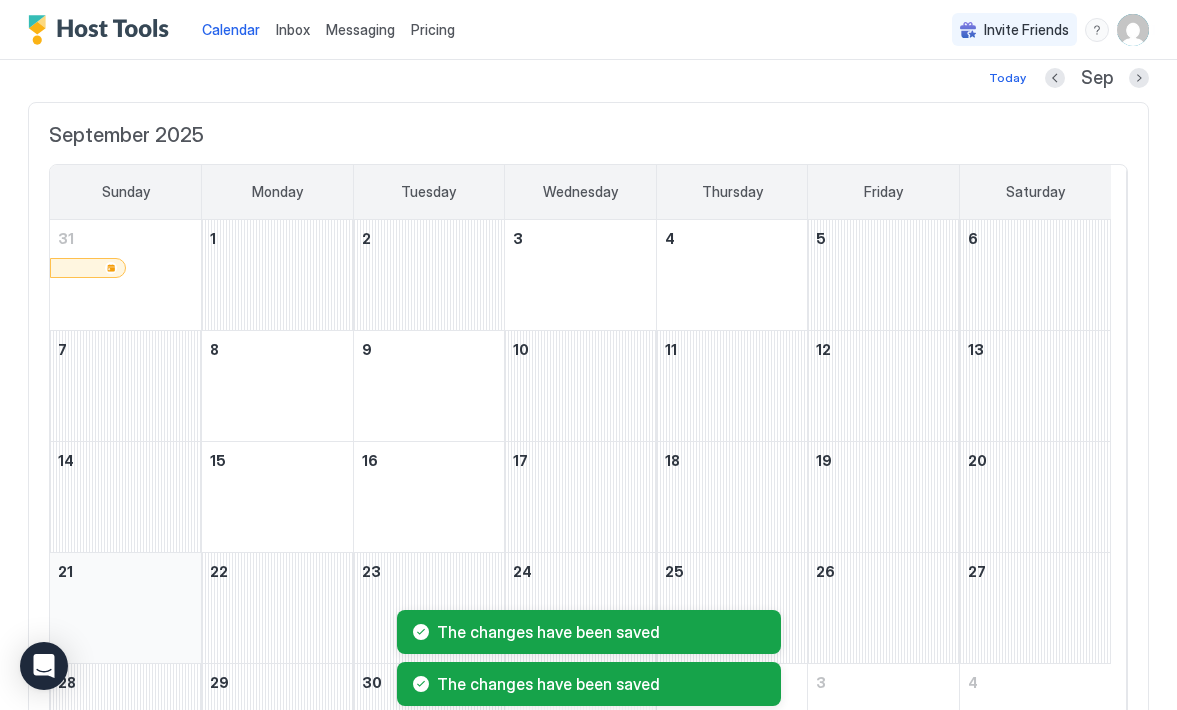 click at bounding box center [125, 608] 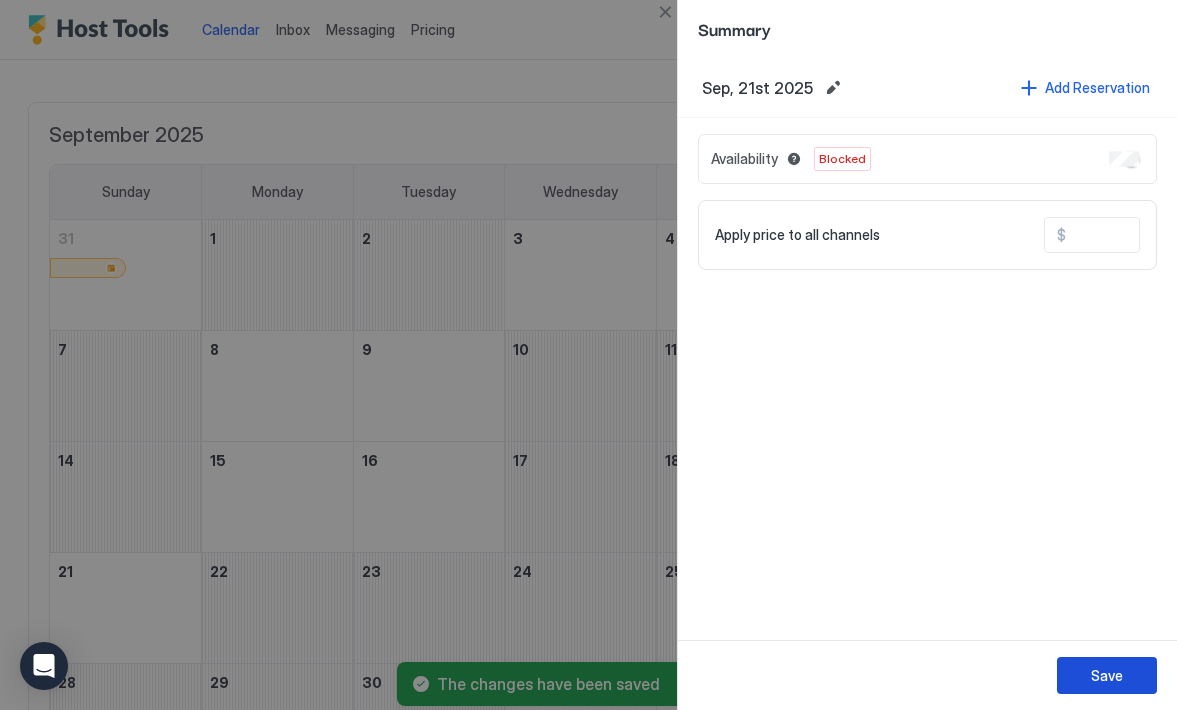 click on "Save" at bounding box center (1107, 675) 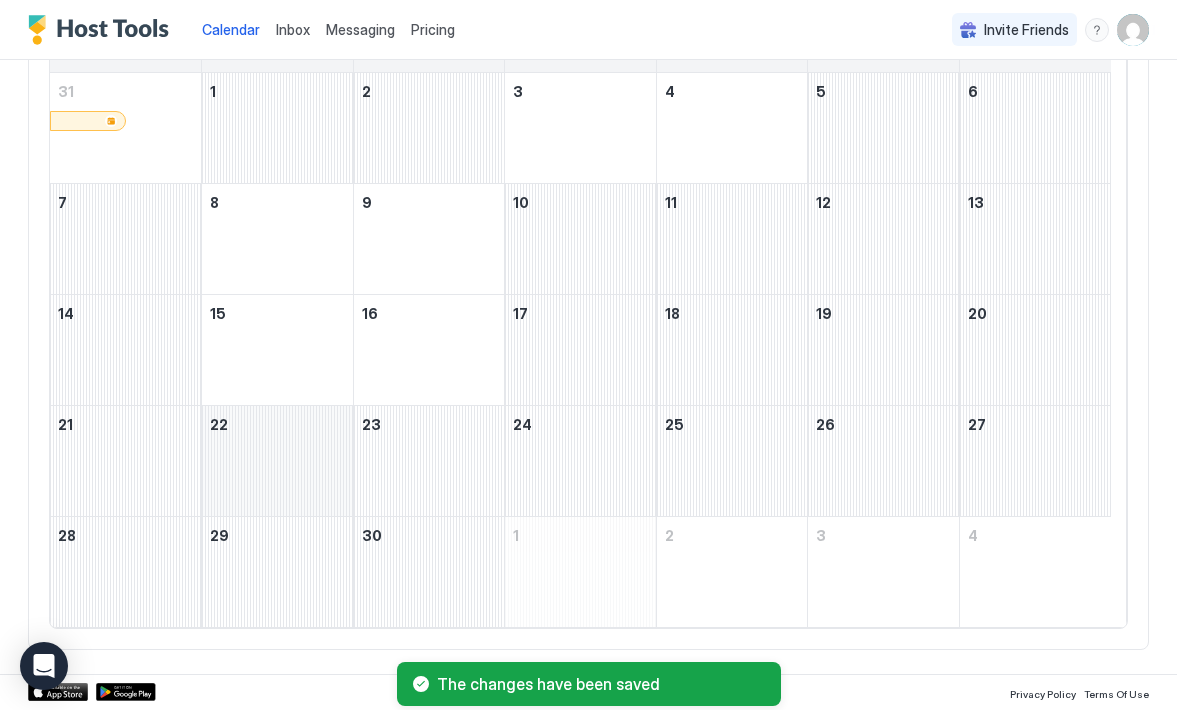 scroll, scrollTop: 210, scrollLeft: 0, axis: vertical 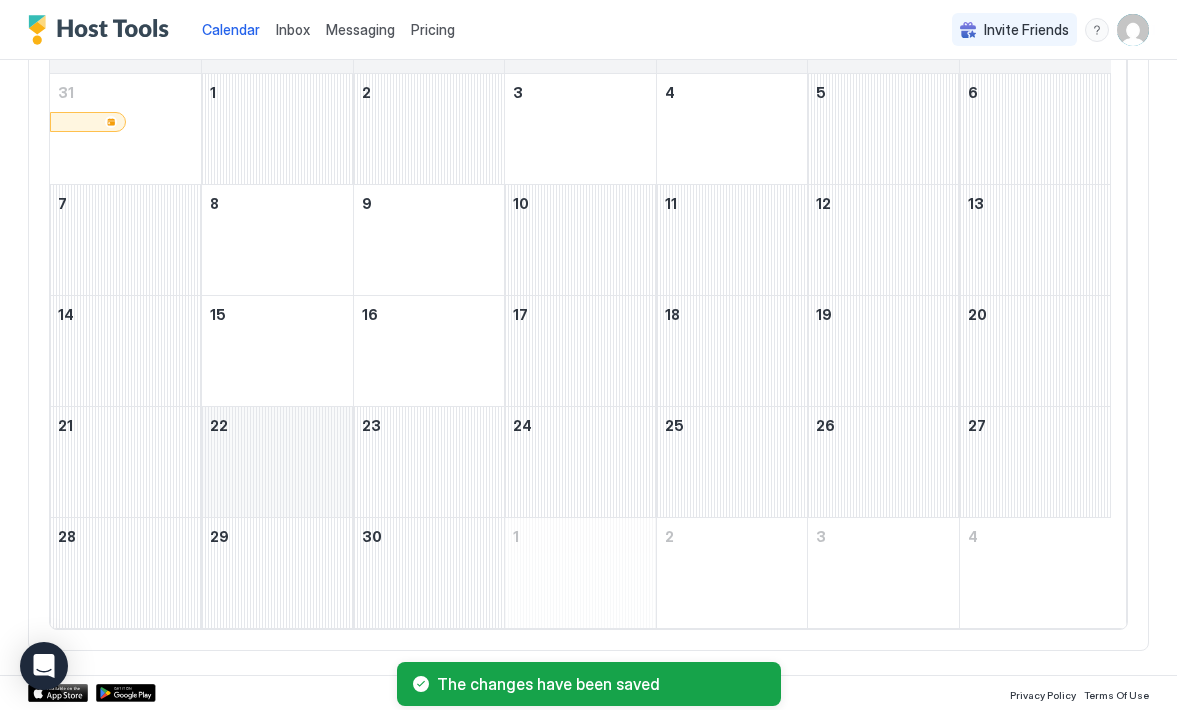 click at bounding box center (277, 462) 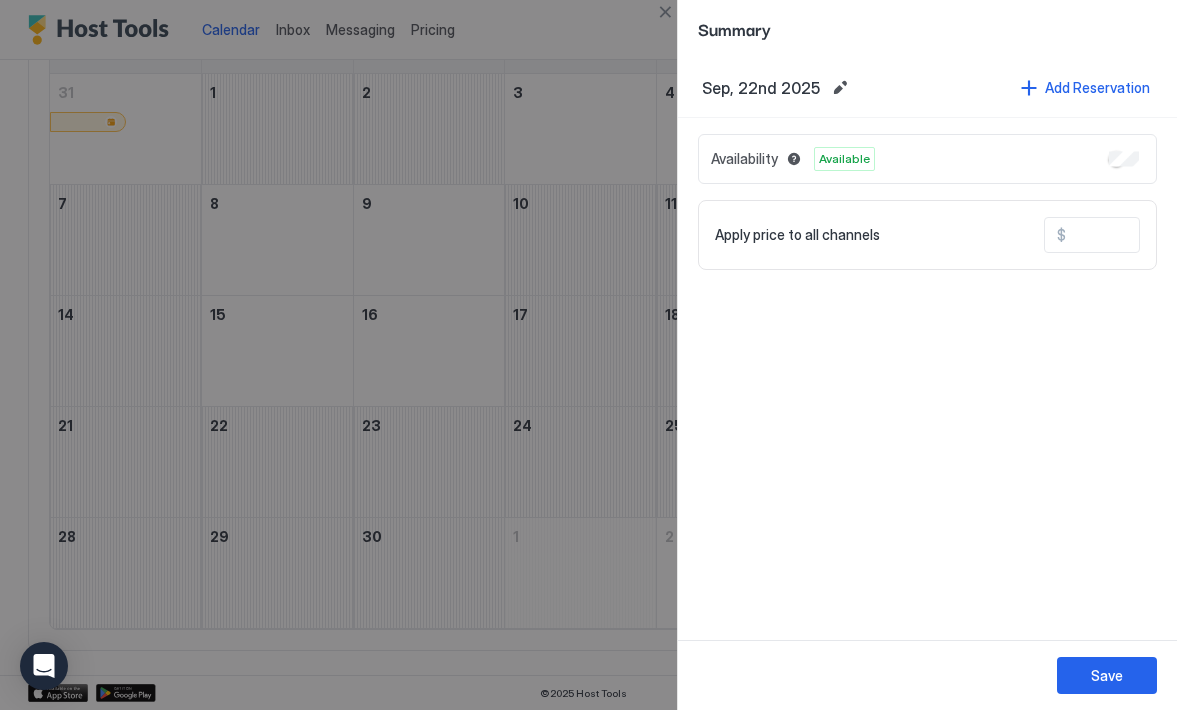 click at bounding box center (1146, 235) 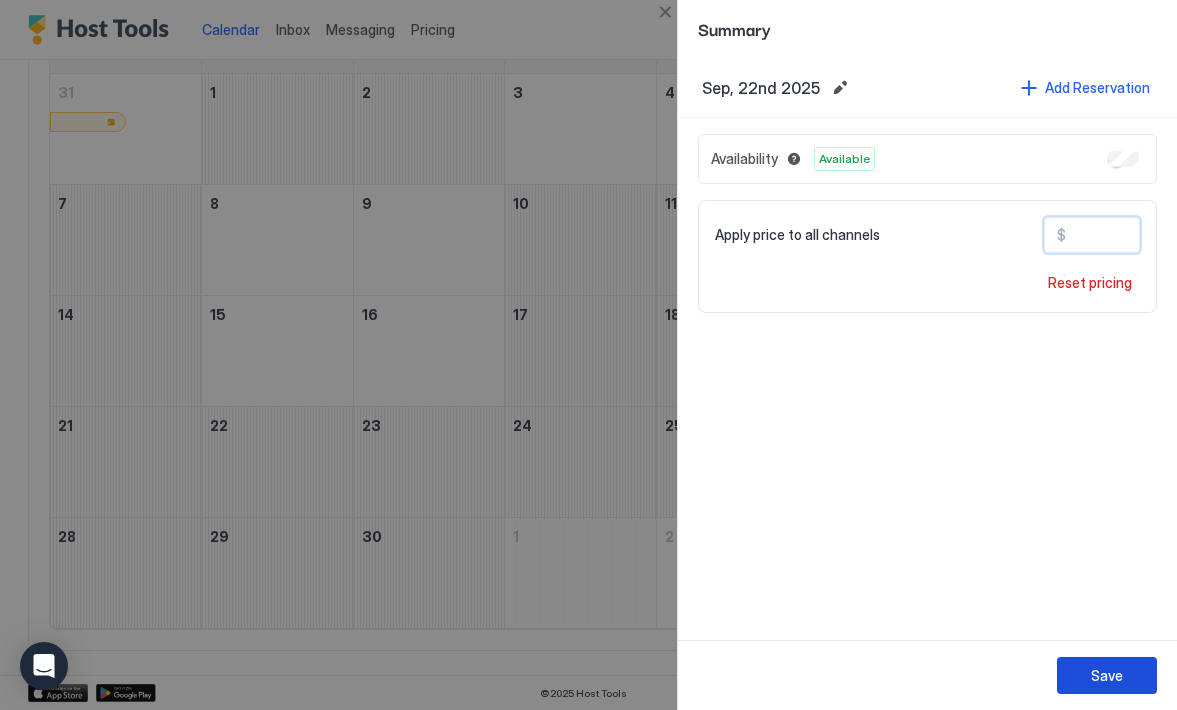 type on "***" 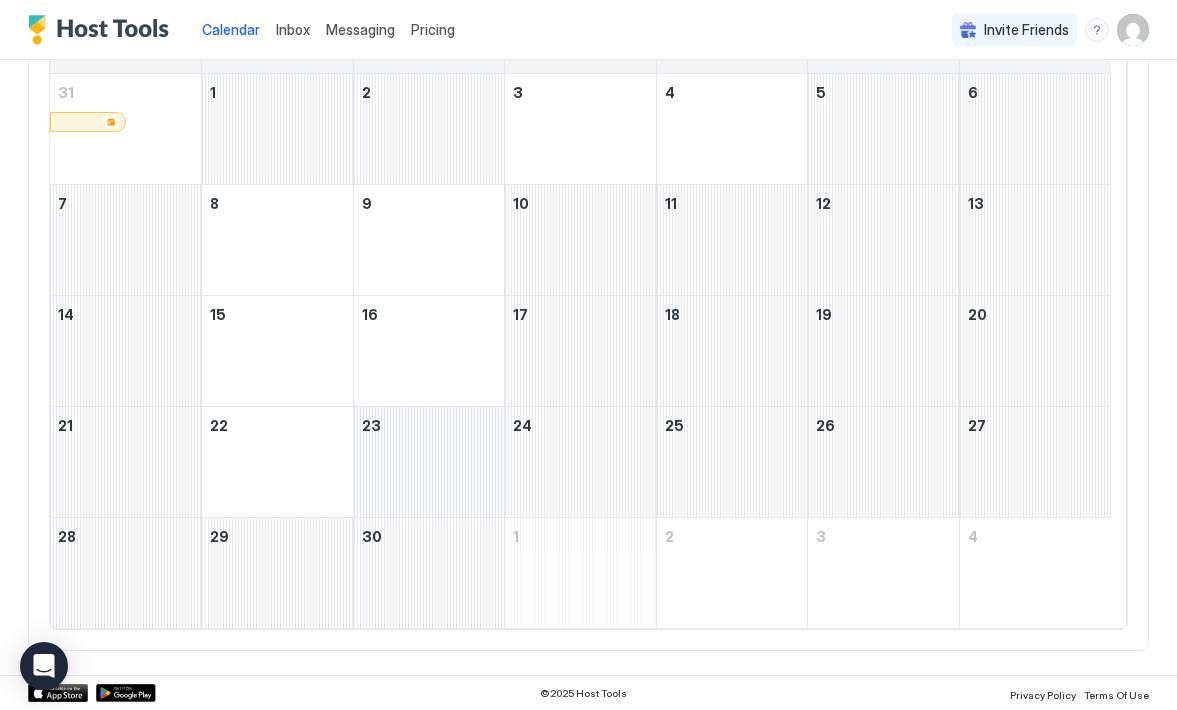 click at bounding box center (429, 462) 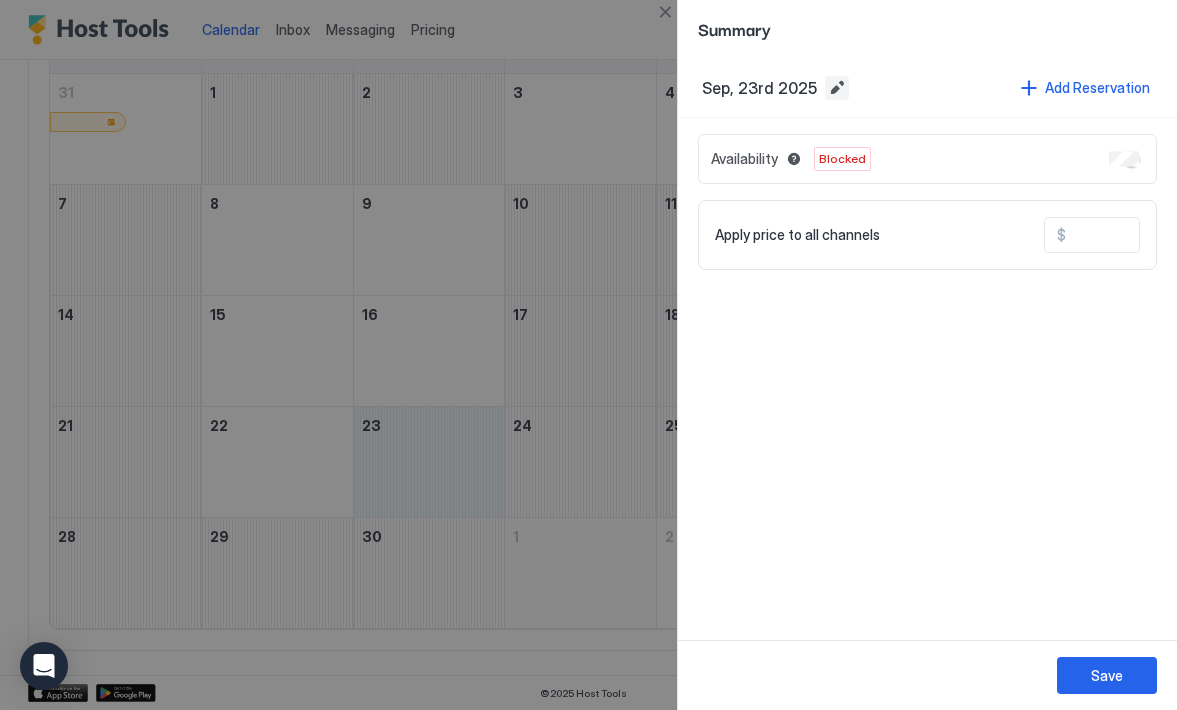 click at bounding box center [837, 88] 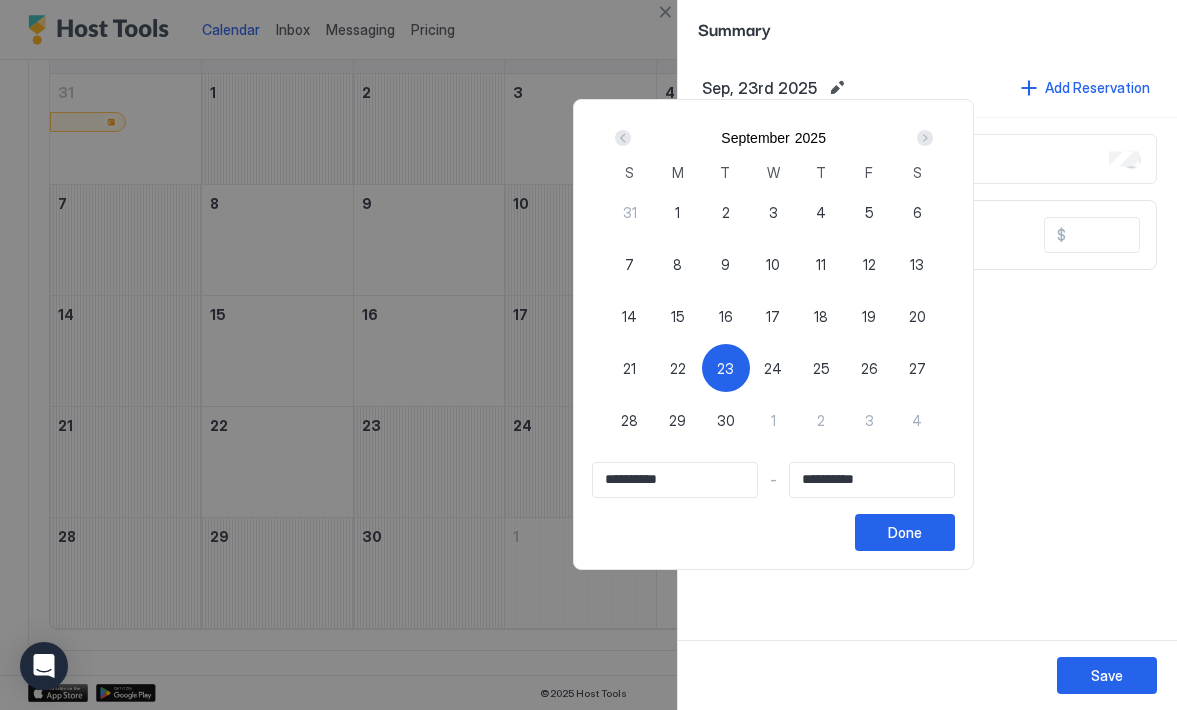 click on "1" at bounding box center [773, 420] 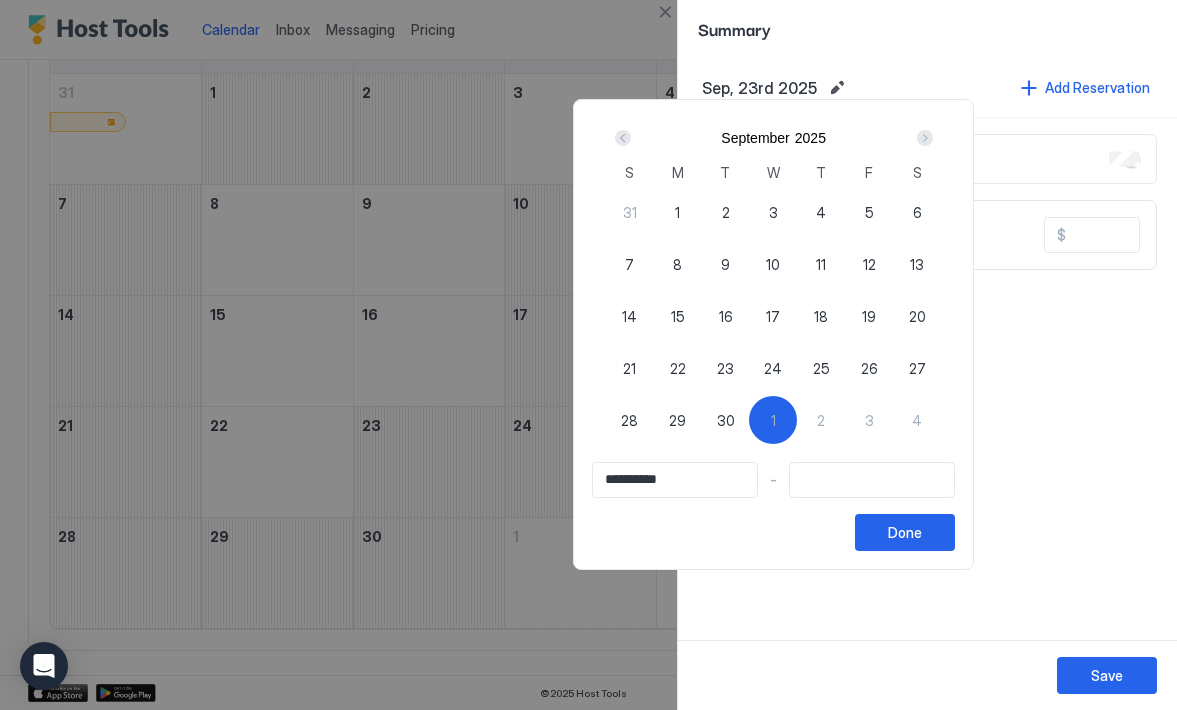 click on "23" at bounding box center (725, 368) 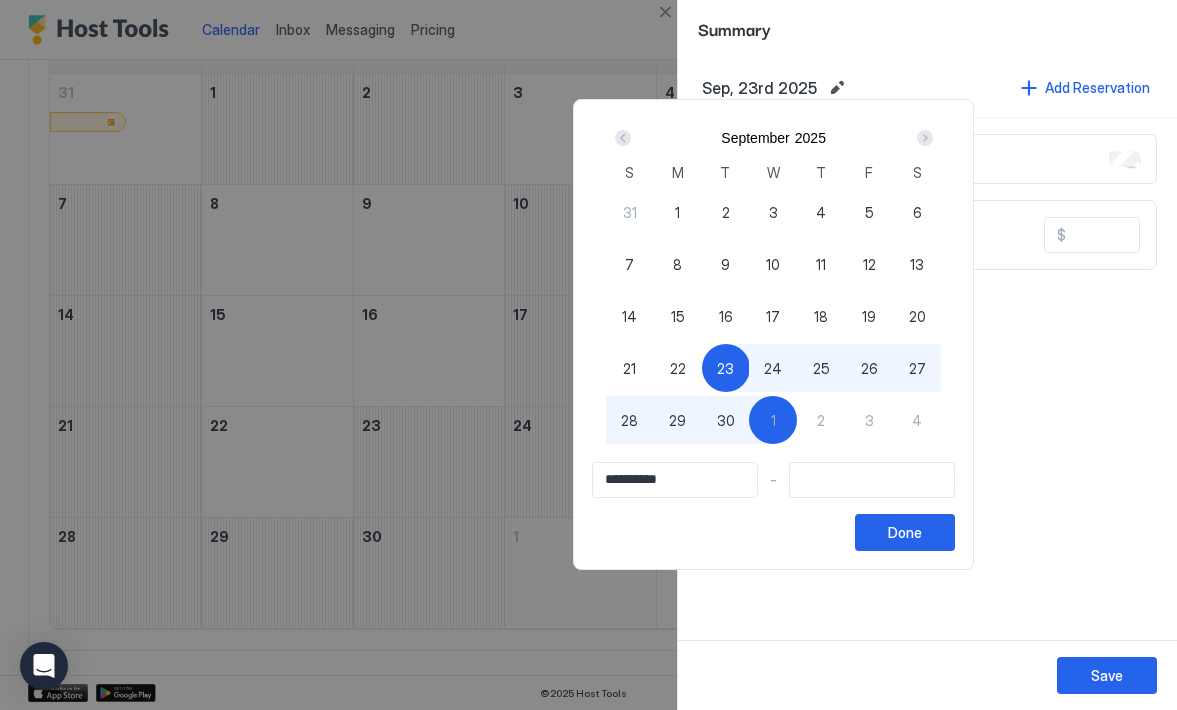 drag, startPoint x: 785, startPoint y: 369, endPoint x: 839, endPoint y: 414, distance: 70.292244 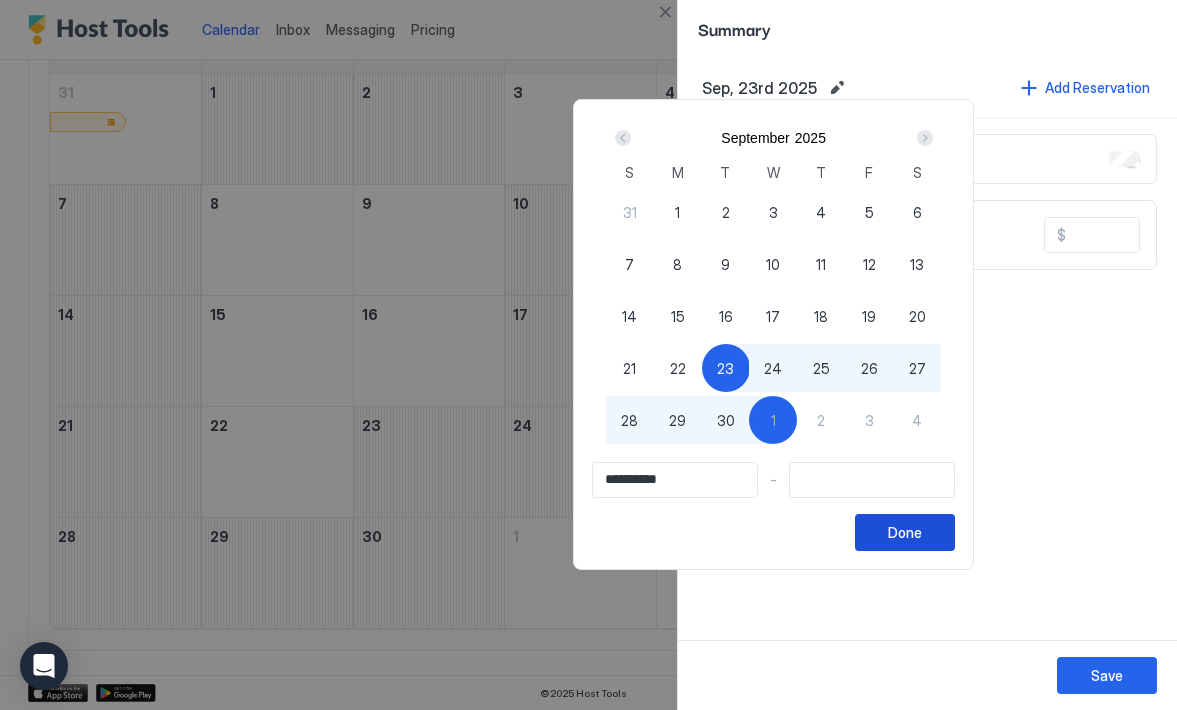 click on "Done" at bounding box center [905, 532] 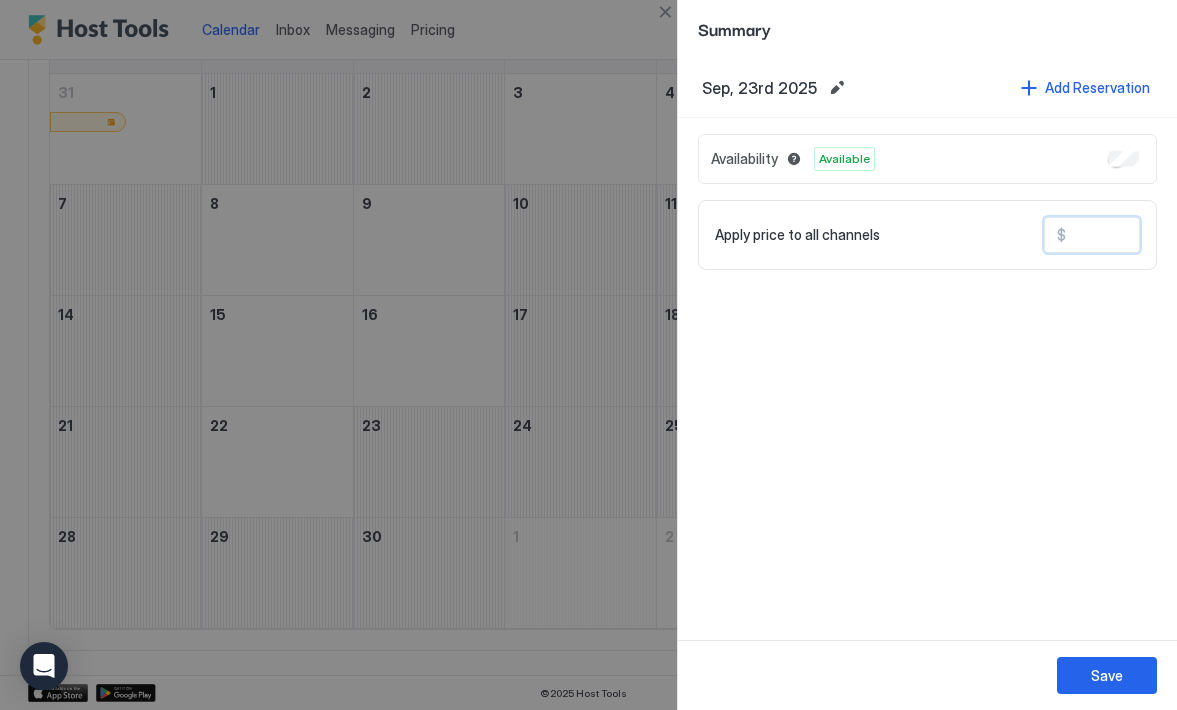click at bounding box center [1146, 235] 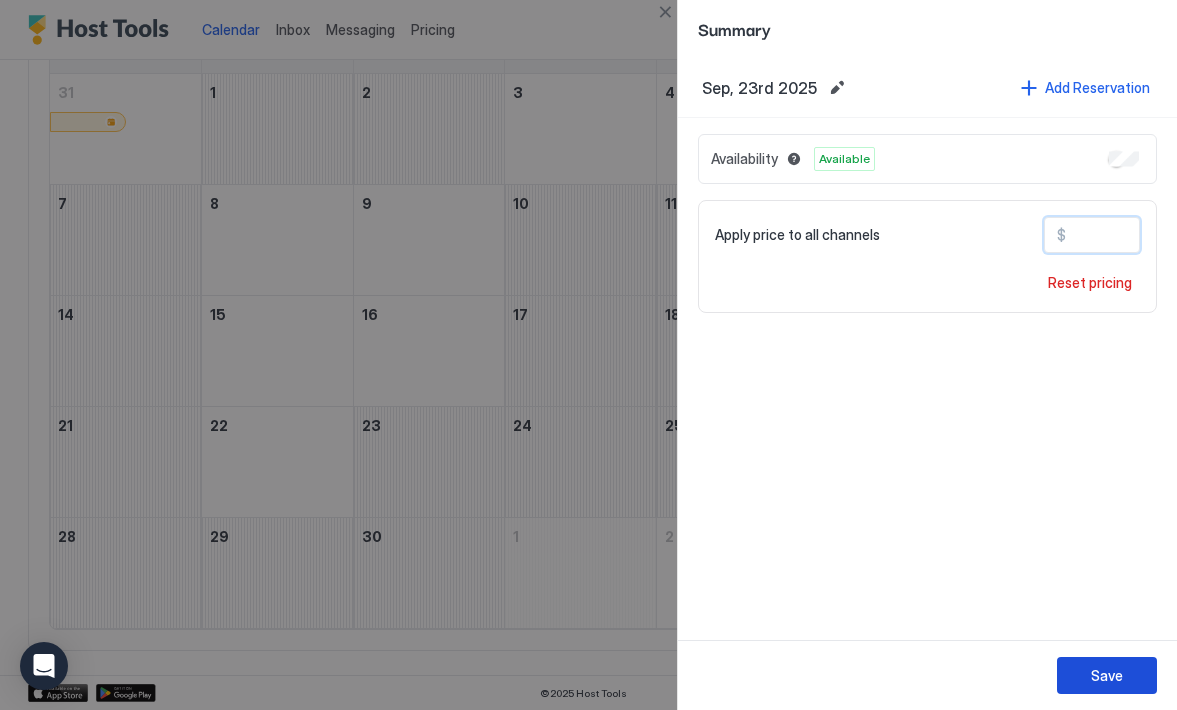 type on "***" 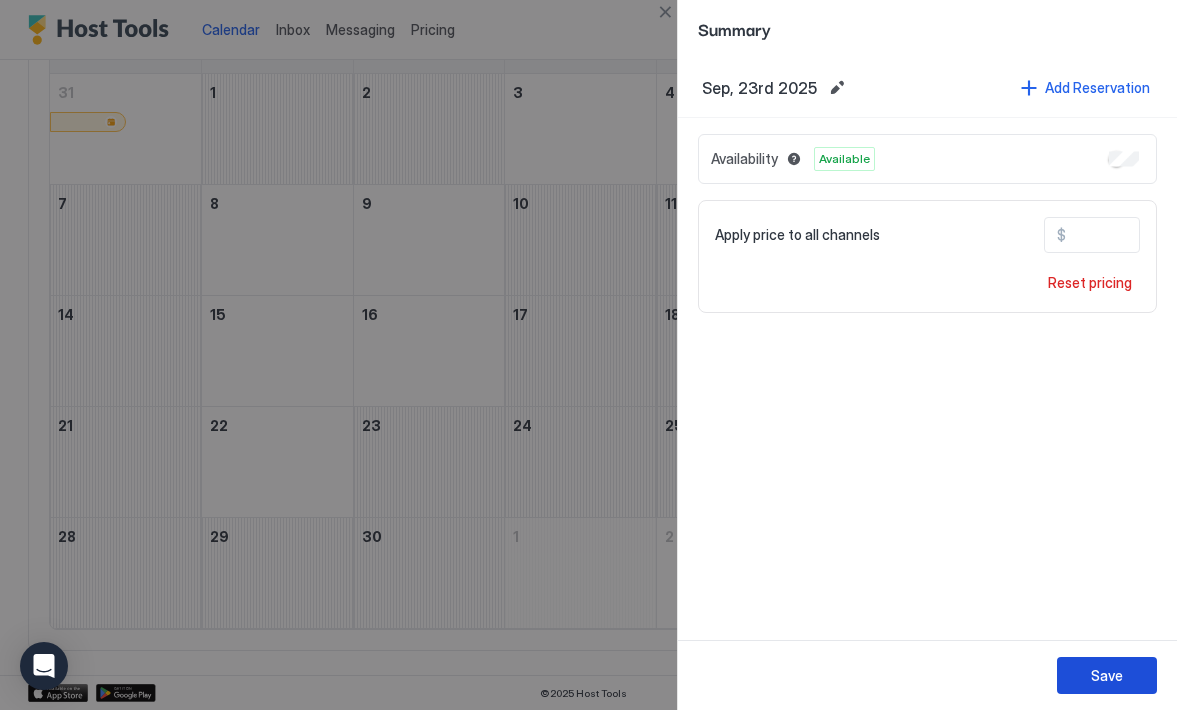 click on "Save" at bounding box center (1107, 675) 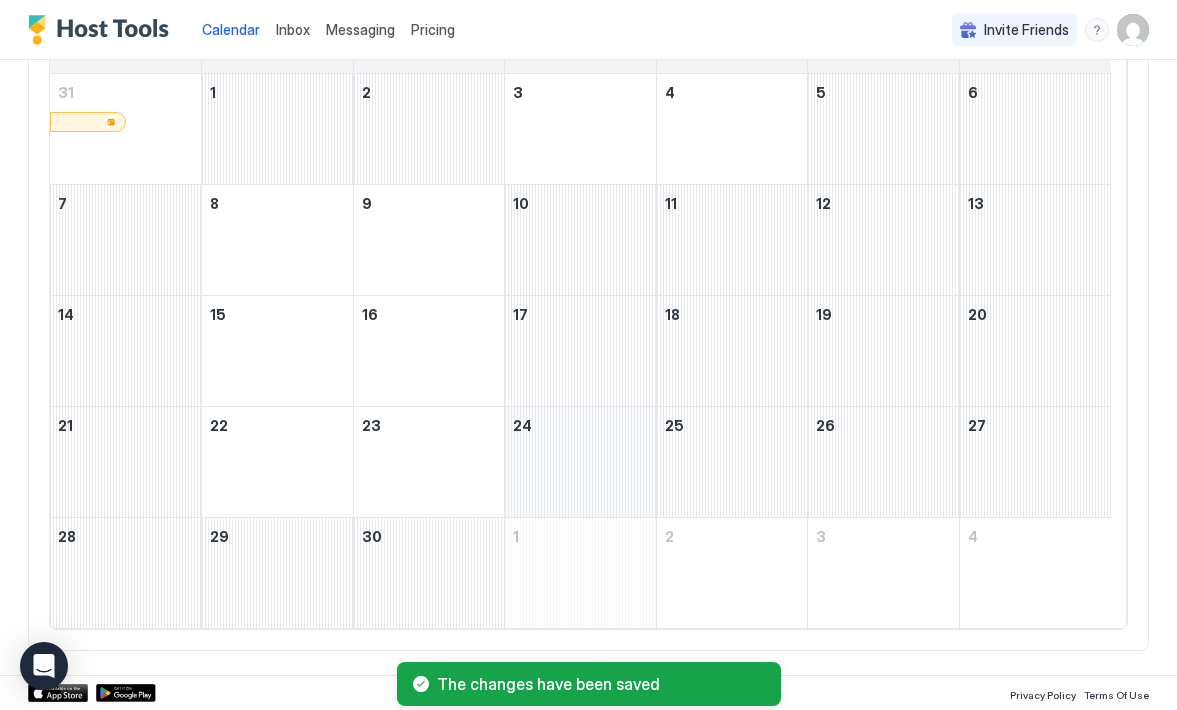 click at bounding box center (580, 462) 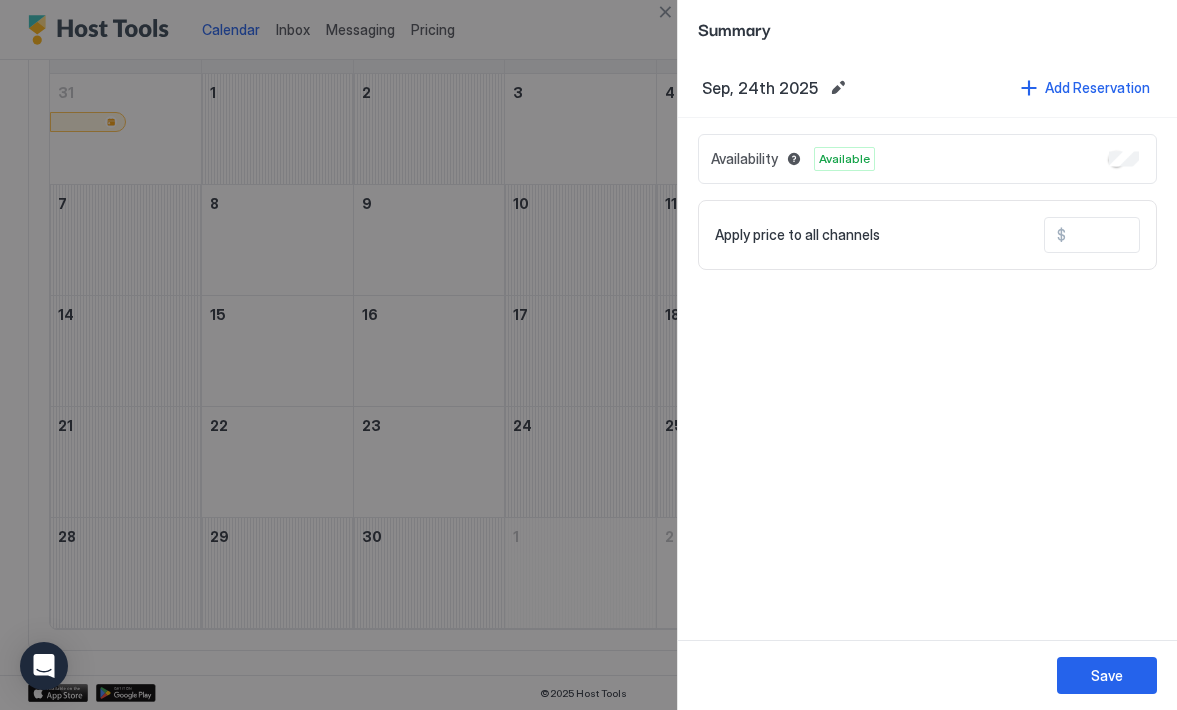 click at bounding box center (1146, 235) 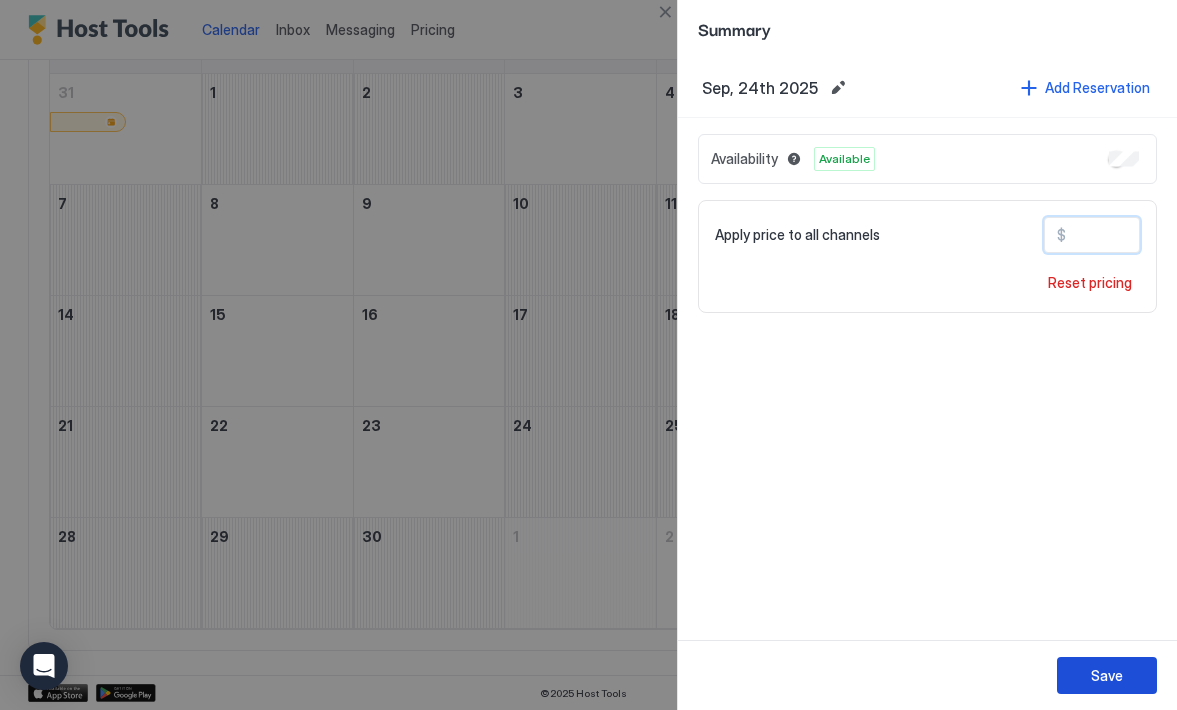 type on "***" 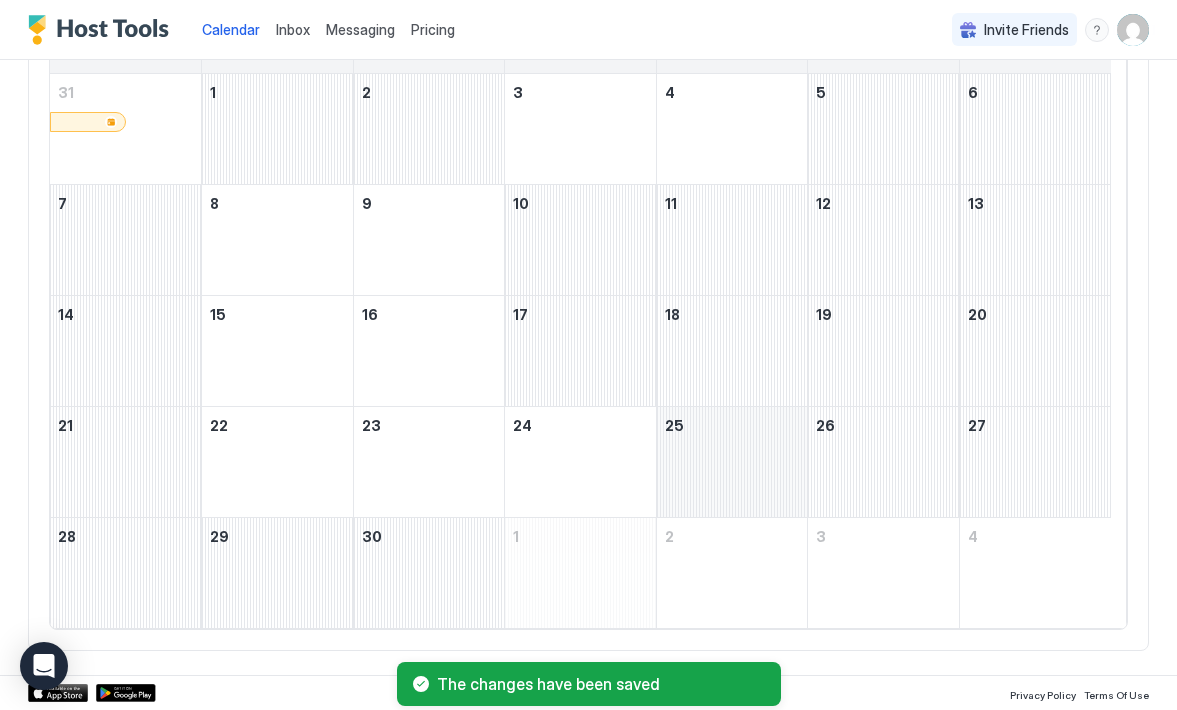 click at bounding box center [732, 462] 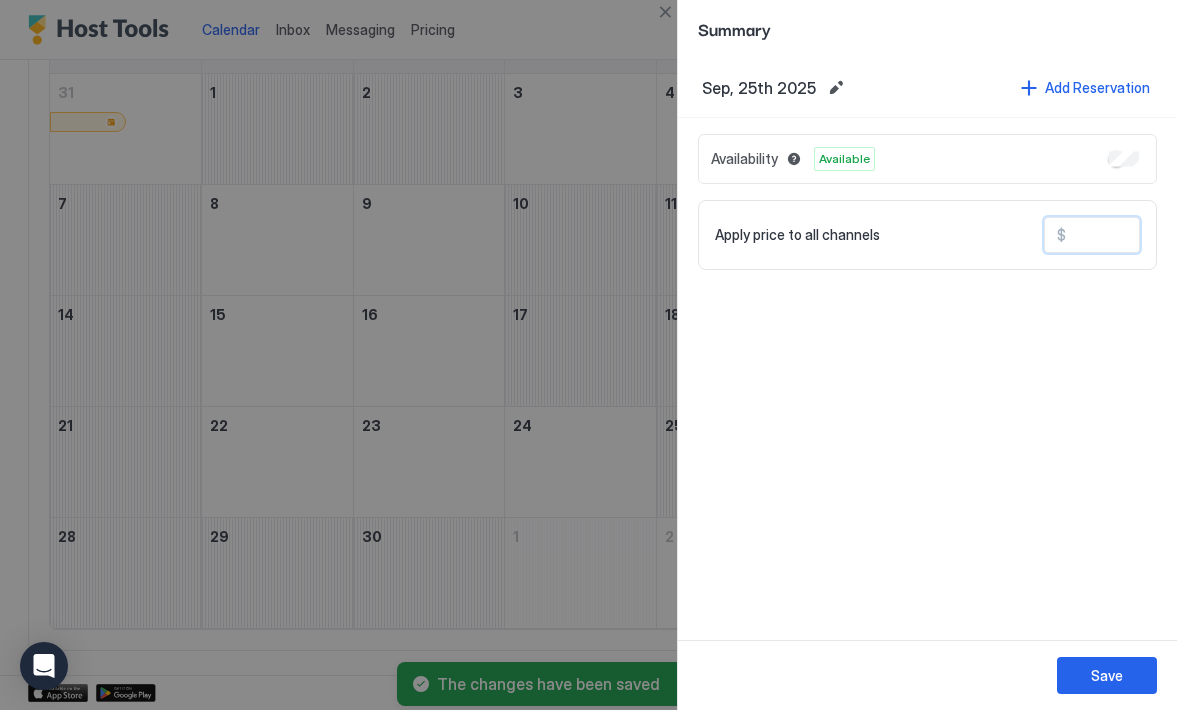 click at bounding box center (1146, 235) 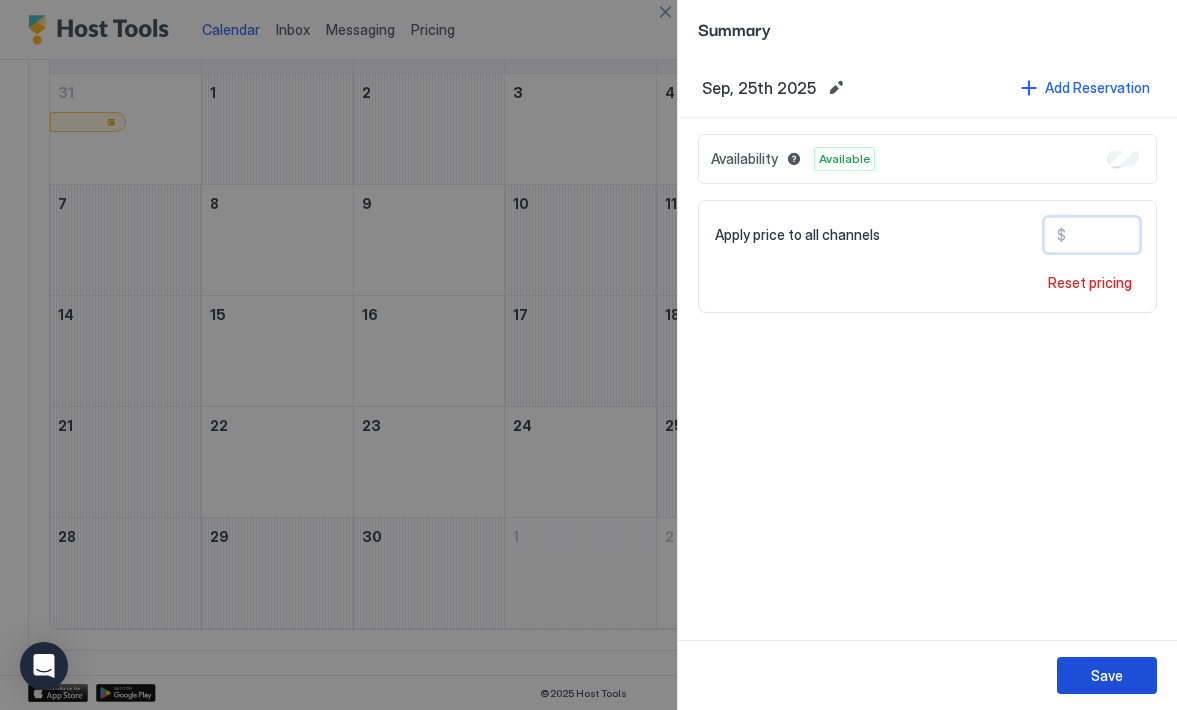type on "***" 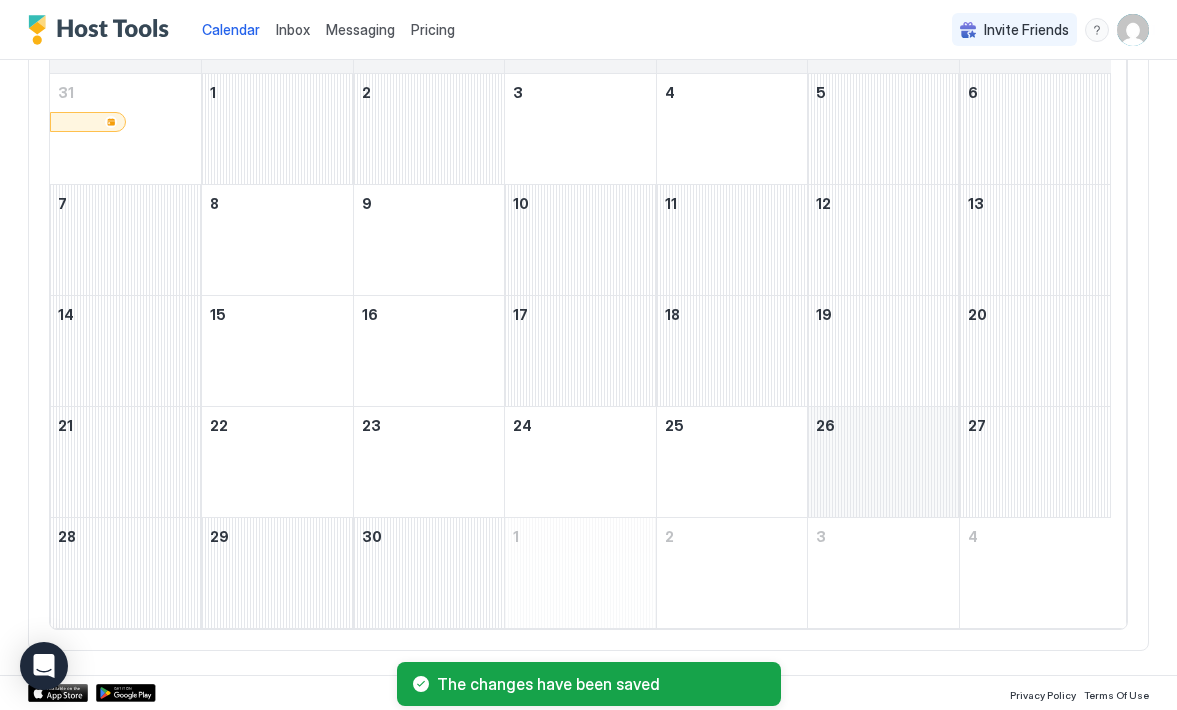 click at bounding box center [883, 462] 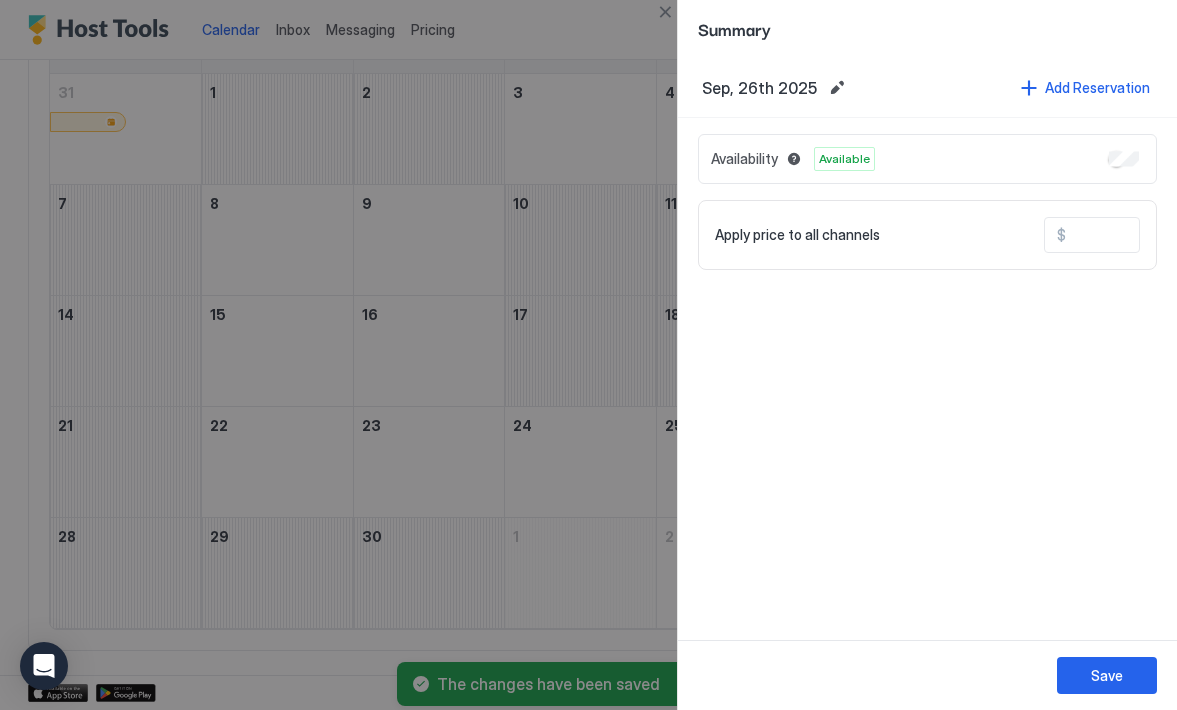 click at bounding box center (1146, 235) 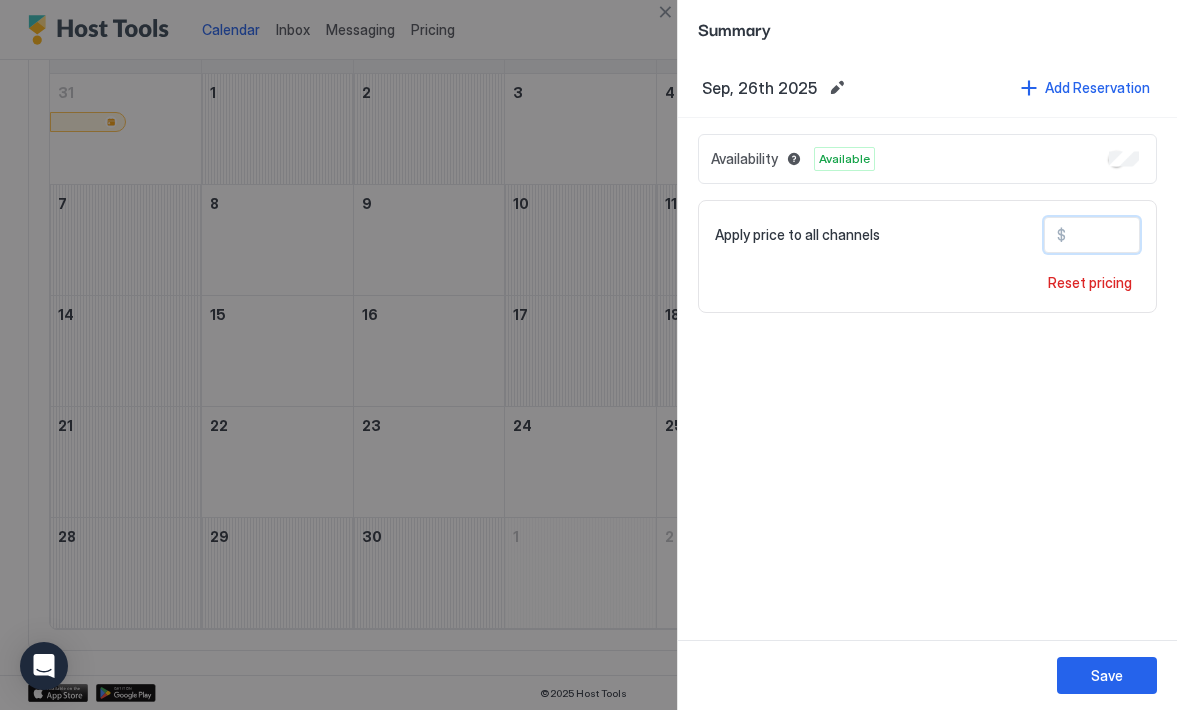 type on "***" 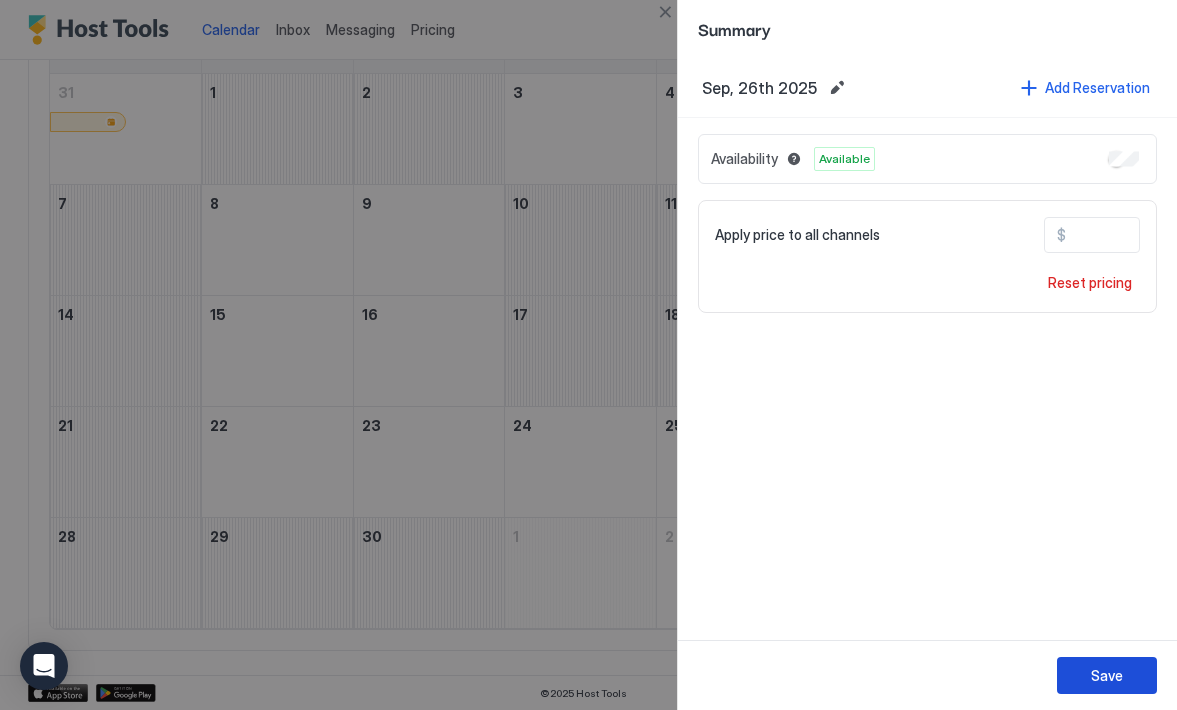 click on "Save" at bounding box center (1107, 675) 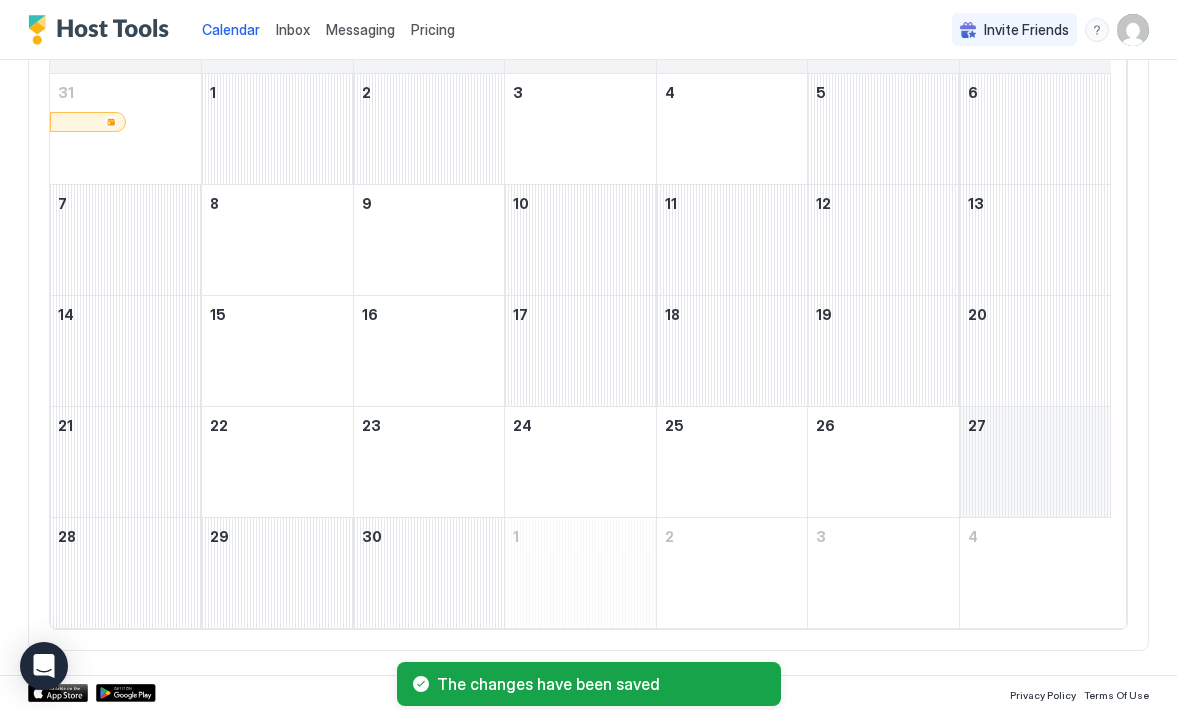 click at bounding box center [1035, 462] 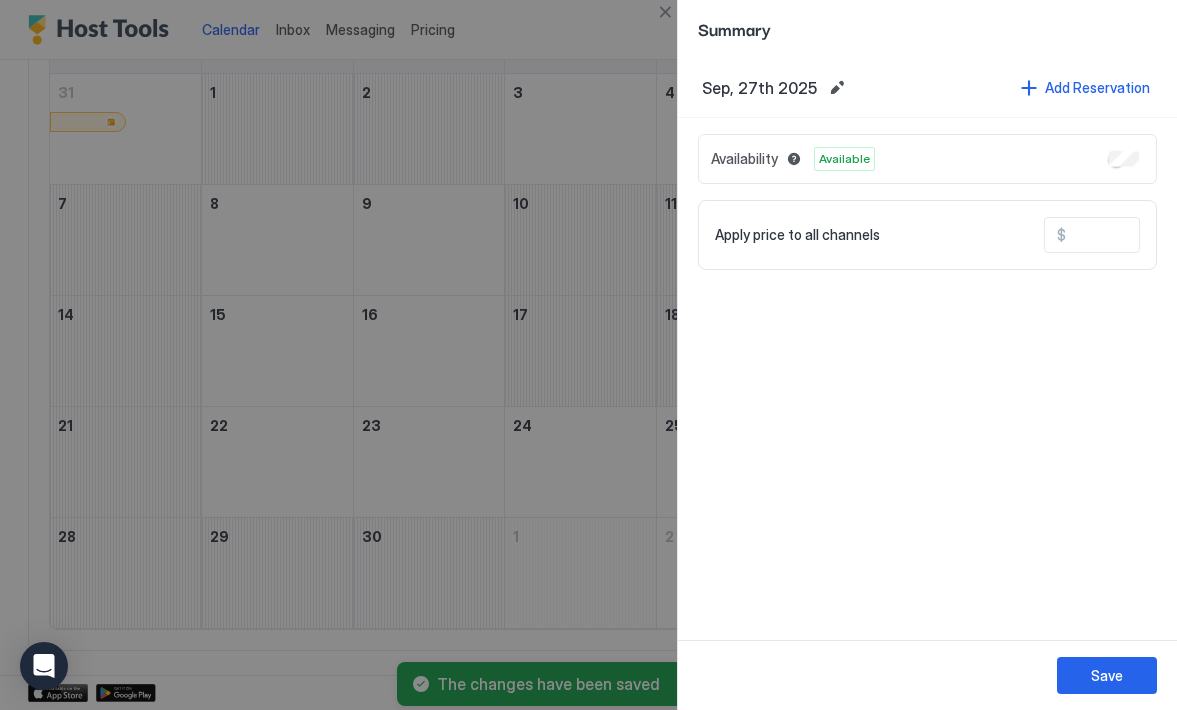 click at bounding box center [1146, 235] 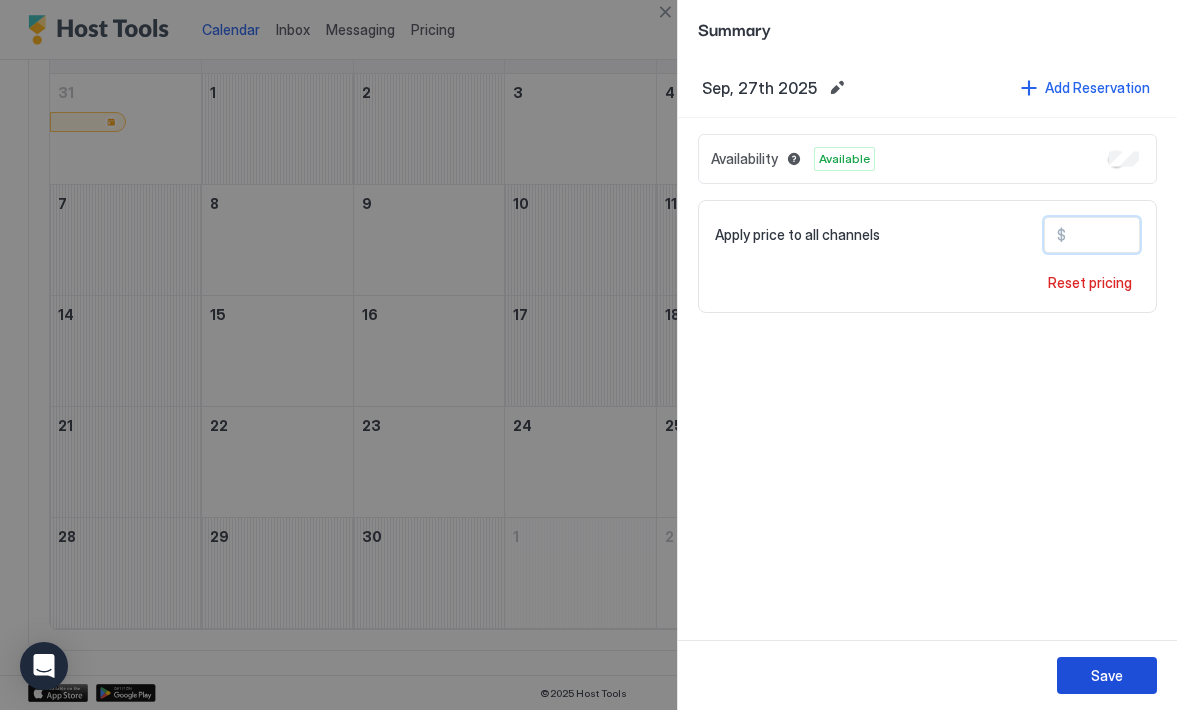 type on "***" 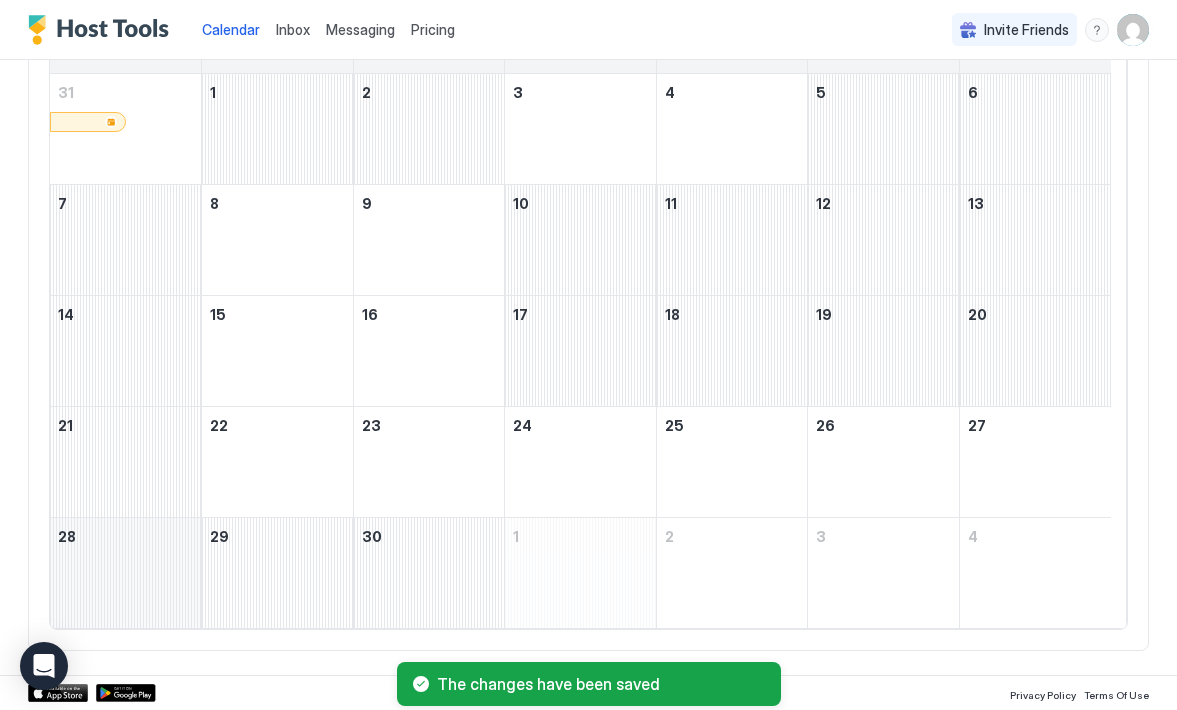 click at bounding box center [125, 573] 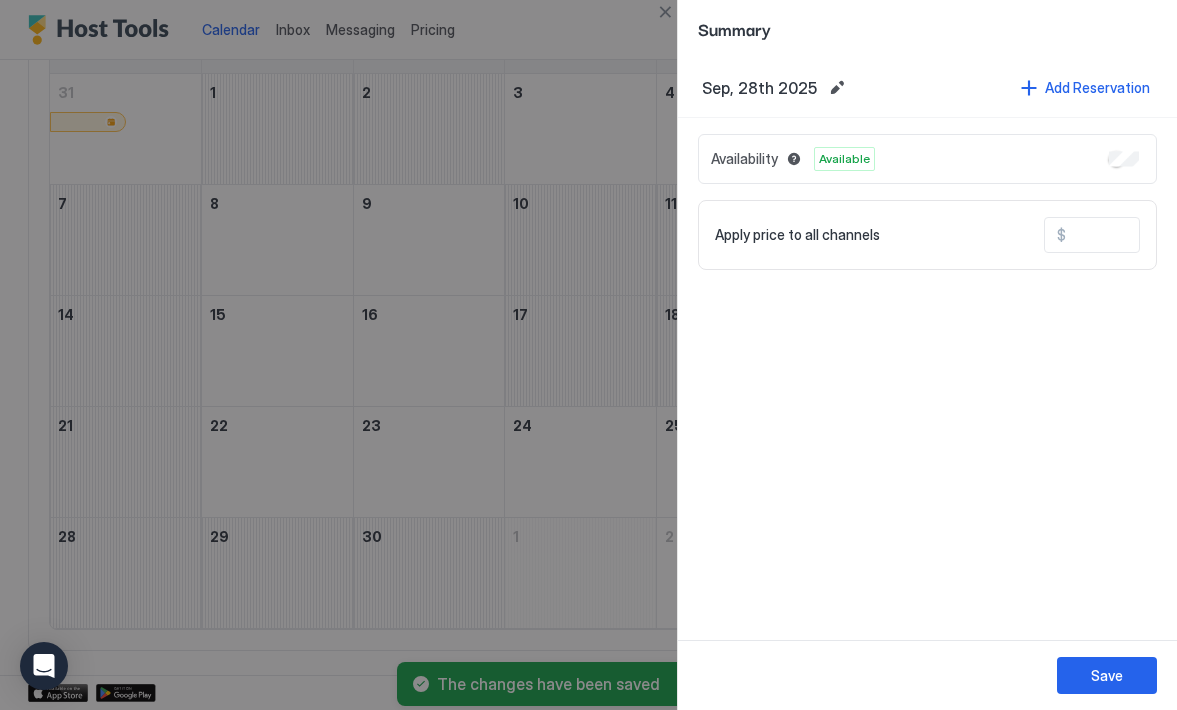 click at bounding box center (1146, 235) 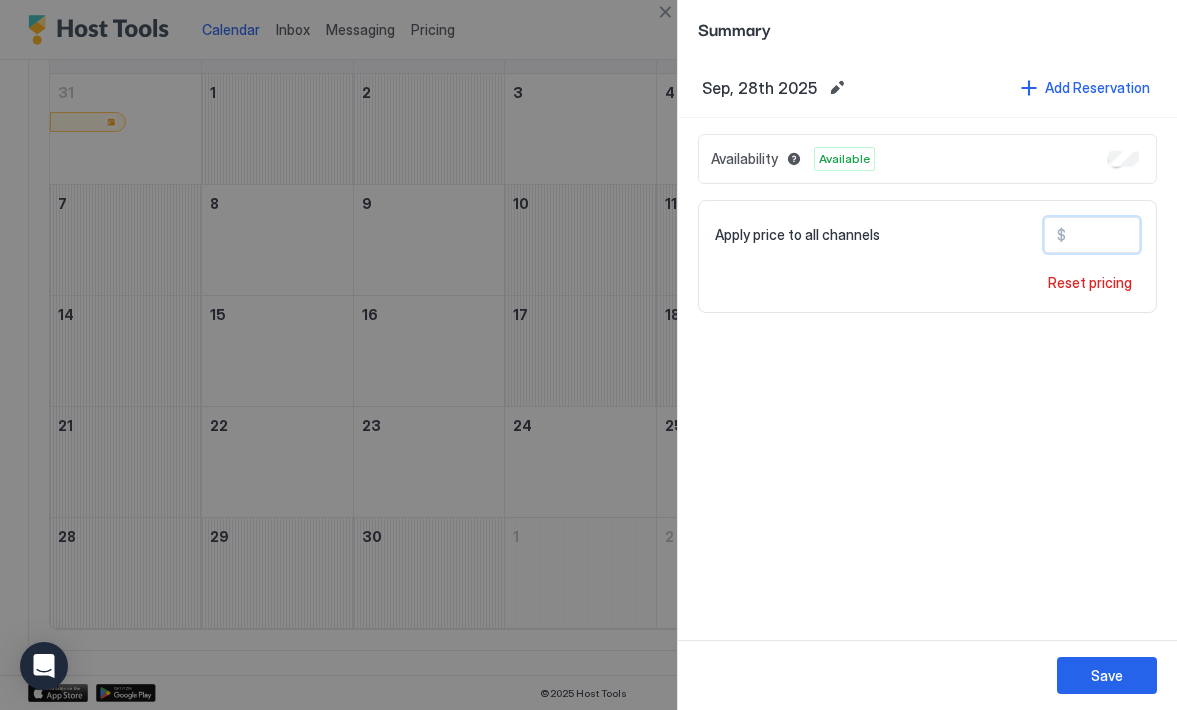 type on "***" 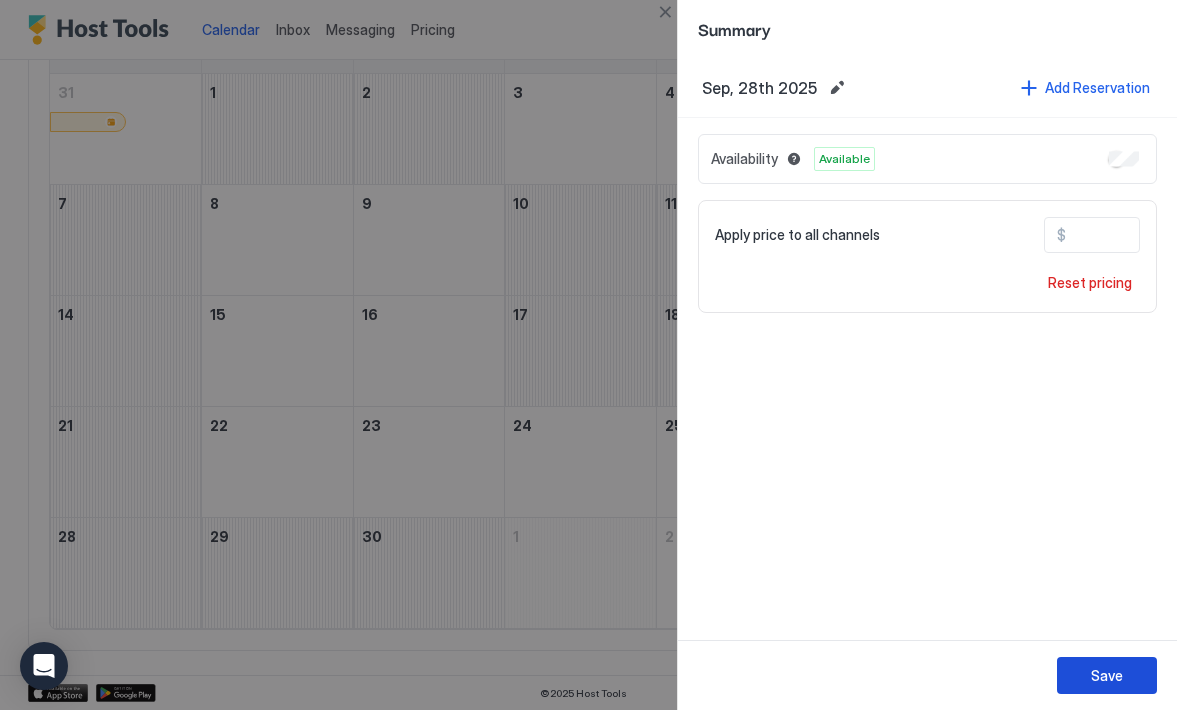 click on "Save" at bounding box center [1107, 675] 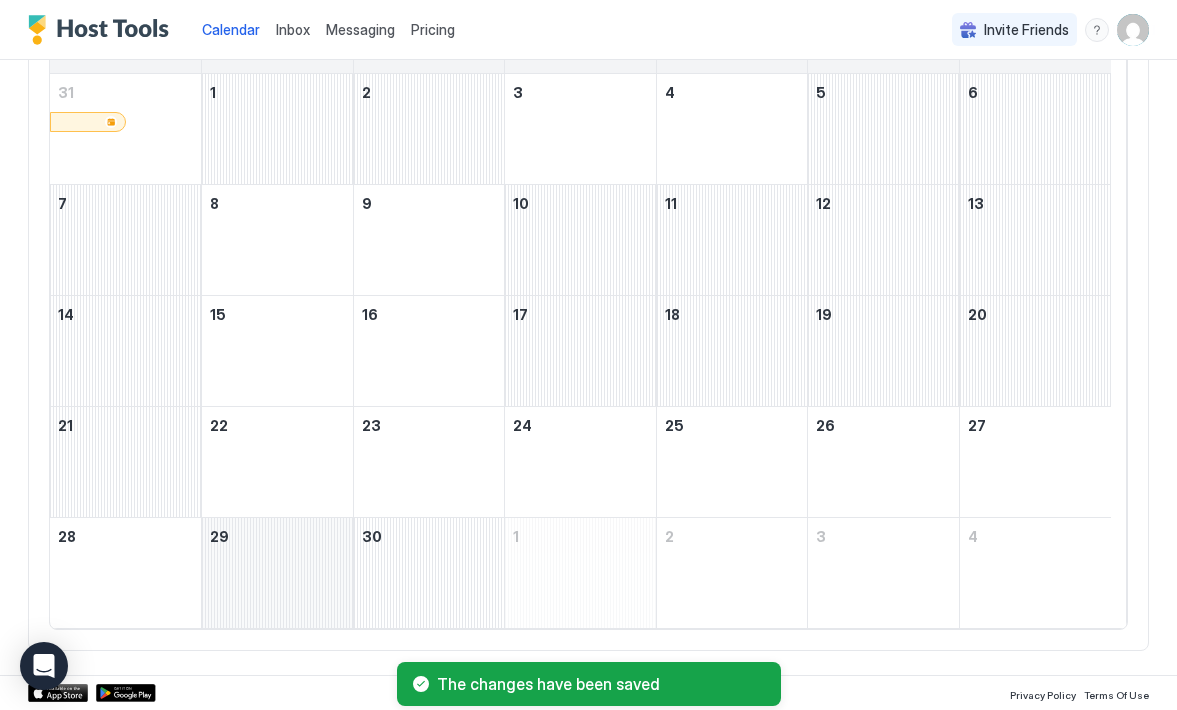 click at bounding box center [277, 573] 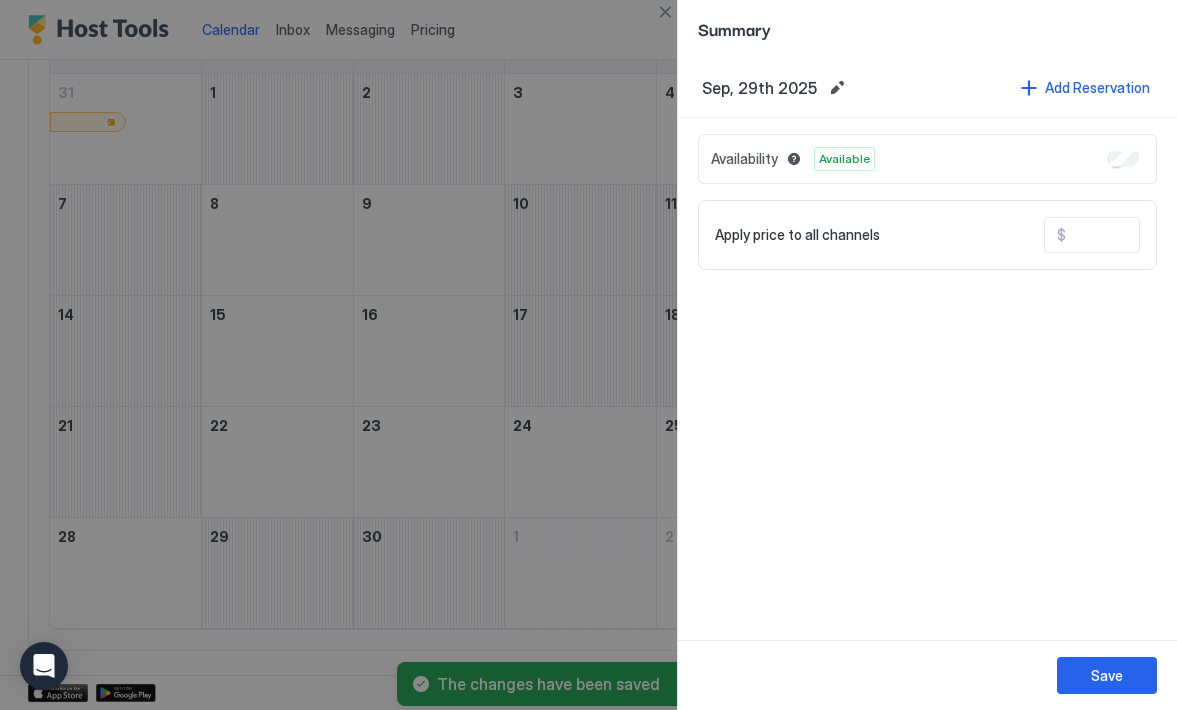 click at bounding box center [1146, 235] 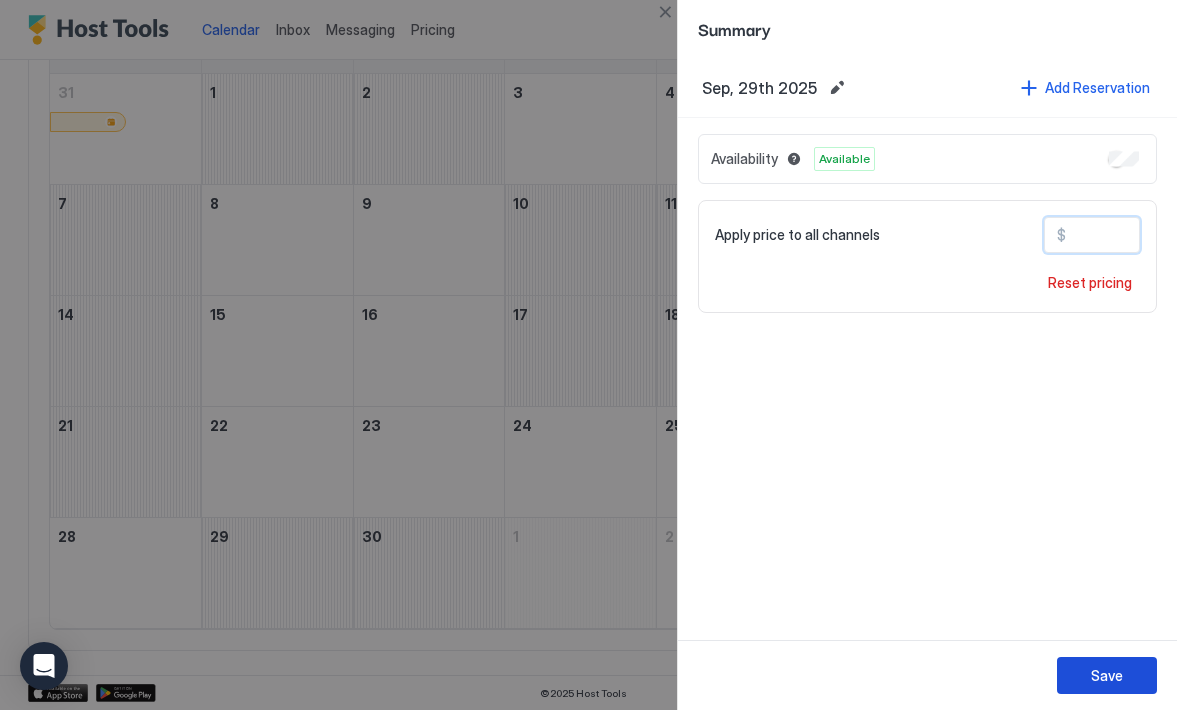 type on "***" 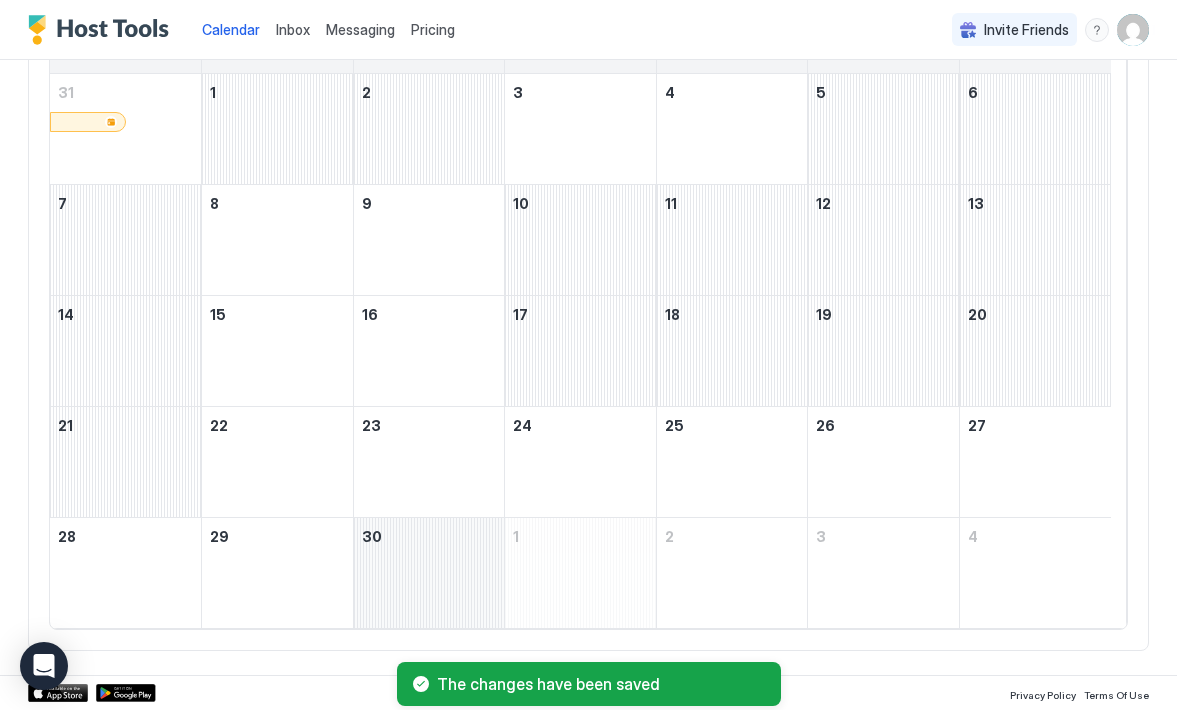click at bounding box center (429, 573) 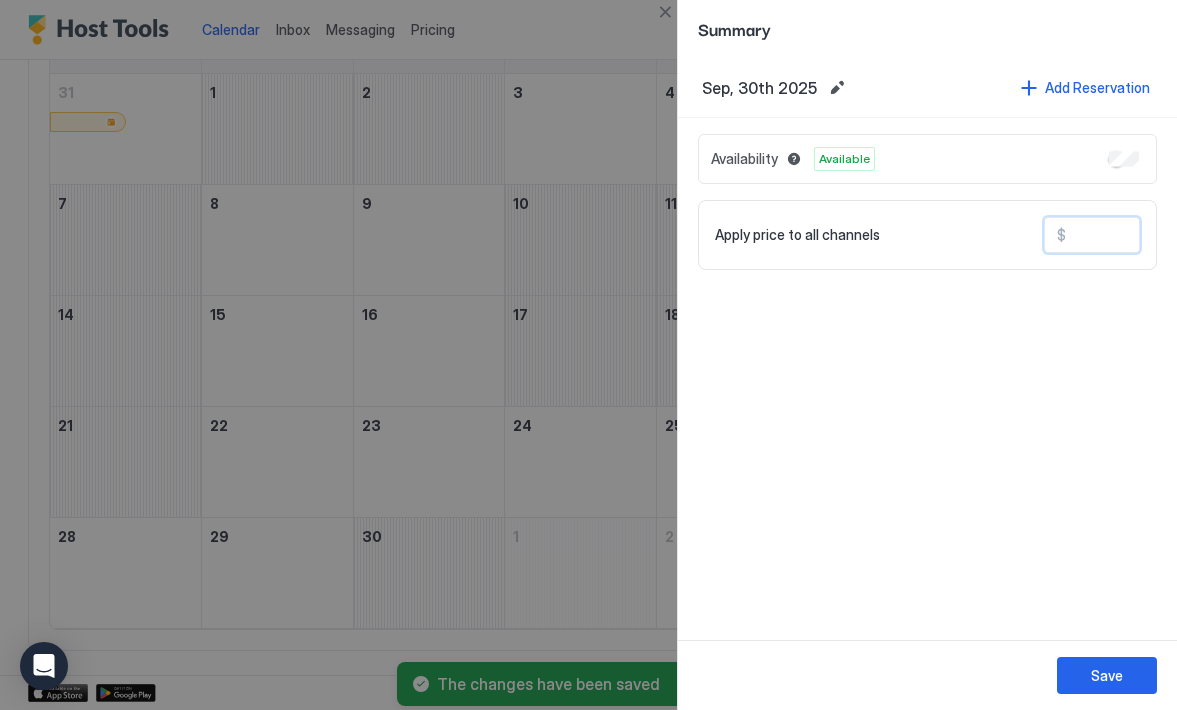click at bounding box center (1146, 235) 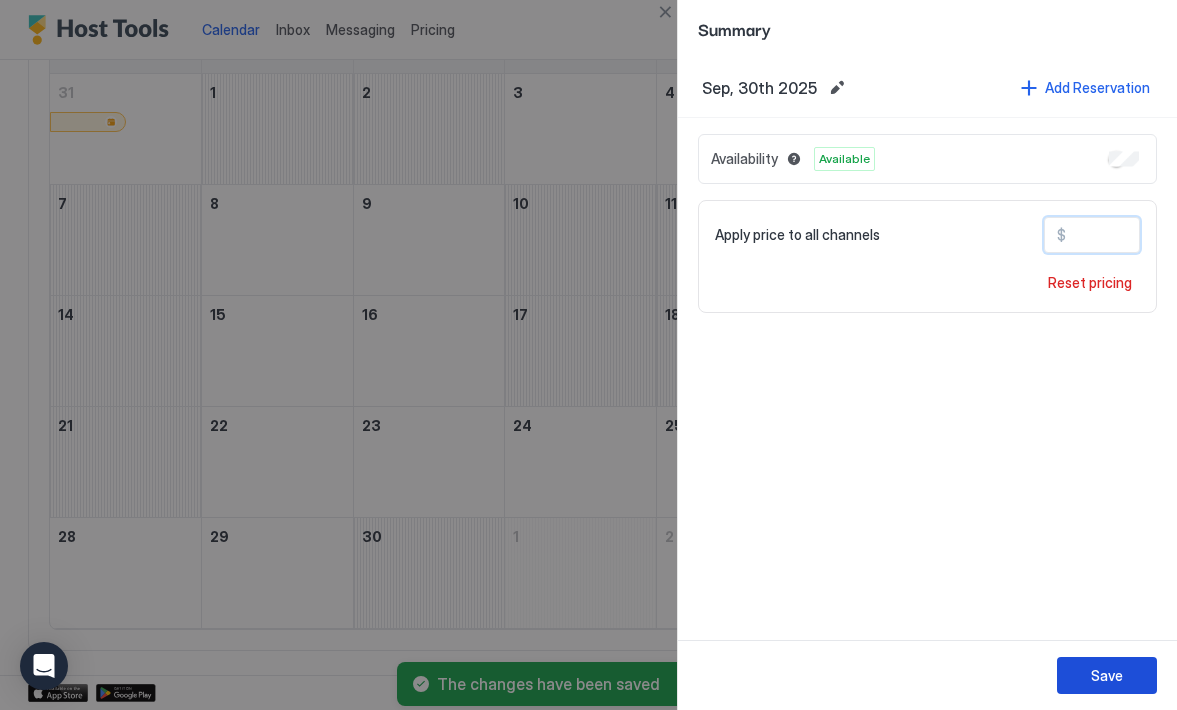 type on "***" 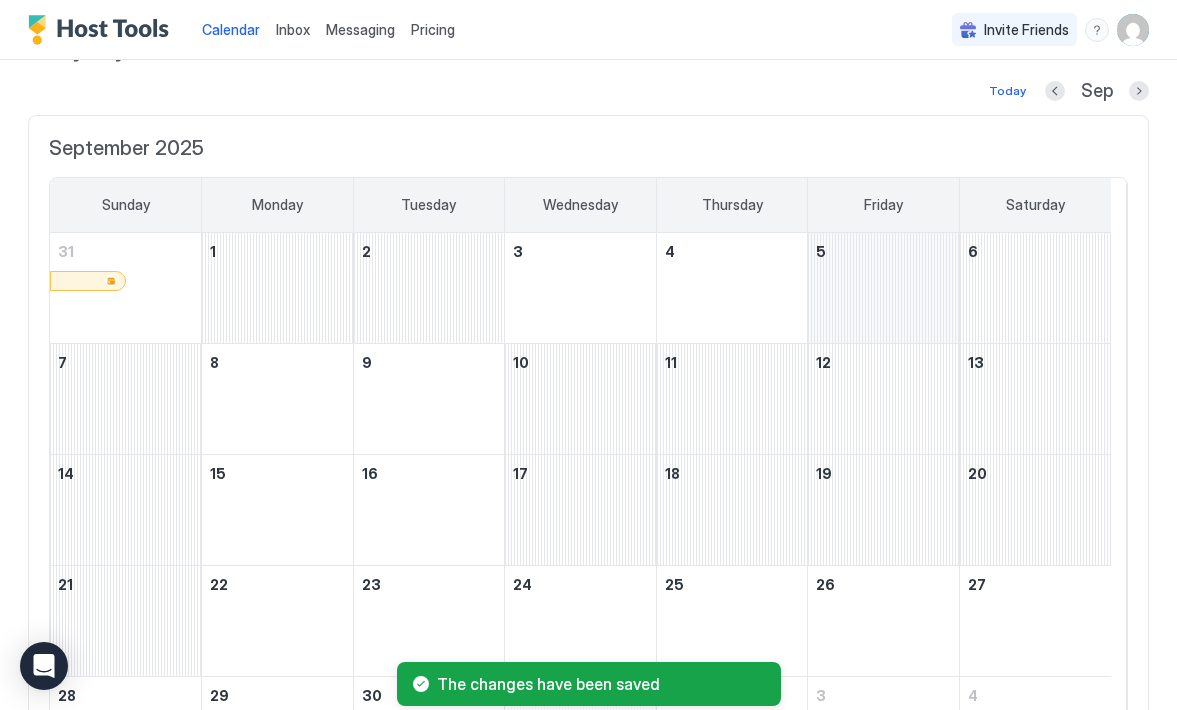 scroll, scrollTop: 44, scrollLeft: 0, axis: vertical 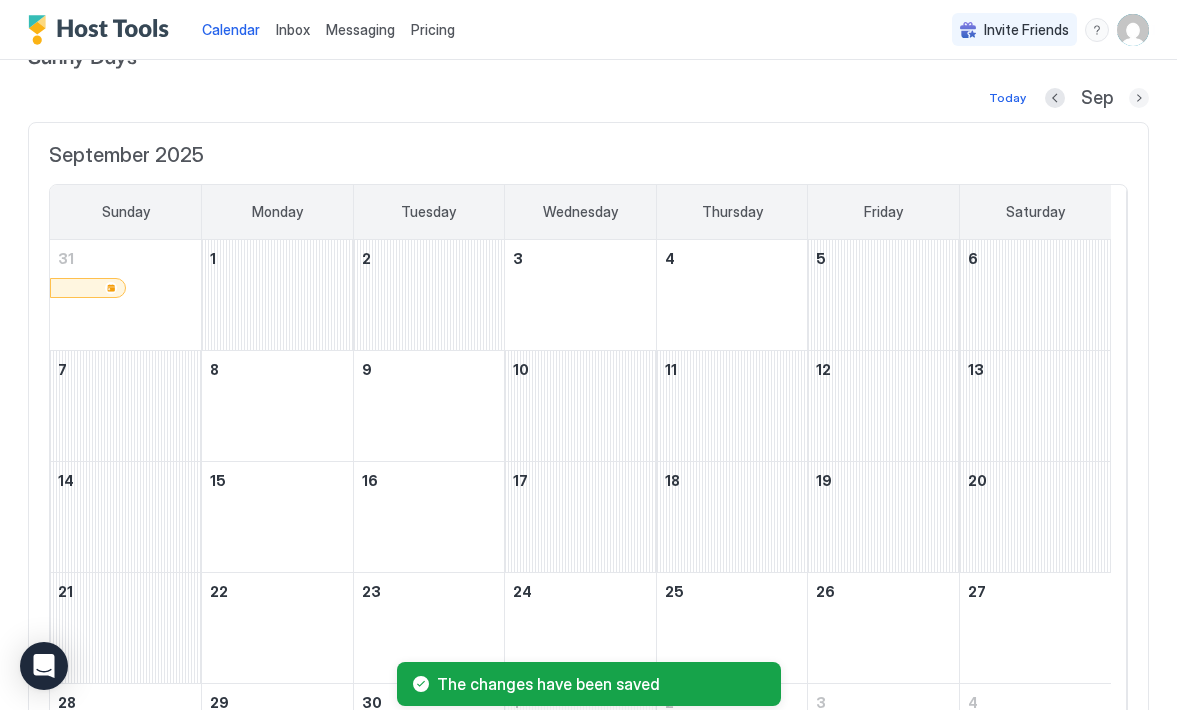 click at bounding box center [1139, 98] 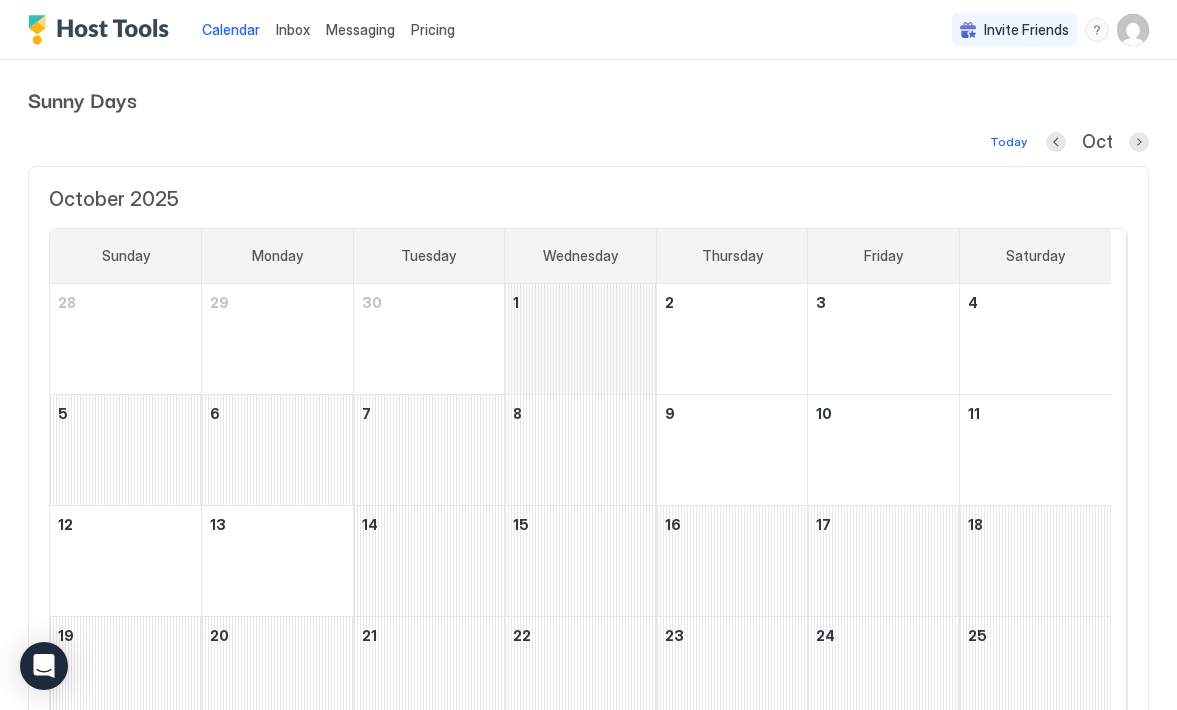 scroll, scrollTop: 0, scrollLeft: 0, axis: both 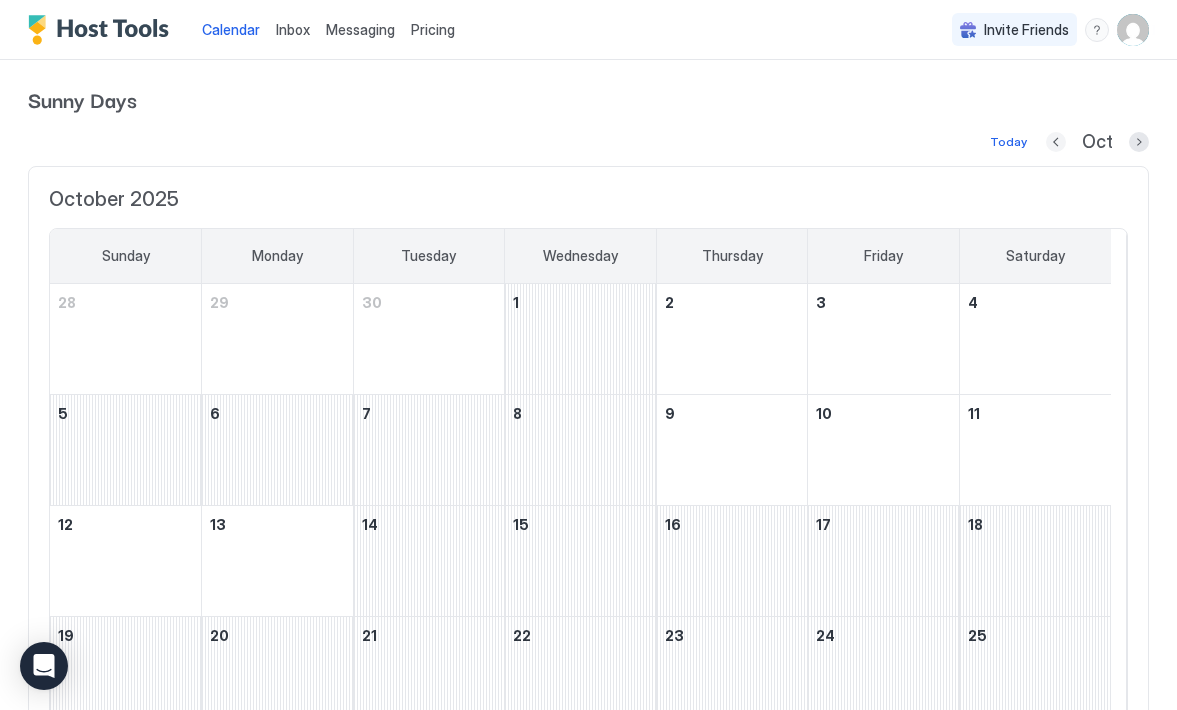click at bounding box center (1056, 142) 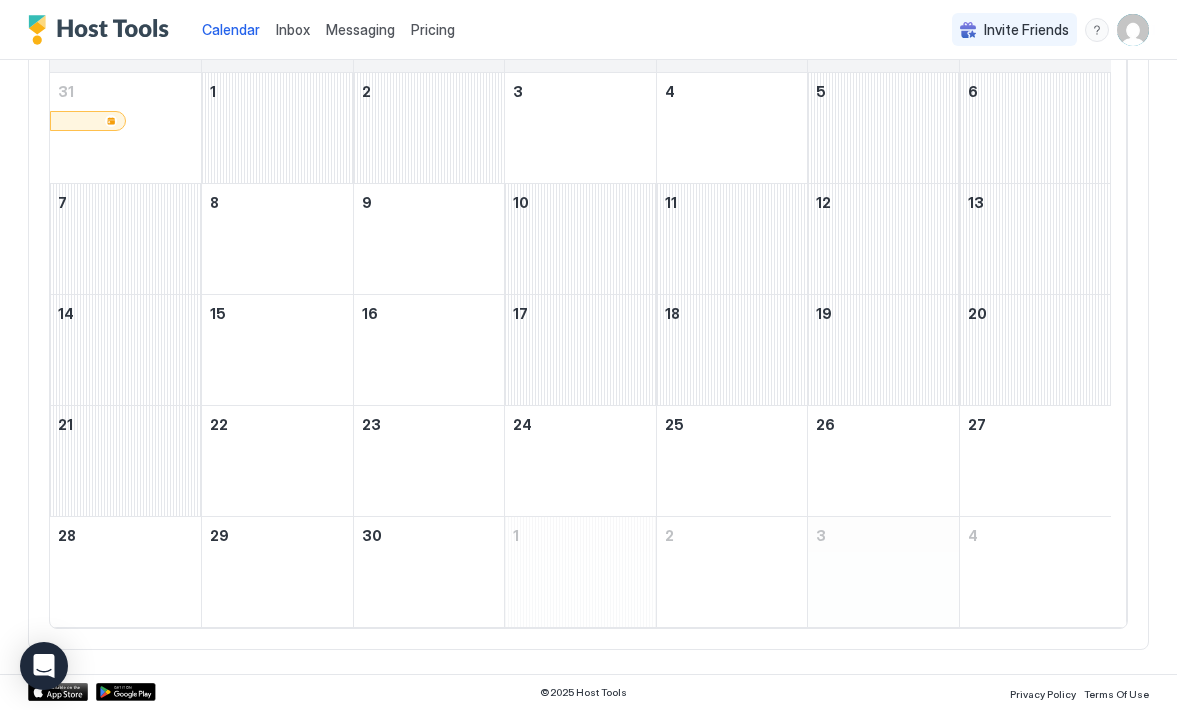 scroll, scrollTop: 210, scrollLeft: 0, axis: vertical 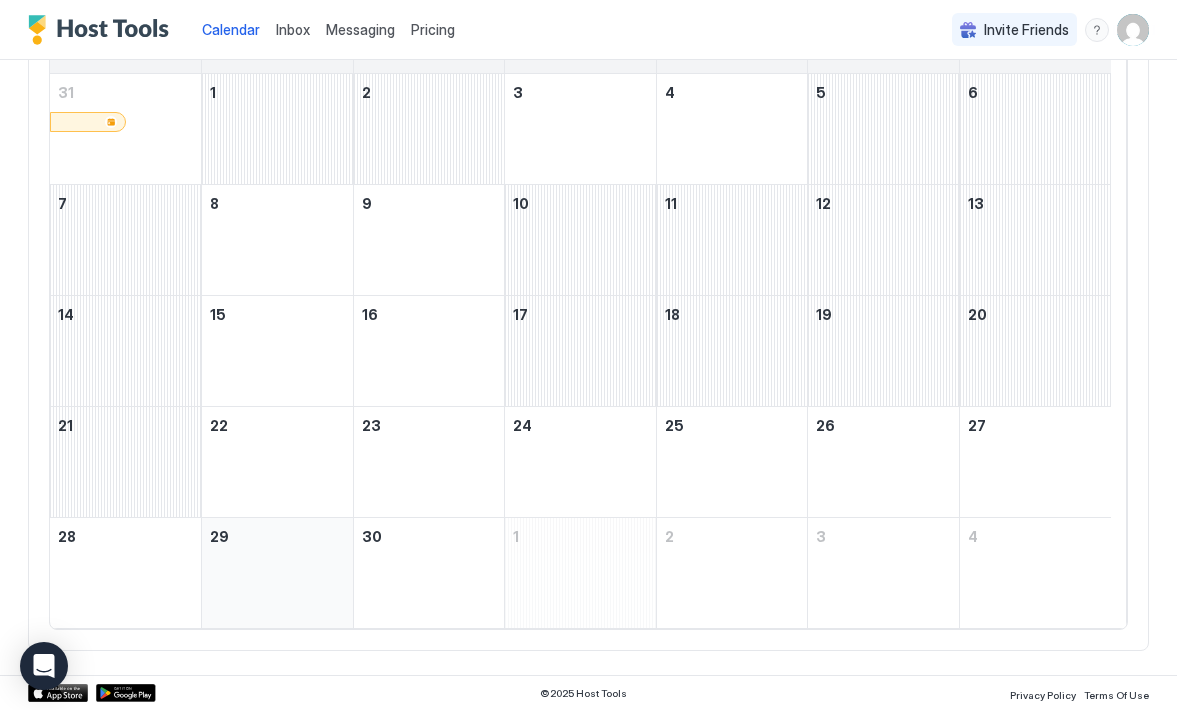 click at bounding box center (277, 573) 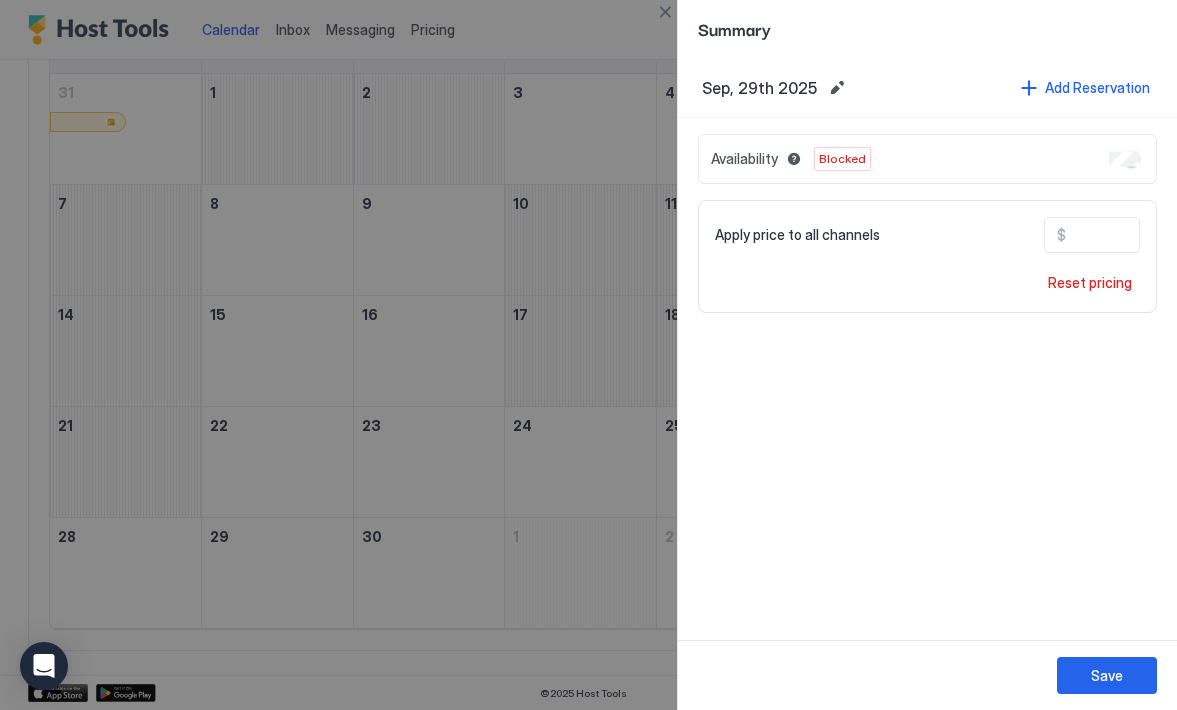 click on "***" at bounding box center [1146, 235] 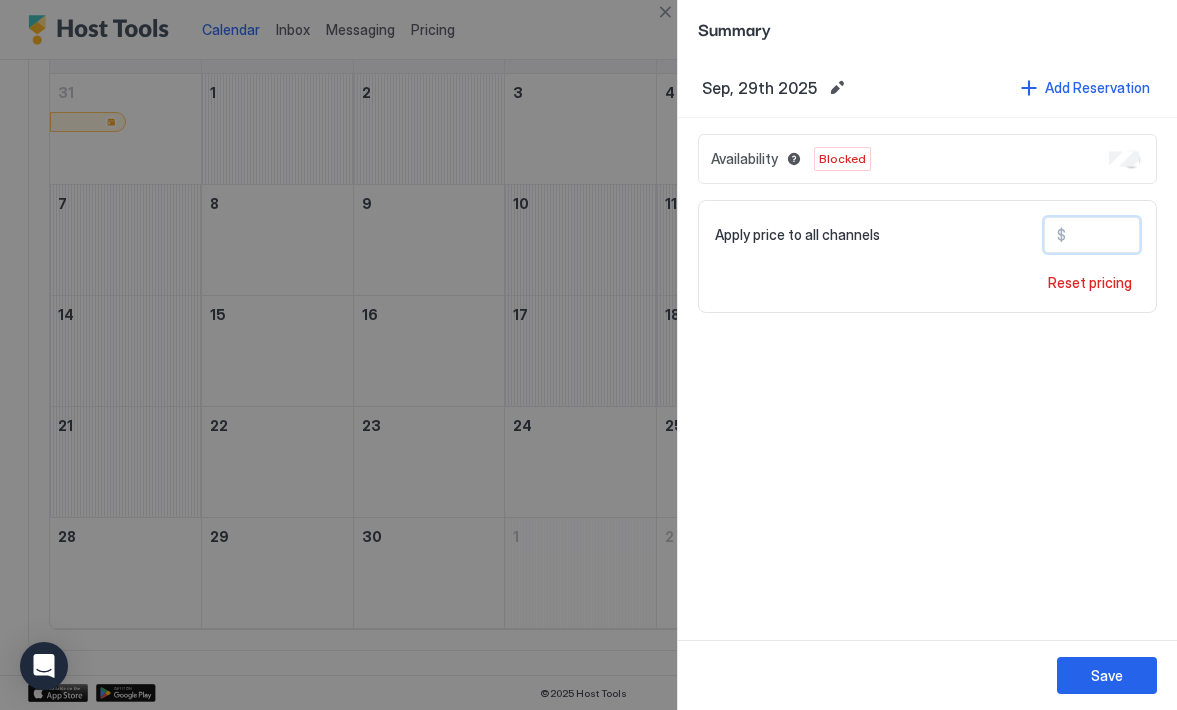 type on "*" 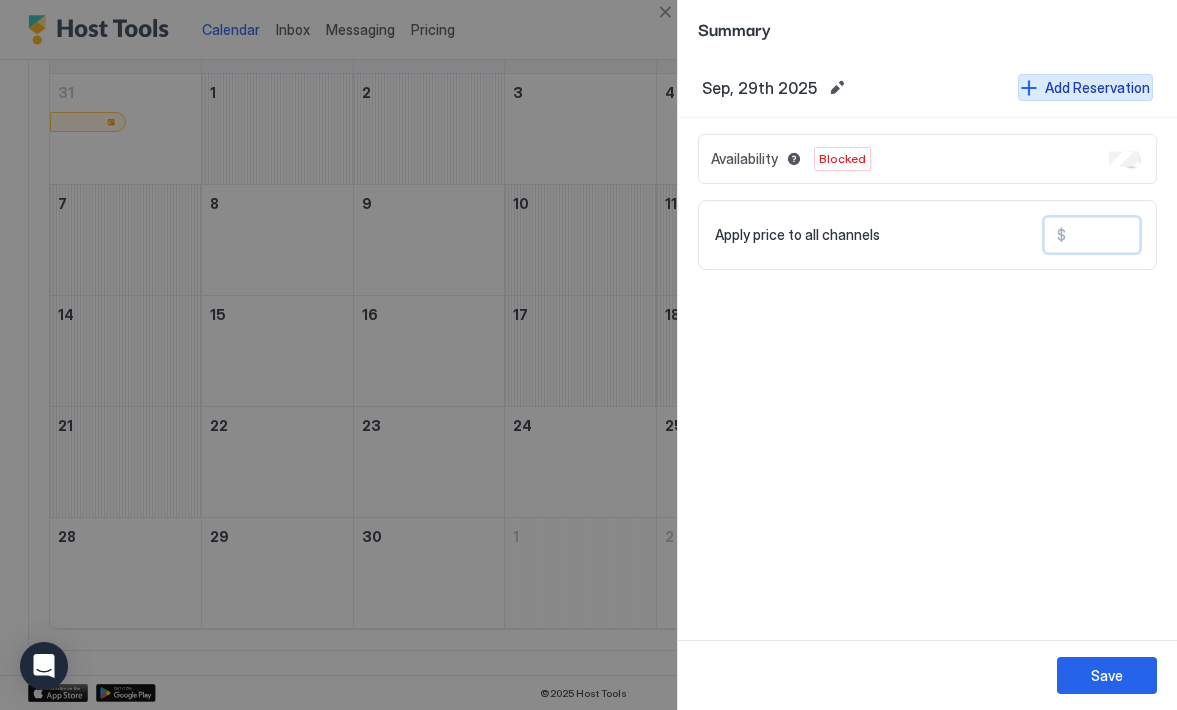 type 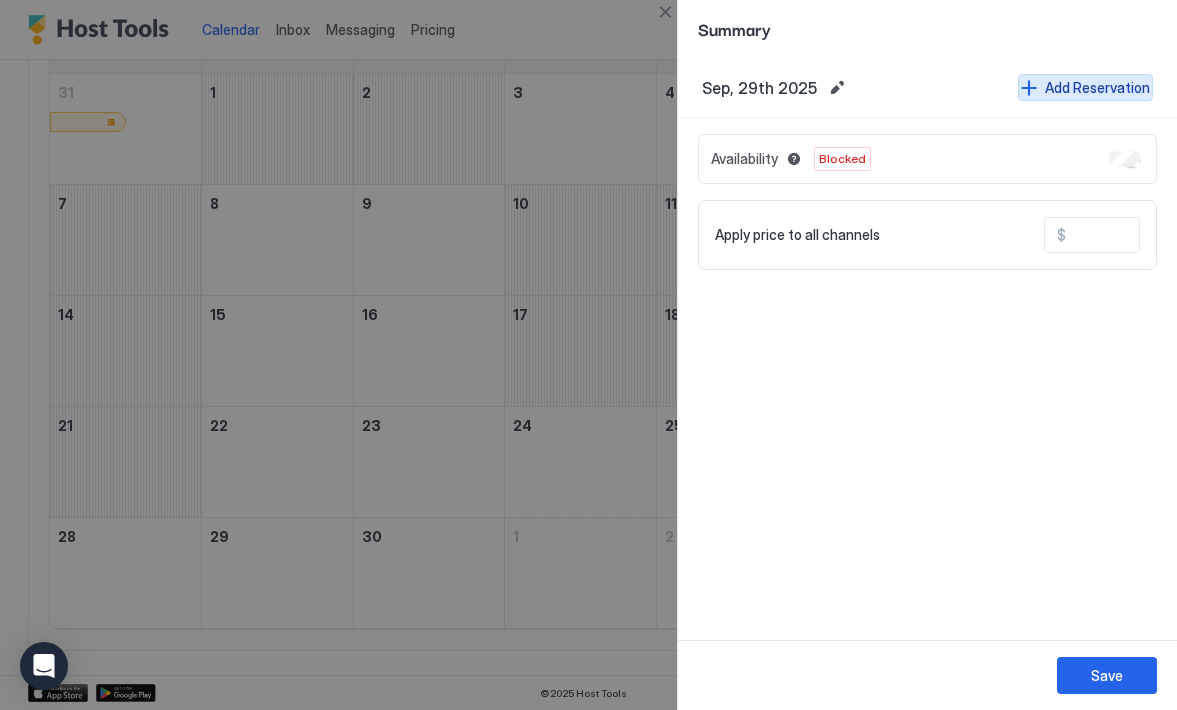 click on "Add Reservation" at bounding box center [1097, 87] 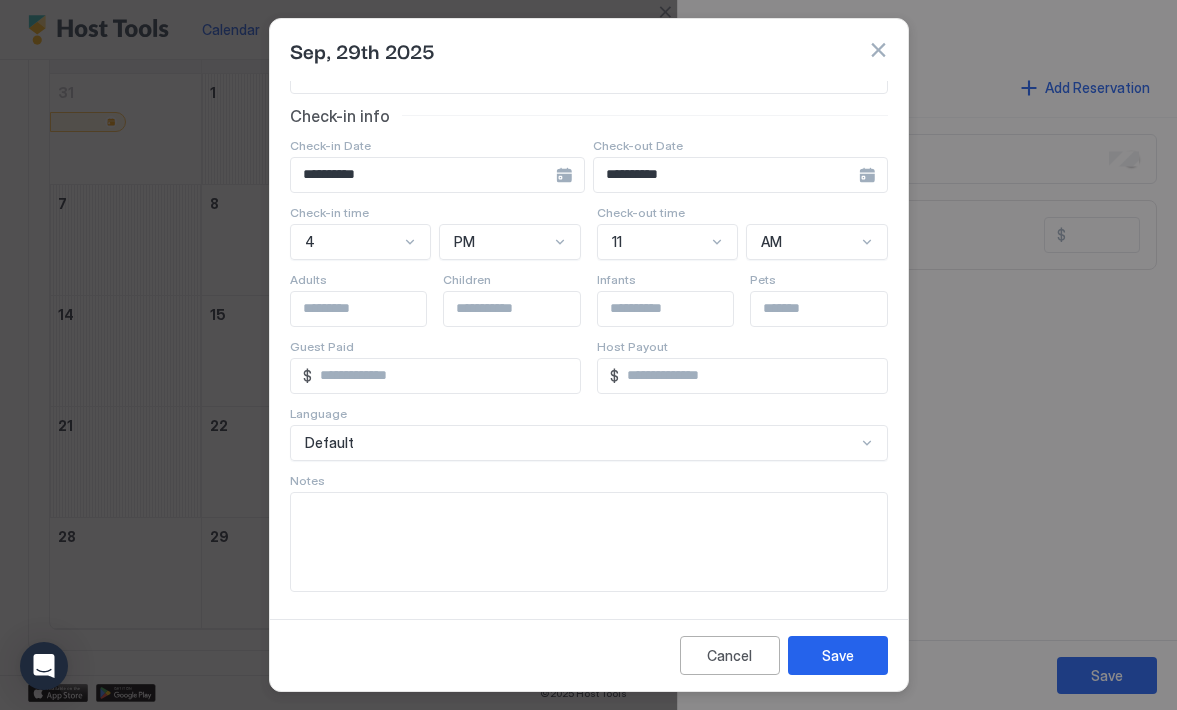 scroll, scrollTop: 208, scrollLeft: 0, axis: vertical 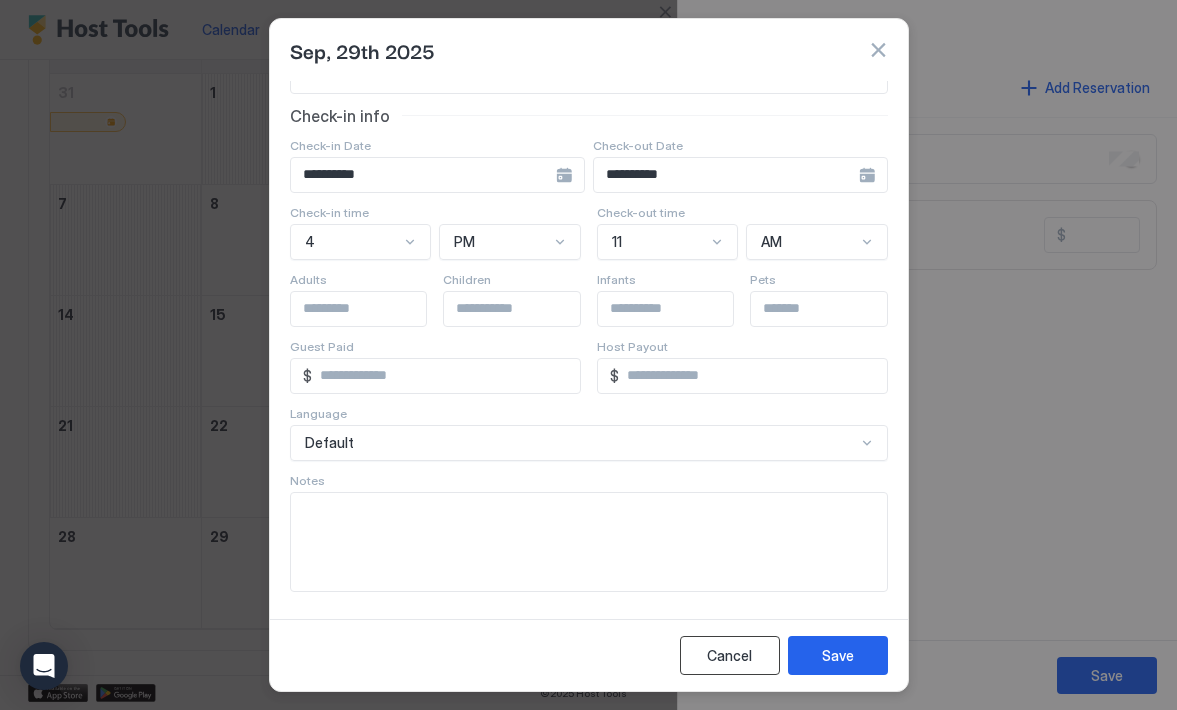click on "Cancel" at bounding box center [730, 655] 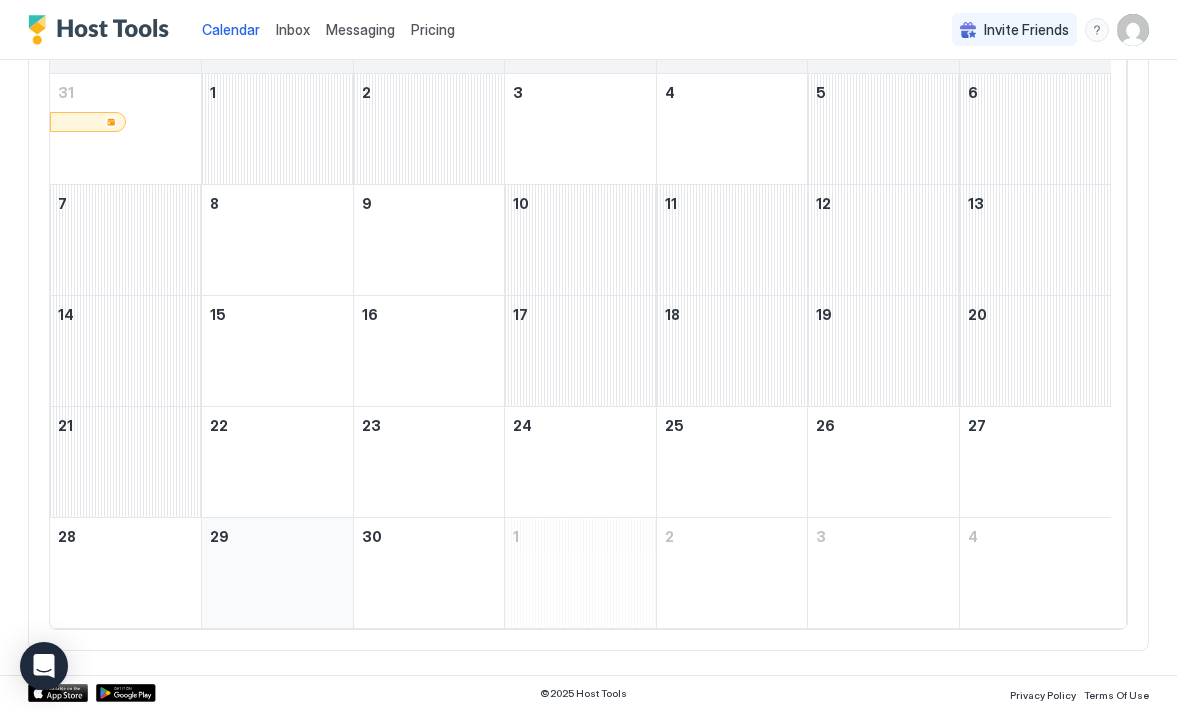 click at bounding box center (277, 573) 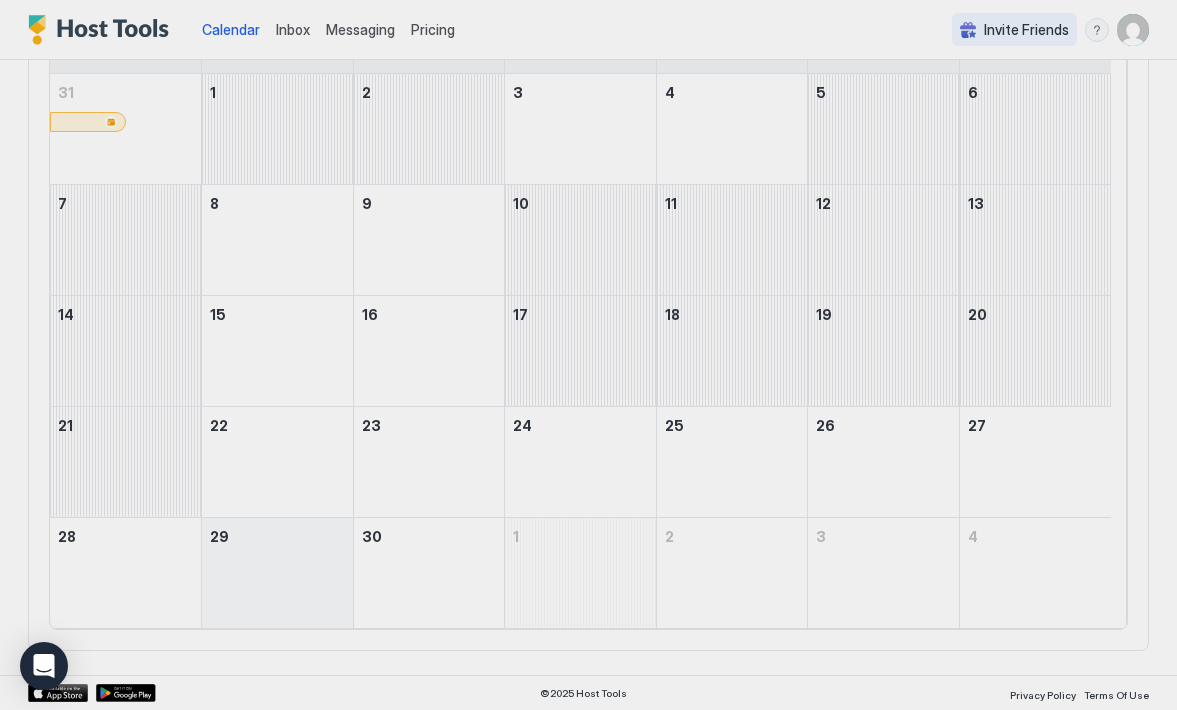 type on "***" 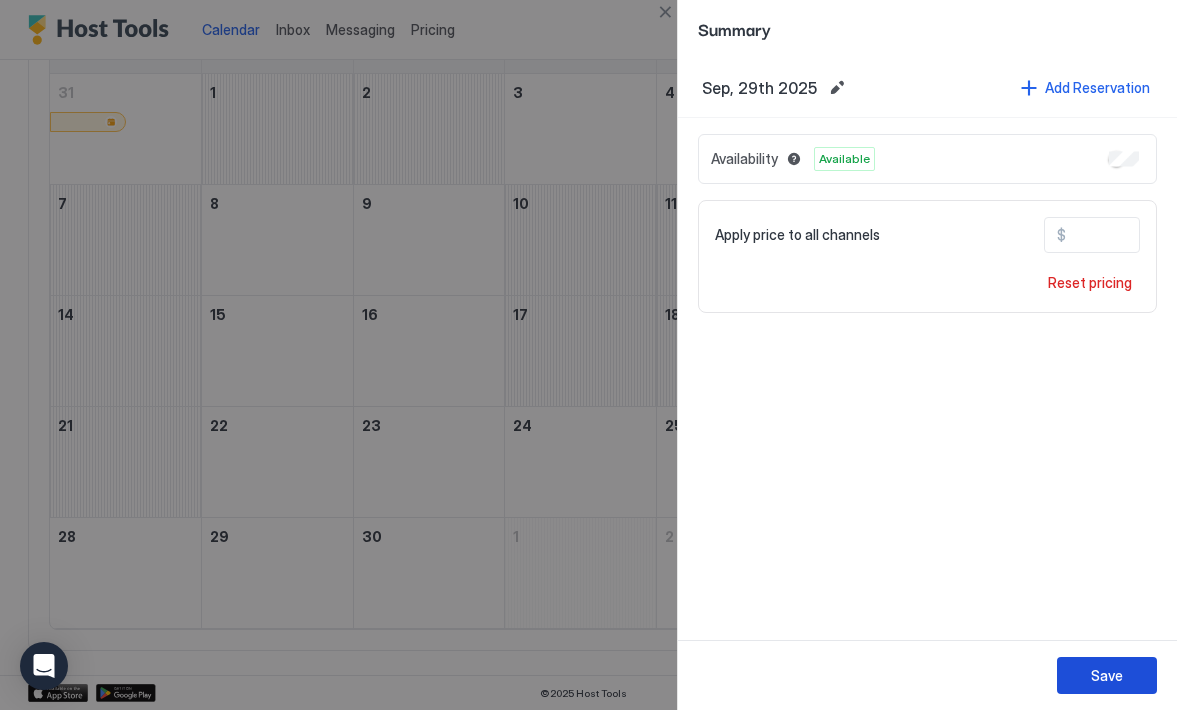 click on "Save" at bounding box center (1107, 675) 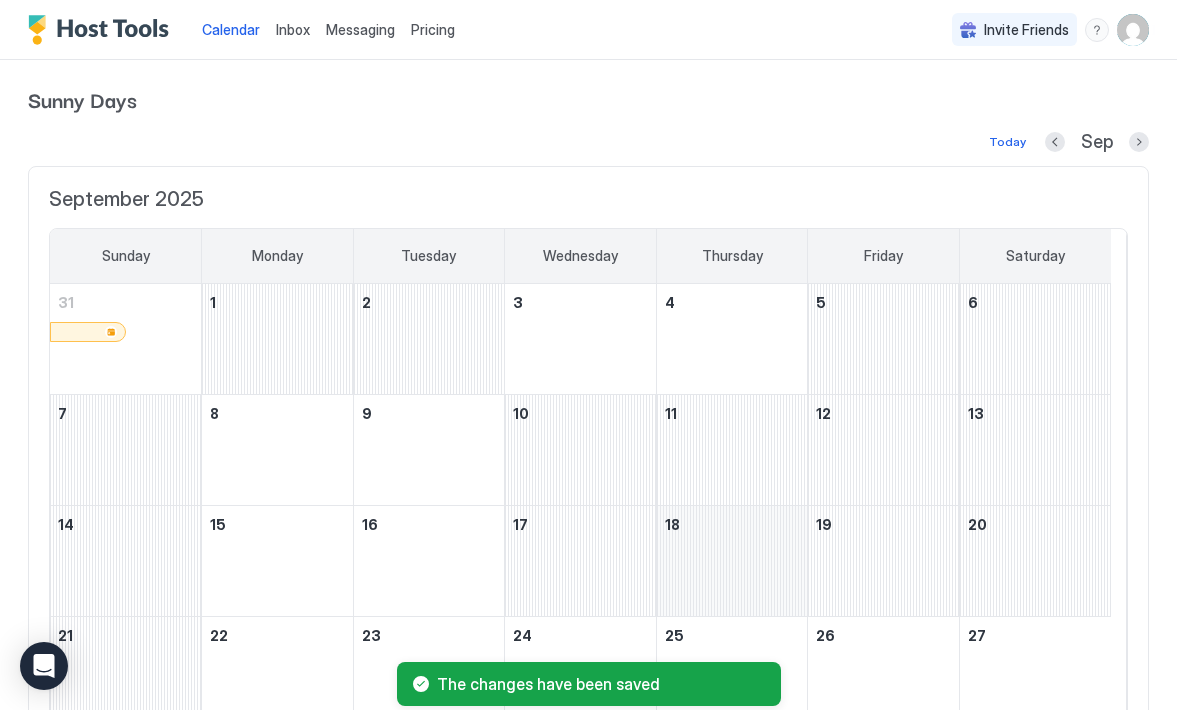 scroll, scrollTop: 0, scrollLeft: 0, axis: both 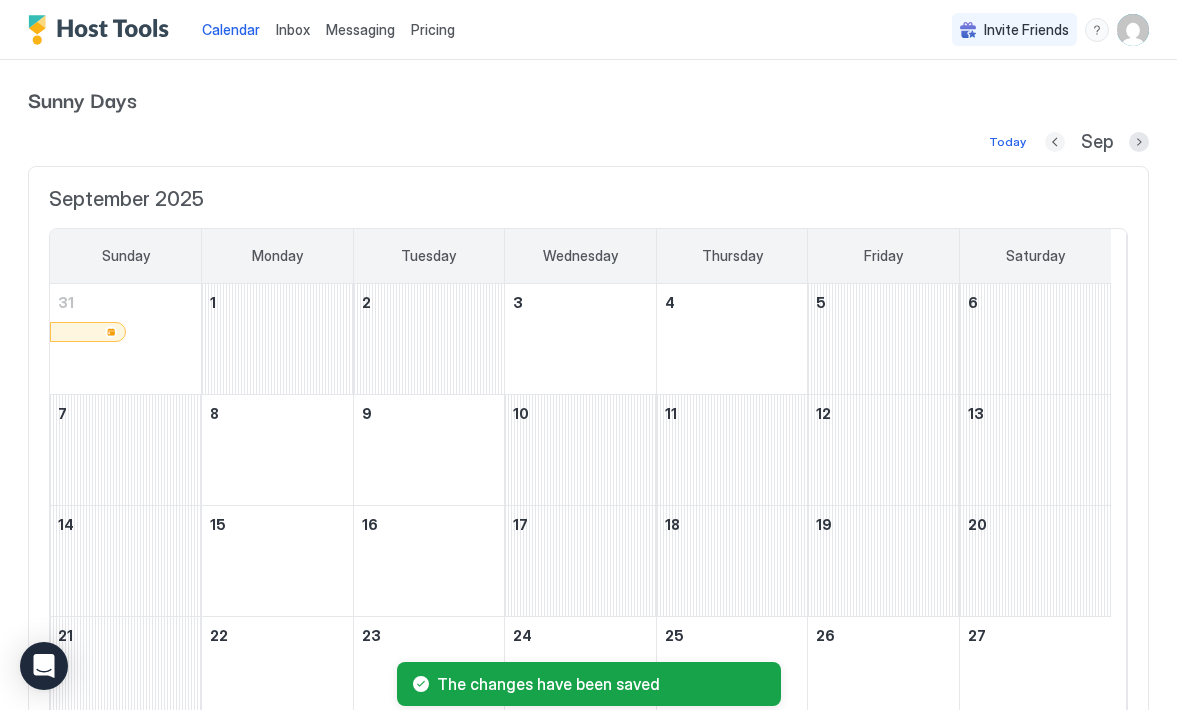 click at bounding box center (1055, 142) 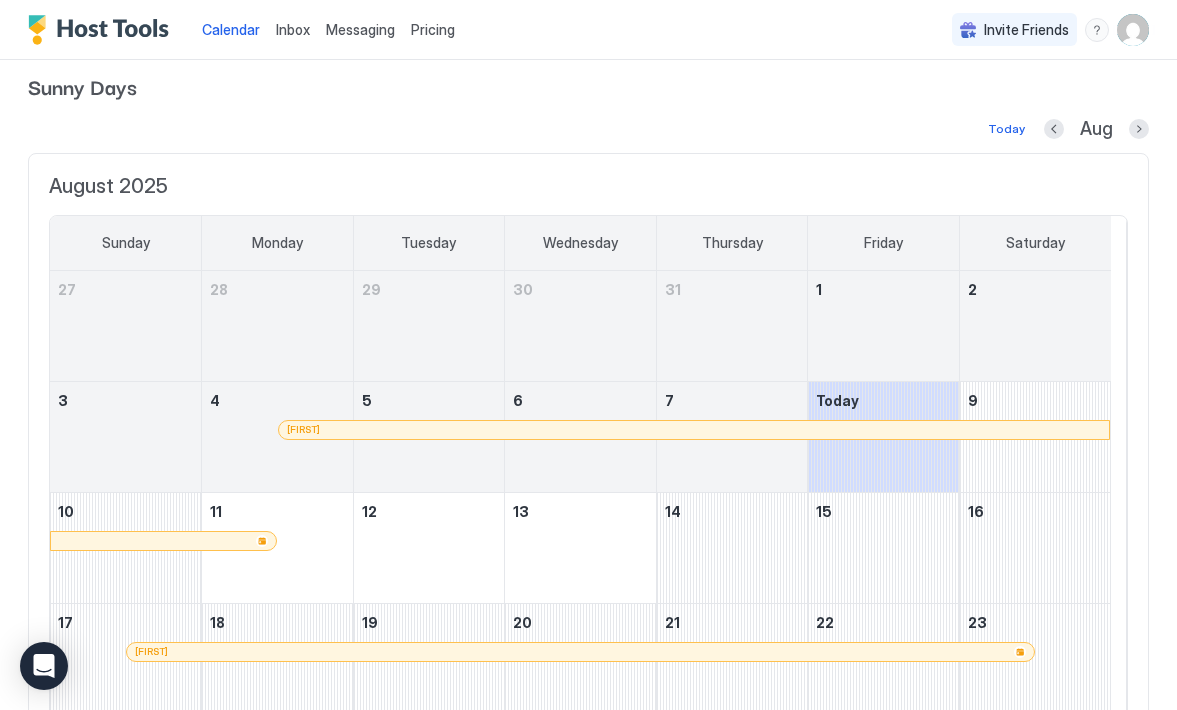 scroll, scrollTop: 4, scrollLeft: 0, axis: vertical 